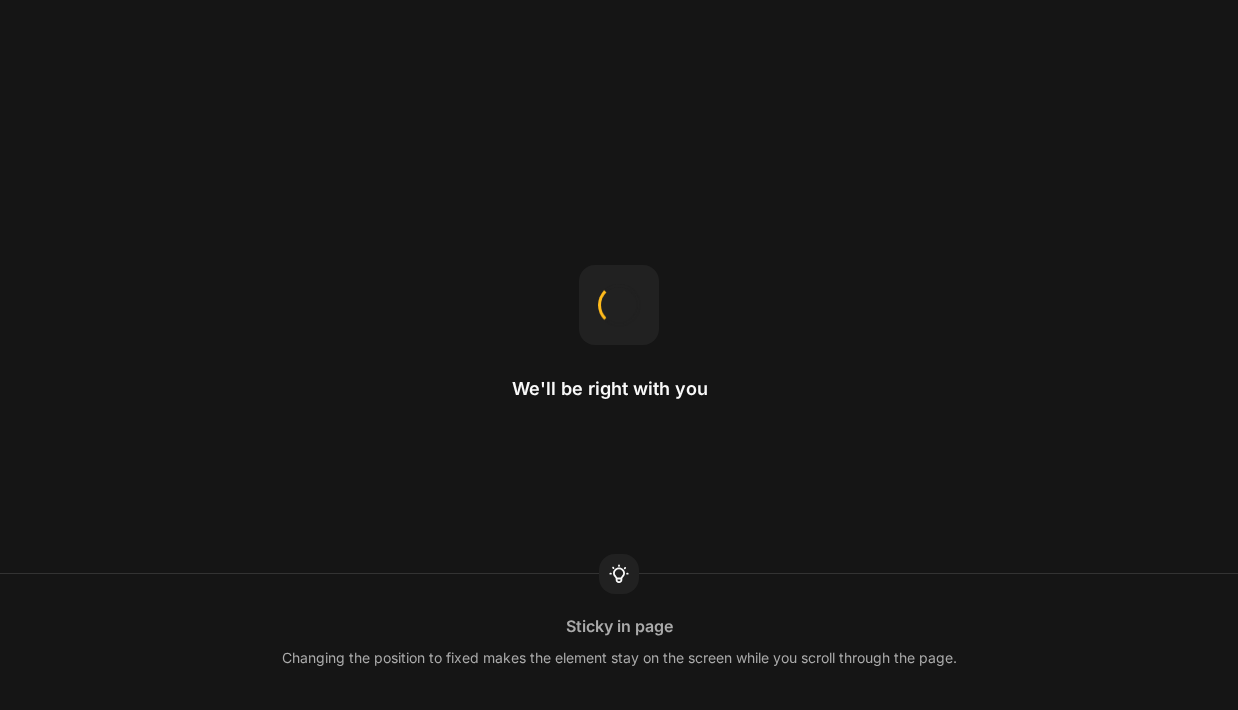 scroll, scrollTop: 0, scrollLeft: 0, axis: both 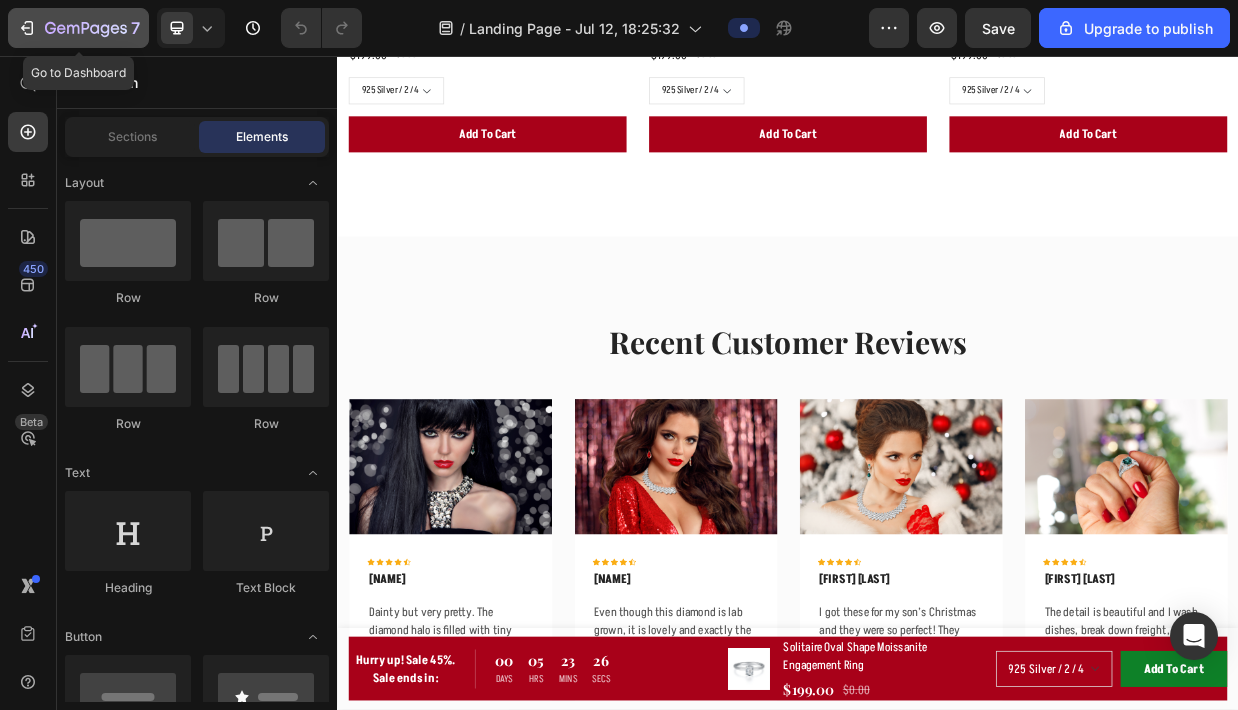 click 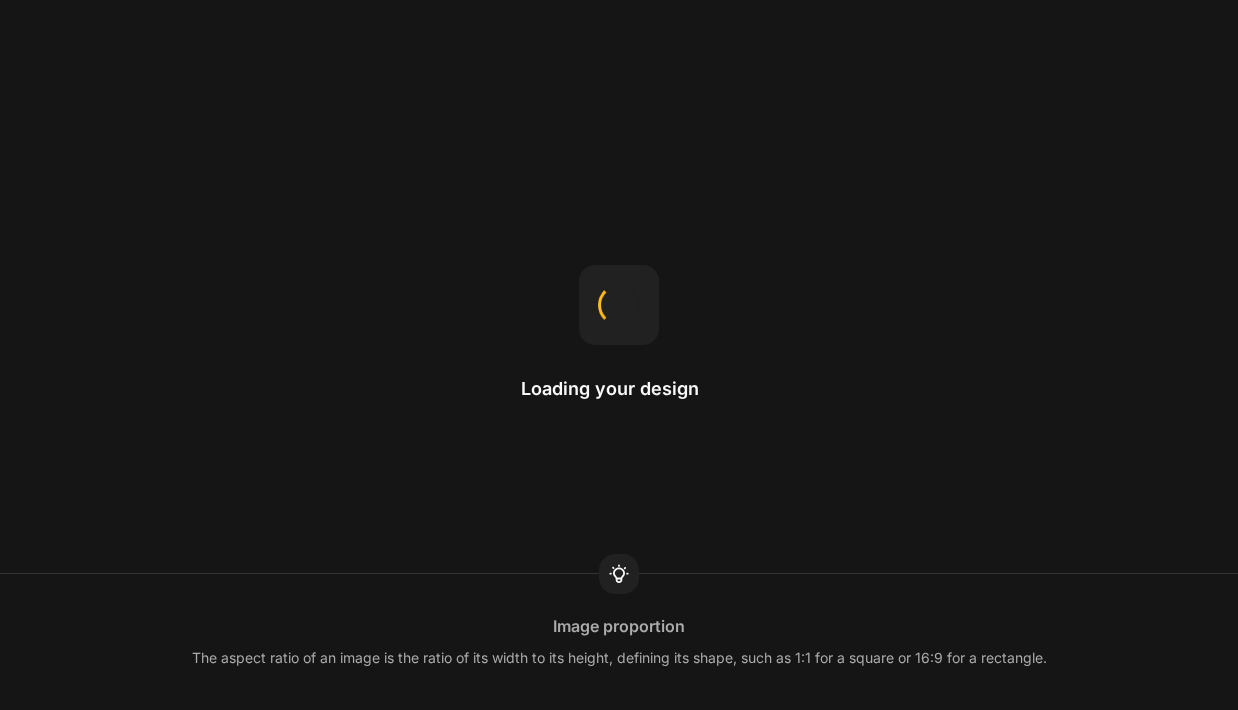 scroll, scrollTop: 0, scrollLeft: 0, axis: both 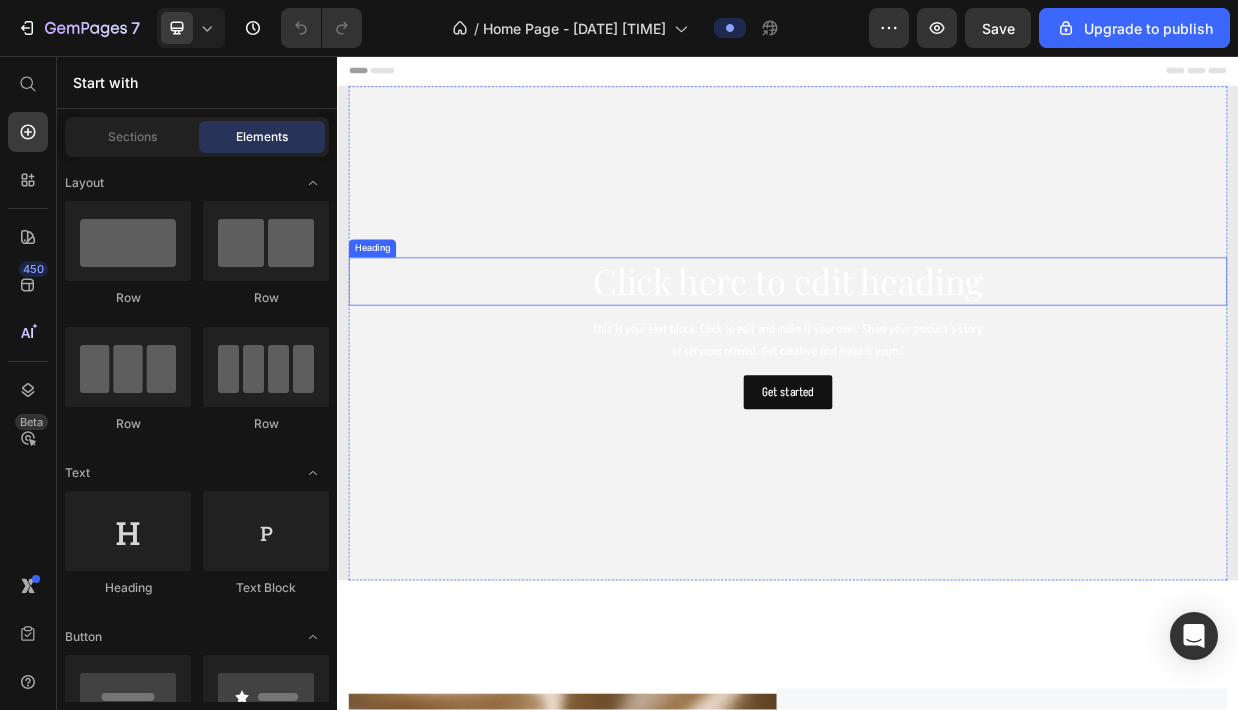 click on "Click here to edit heading" at bounding box center [937, 357] 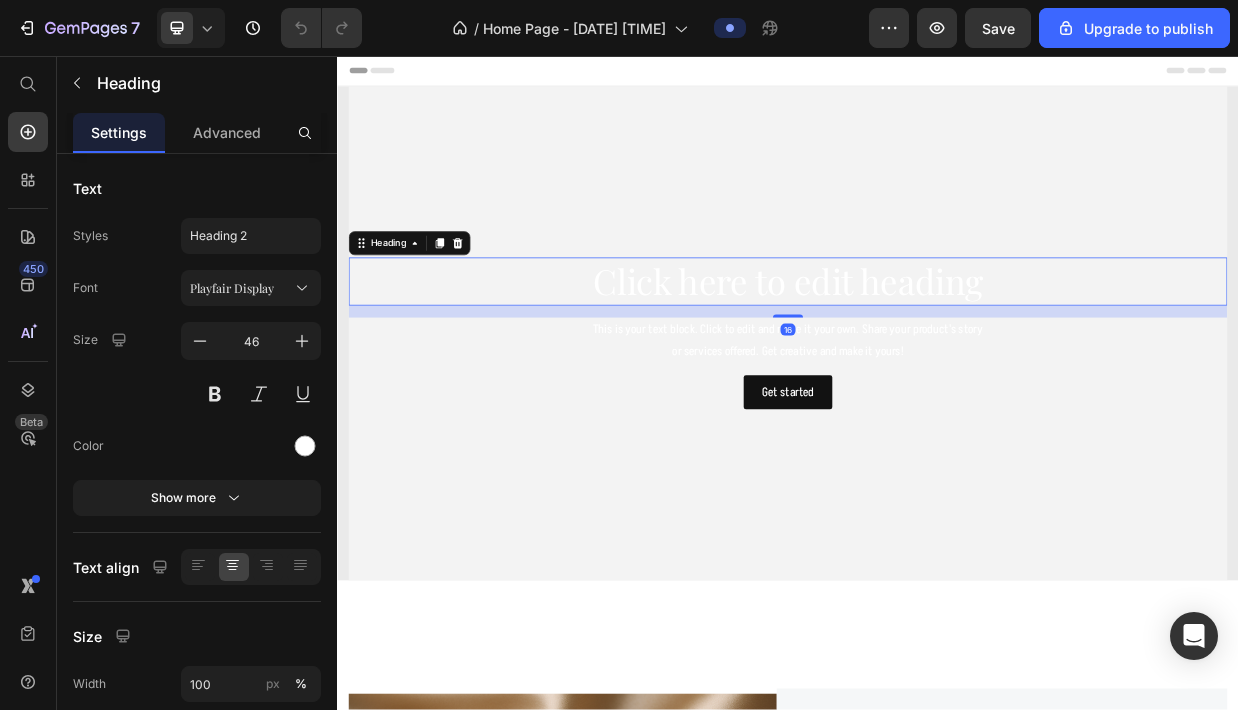 click on "Click here to edit heading" at bounding box center (937, 357) 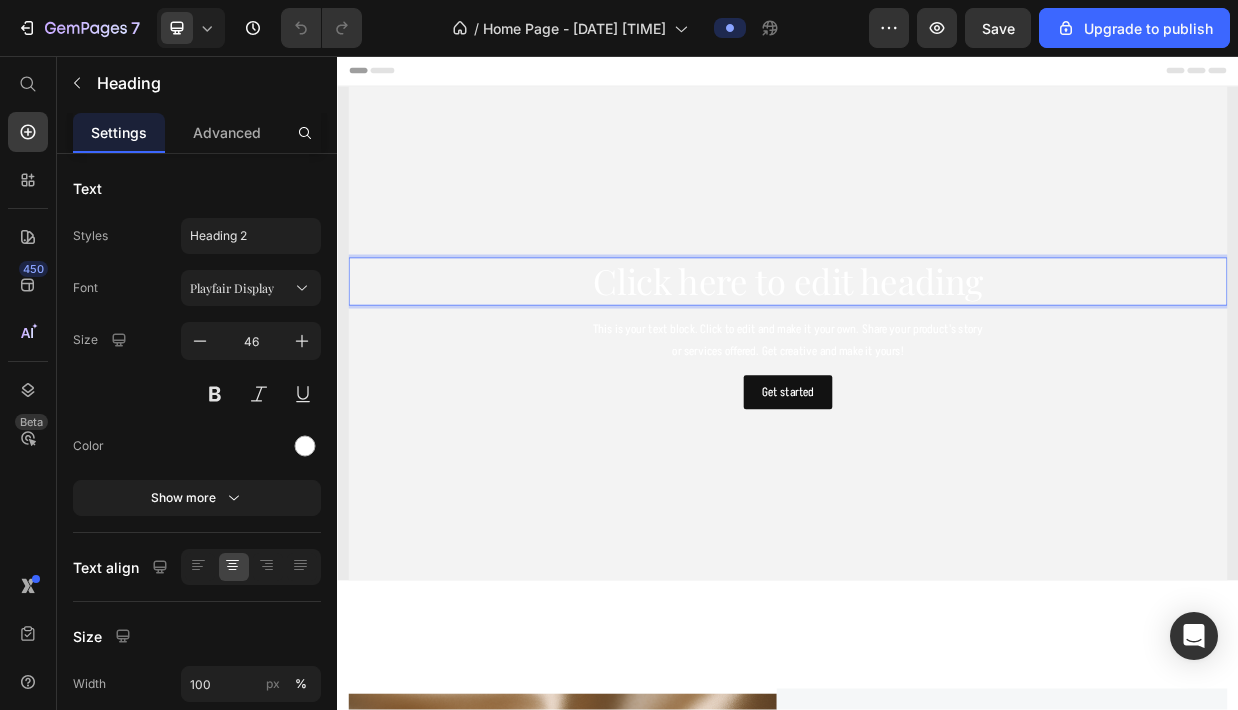 click on "Click here to edit heading" at bounding box center [937, 357] 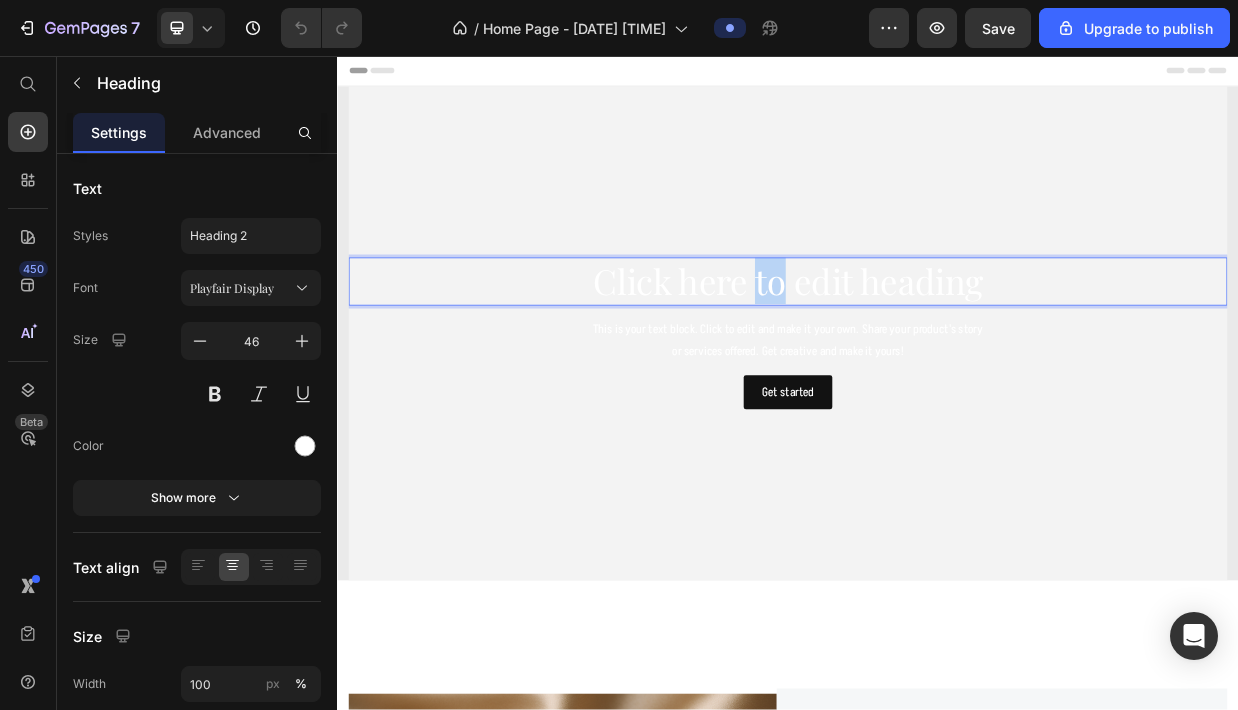 click on "Click here to edit heading" at bounding box center (937, 357) 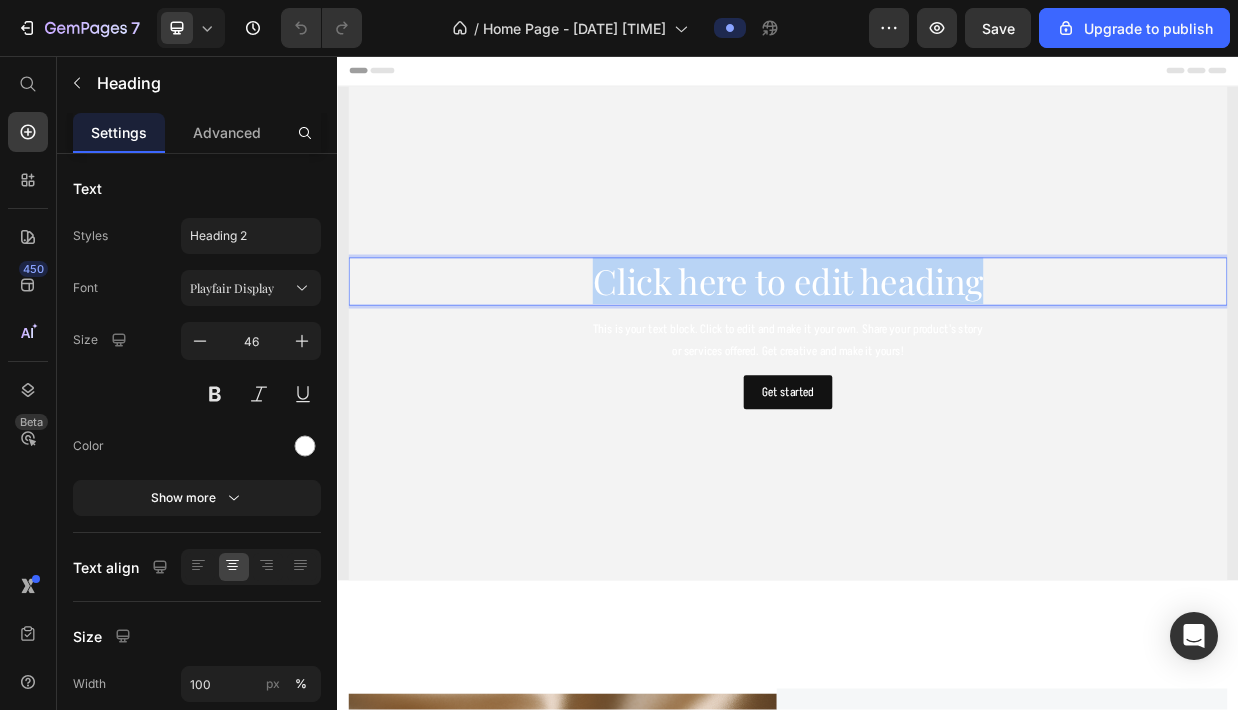 click on "Click here to edit heading" at bounding box center [937, 357] 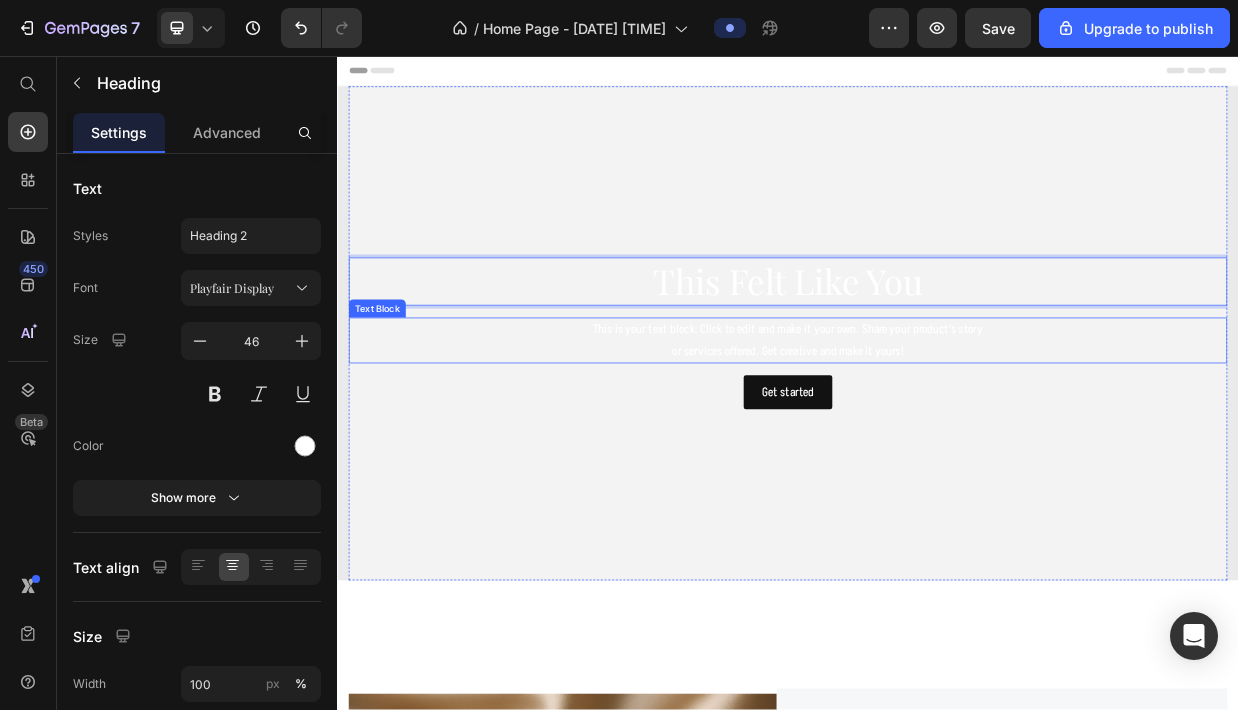 click on "This is your text block. Click to edit and make it your own. Share your product's story                   or services offered. Get creative and make it yours!" at bounding box center [937, 436] 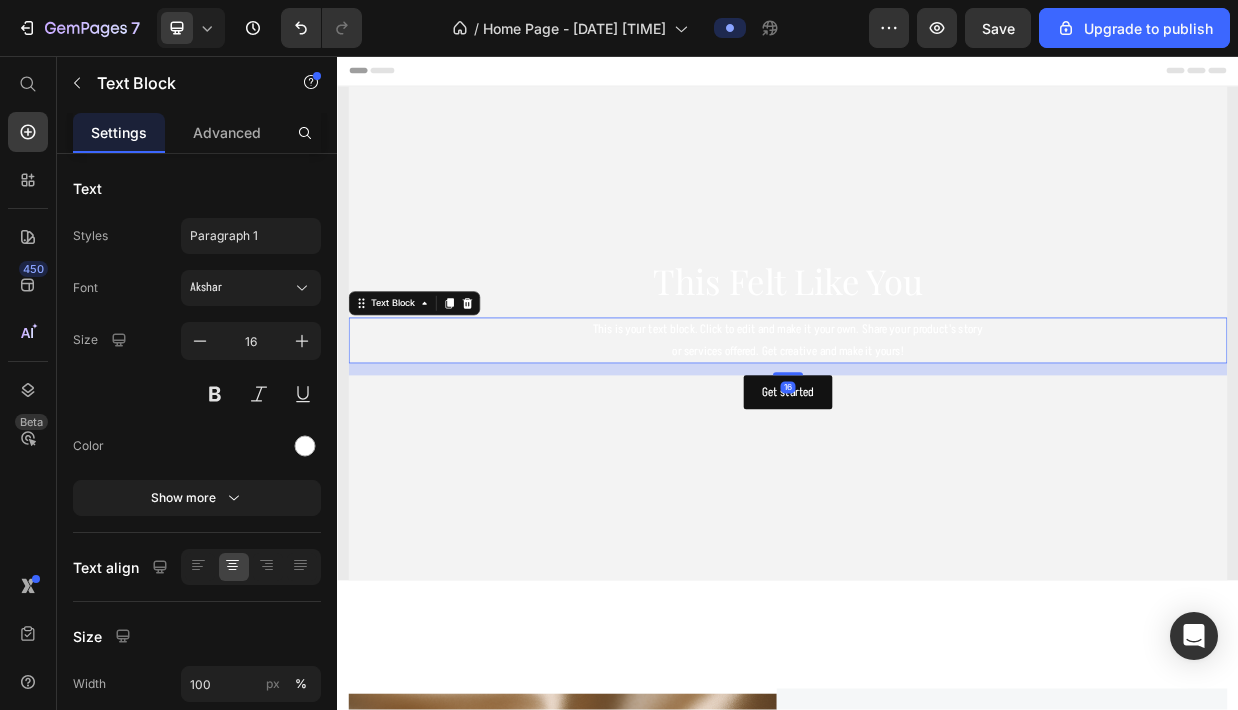 click on "This is your text block. Click to edit and make it your own. Share your product's story or services offered. Get creative and make it yours!" at bounding box center [937, 436] 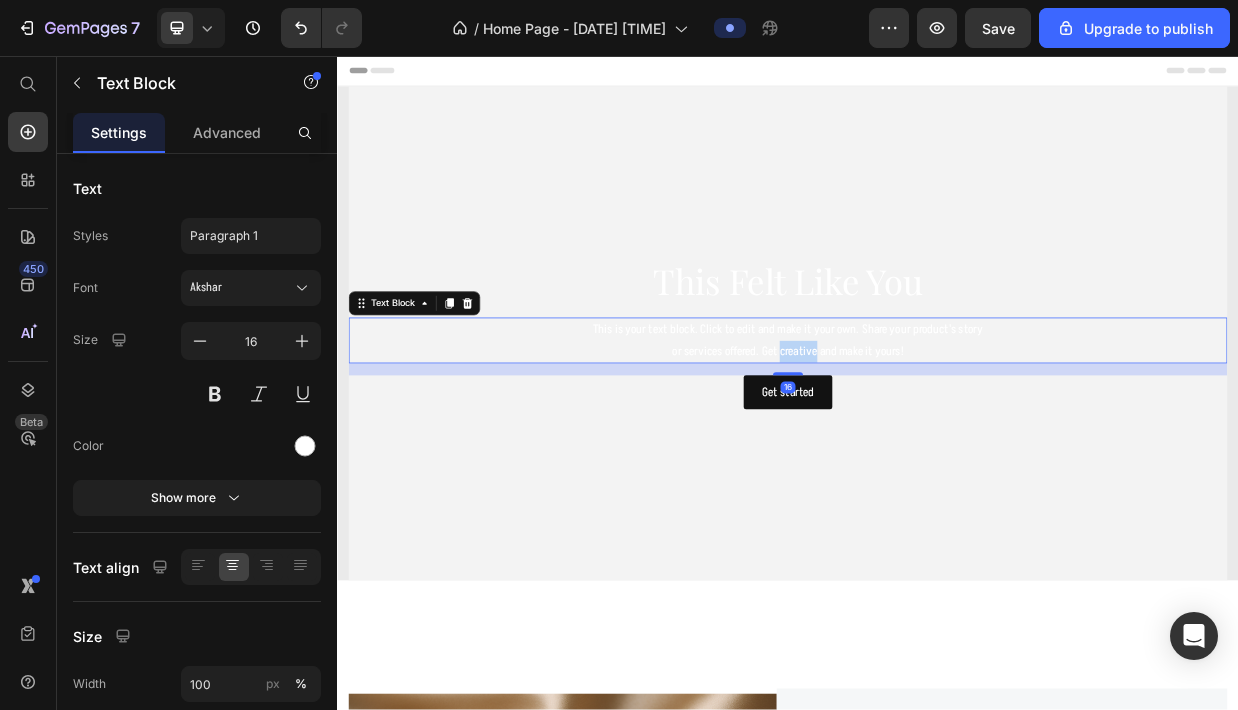click on "This is your text block. Click to edit and make it your own. Share your product's story or services offered. Get creative and make it yours!" at bounding box center [937, 436] 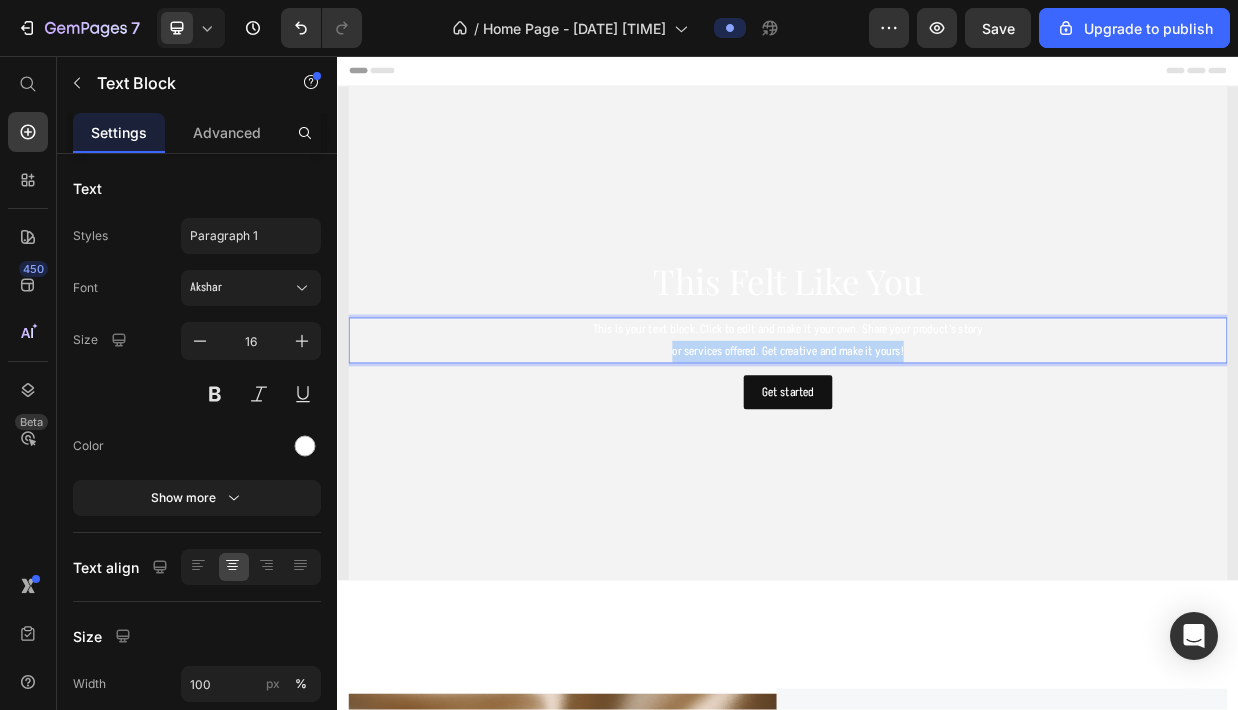 click on "This is your text block. Click to edit and make it your own. Share your product's story or services offered. Get creative and make it yours!" at bounding box center (937, 436) 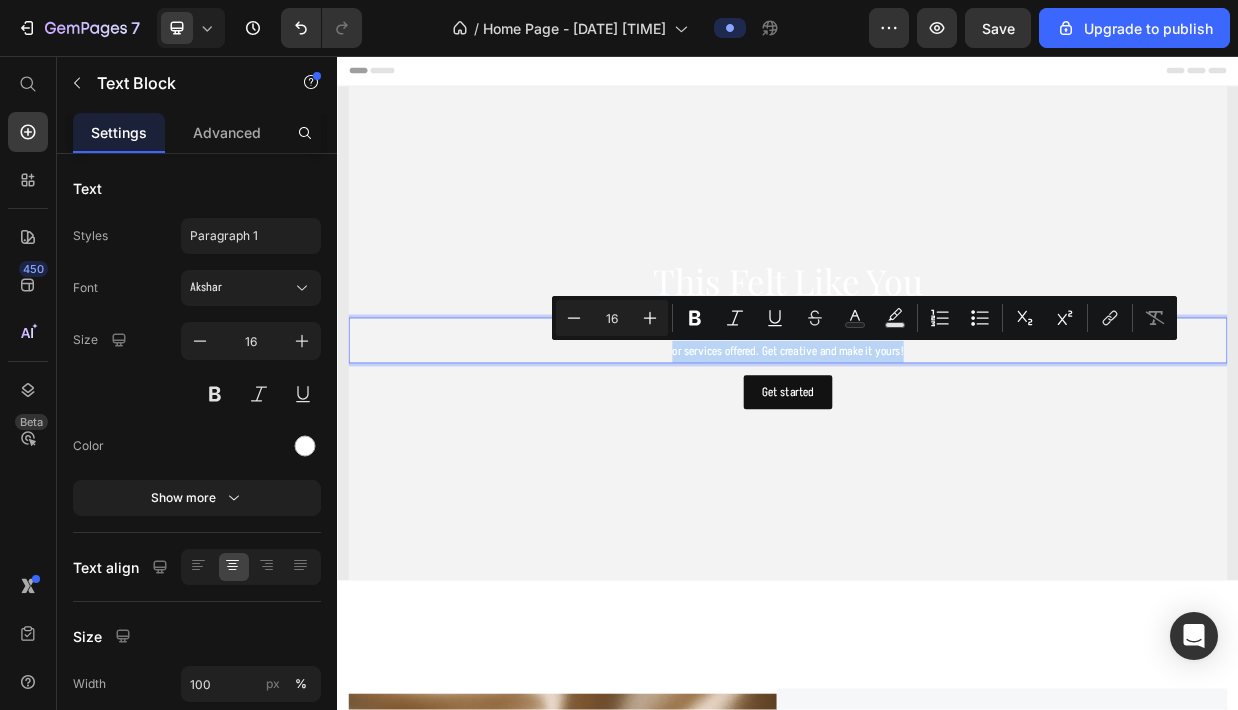 click on "This is your text block. Click to edit and make it your own. Share your product's story or services offered. Get creative and make it yours!" at bounding box center [937, 436] 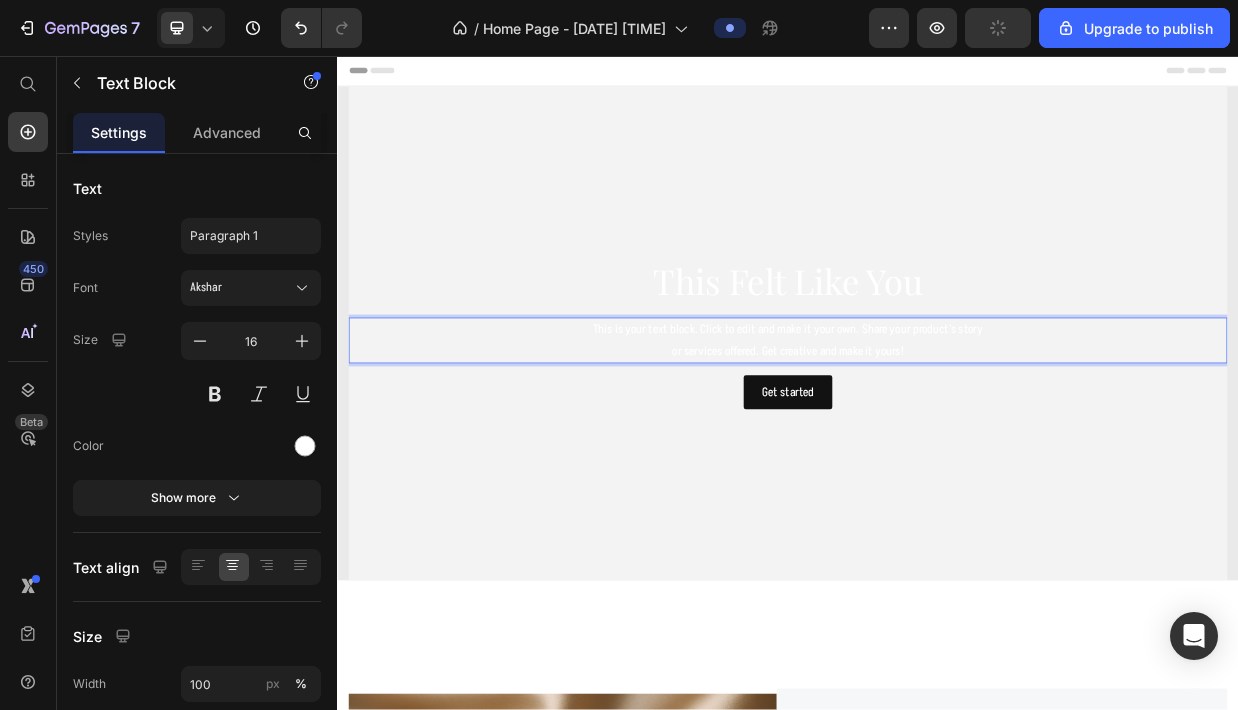 click on "This is your text block. Click to edit and make it your own. Share your product's story or services offered. Get creative and make it yours!" at bounding box center [937, 436] 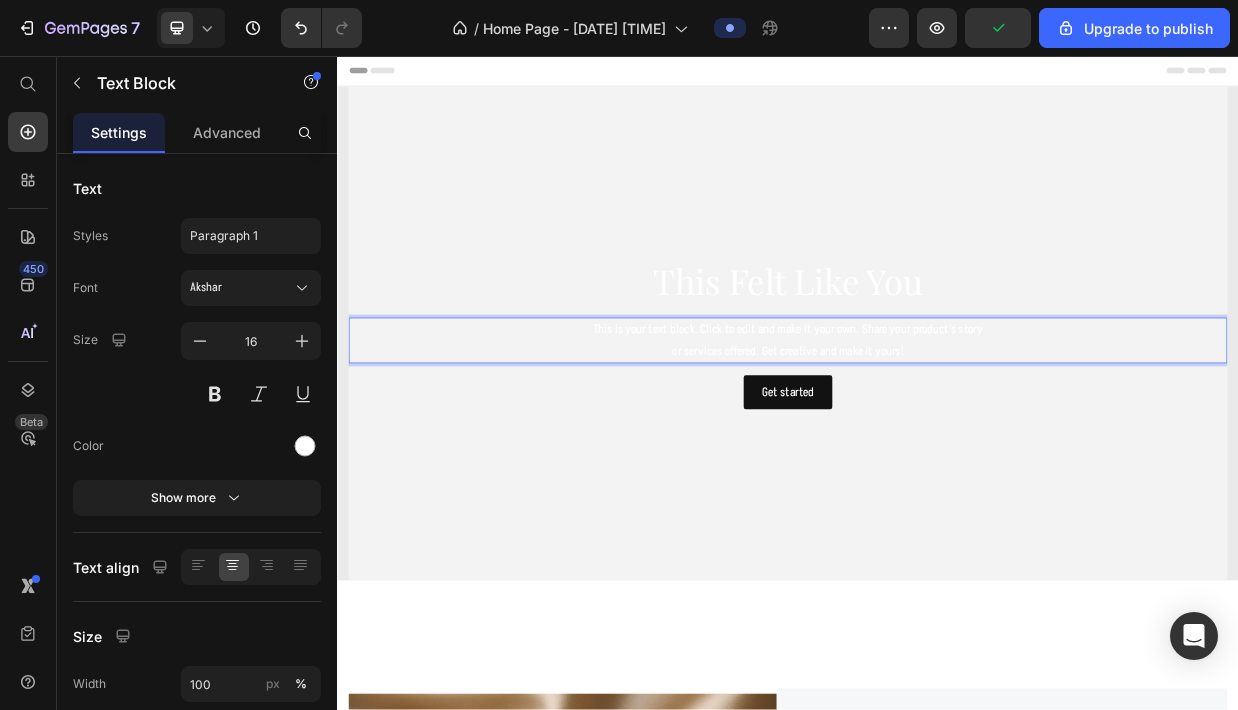 click on "This is your text block. Click to edit and make it your own. Share your product's story or services offered. Get creative and make it yours!" at bounding box center (937, 436) 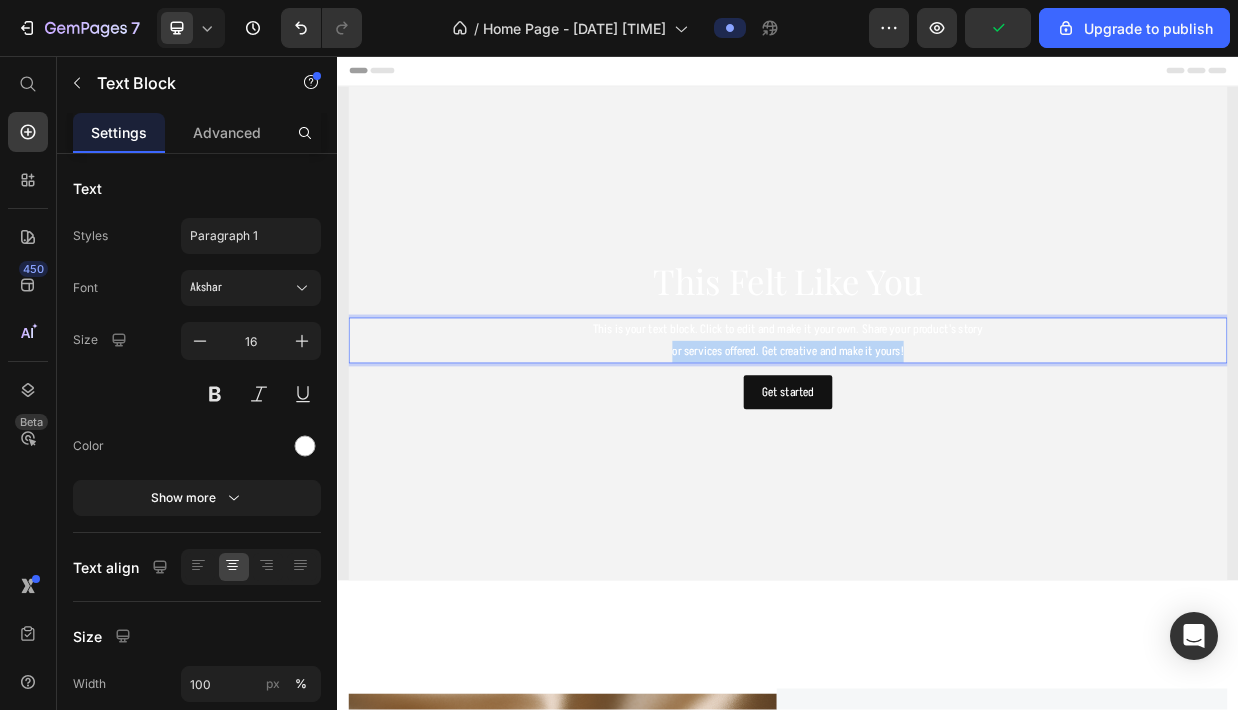 click on "This is your text block. Click to edit and make it your own. Share your product's story or services offered. Get creative and make it yours!" at bounding box center [937, 436] 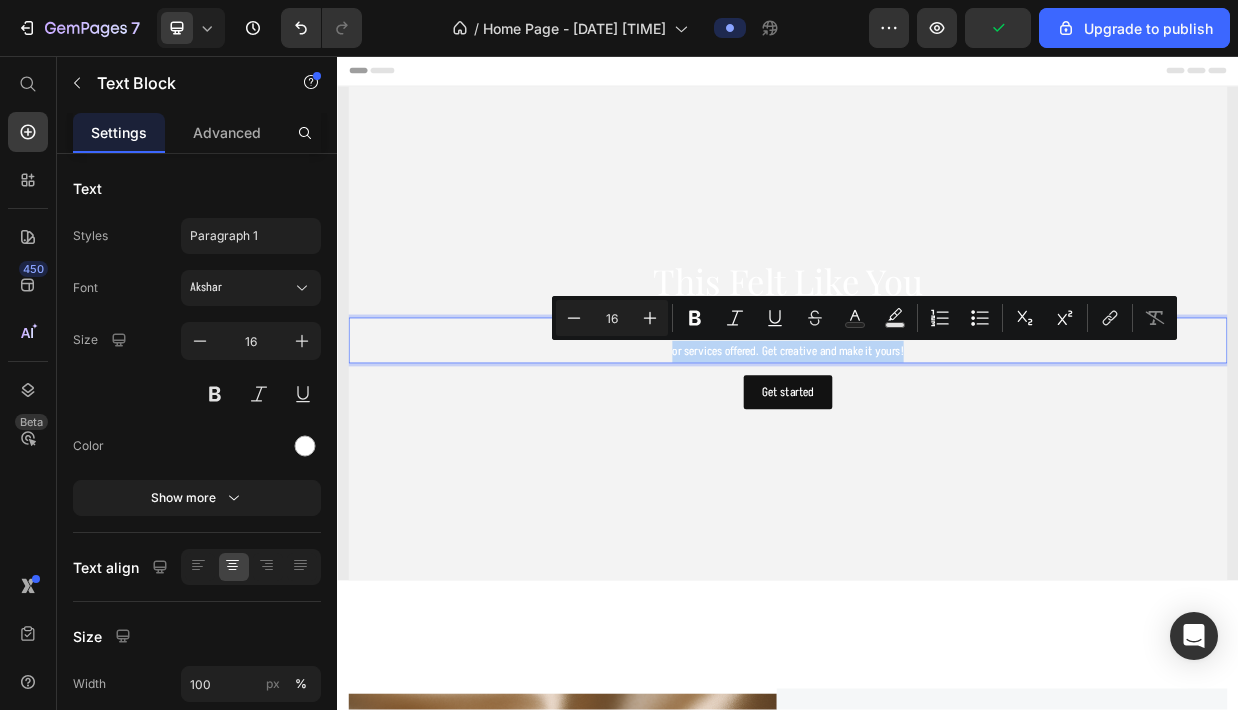 click on "This is your text block. Click to edit and make it your own. Share your product's story or services offered. Get creative and make it yours!" at bounding box center (937, 436) 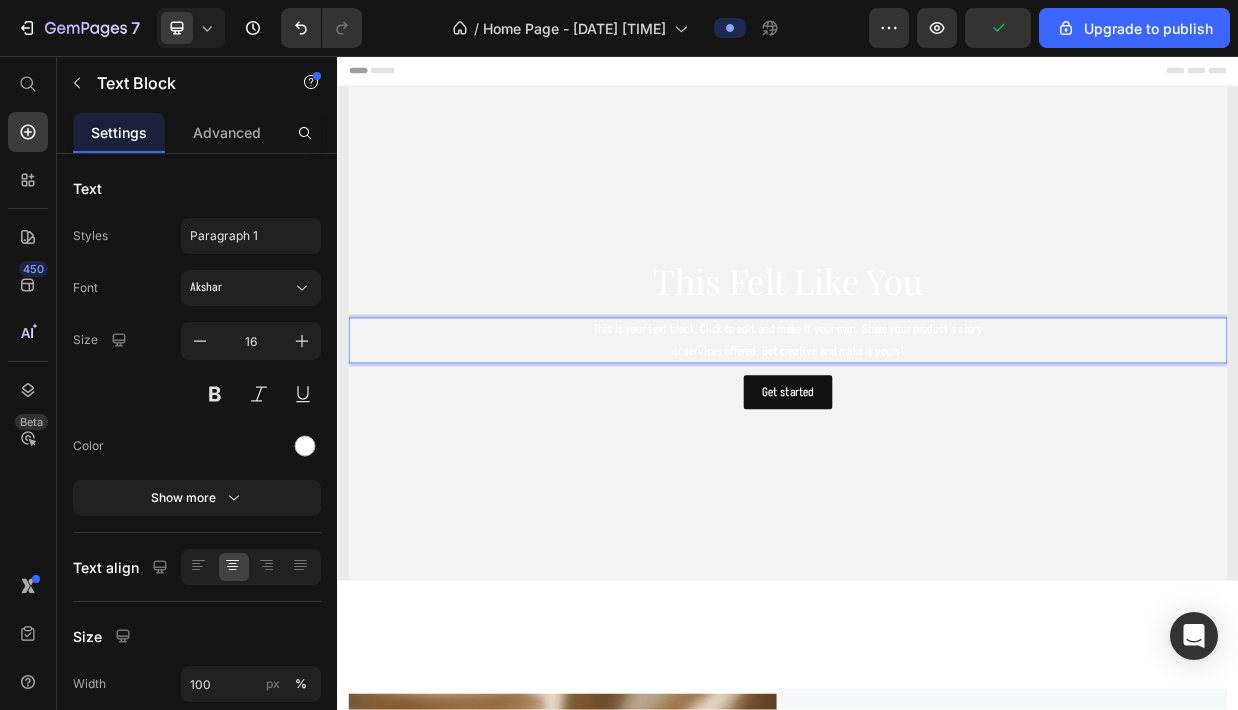 click on "This is your text block. Click to edit and make it your own. Share your product's story or services offered. Get creative and make it yours!" at bounding box center [937, 436] 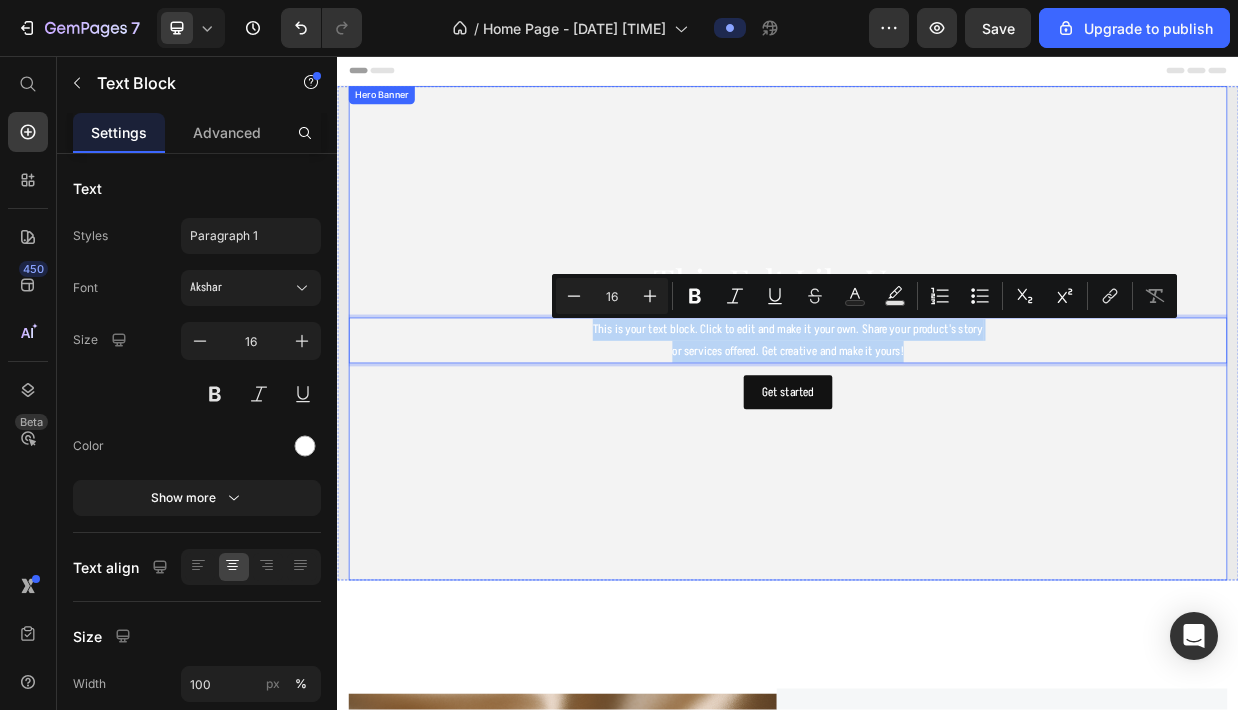 drag, startPoint x: 1119, startPoint y: 443, endPoint x: 628, endPoint y: 404, distance: 492.54645 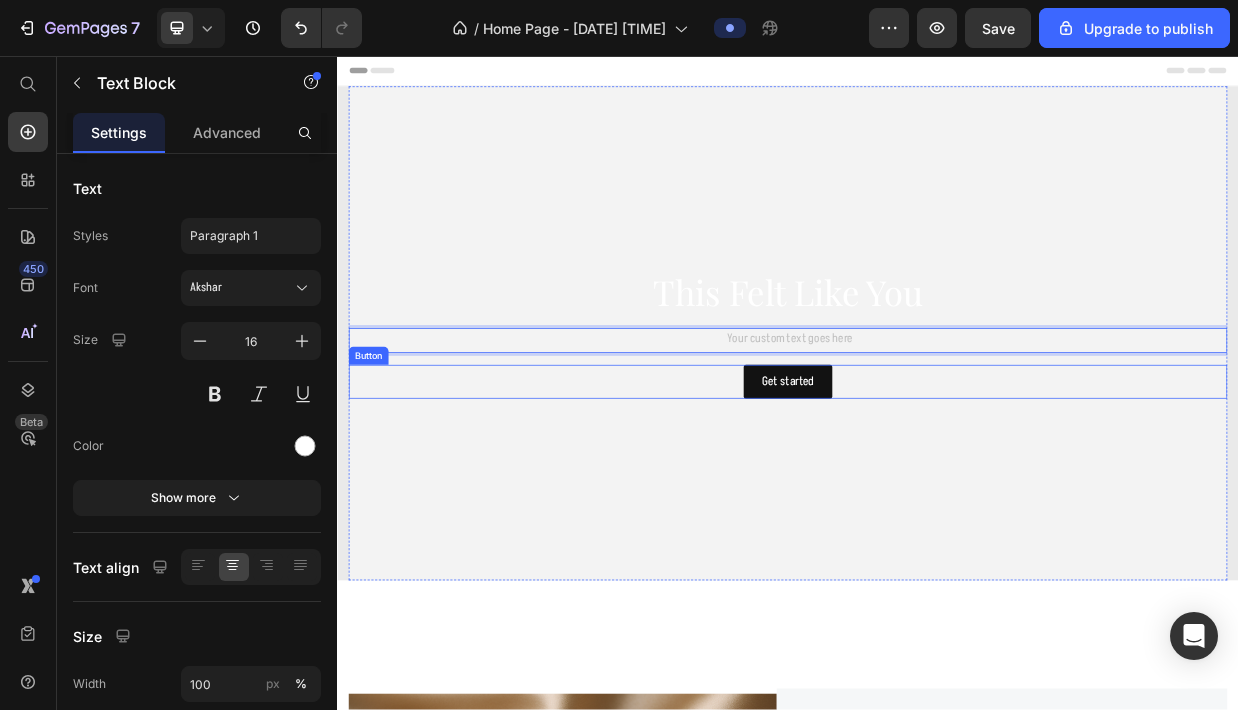 click on "Get started Button" at bounding box center [937, 490] 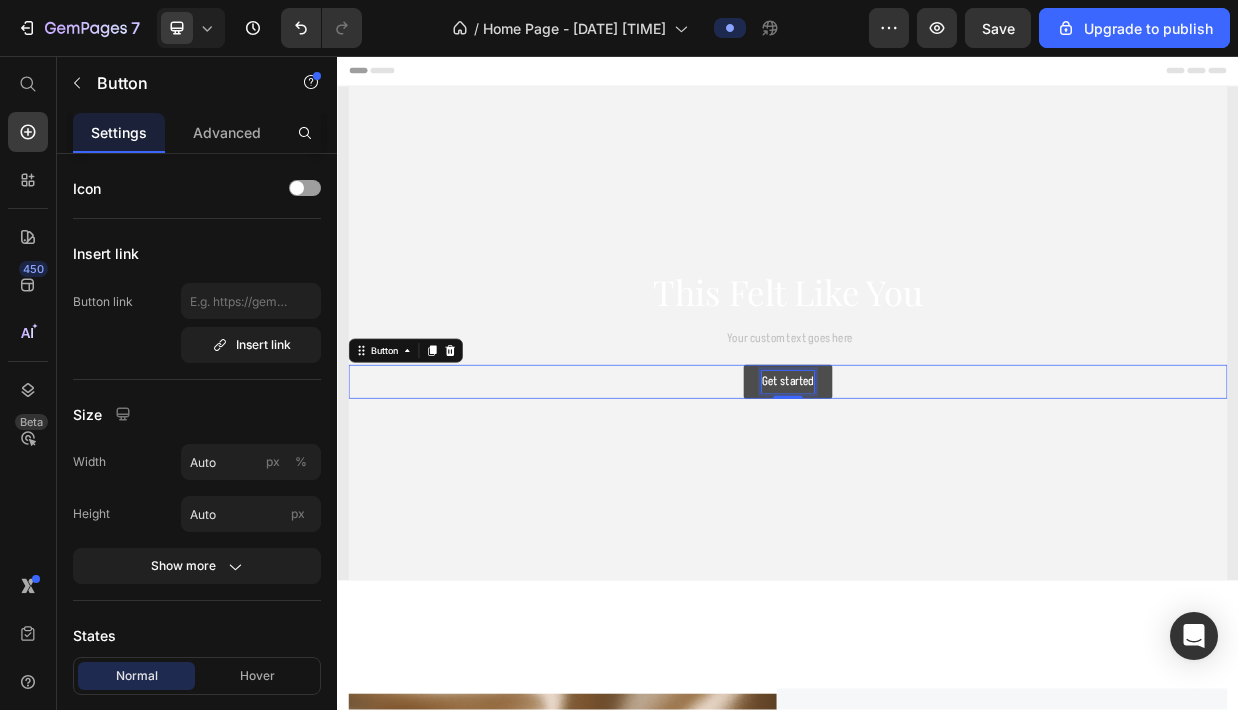 click on "Get started" at bounding box center [937, 490] 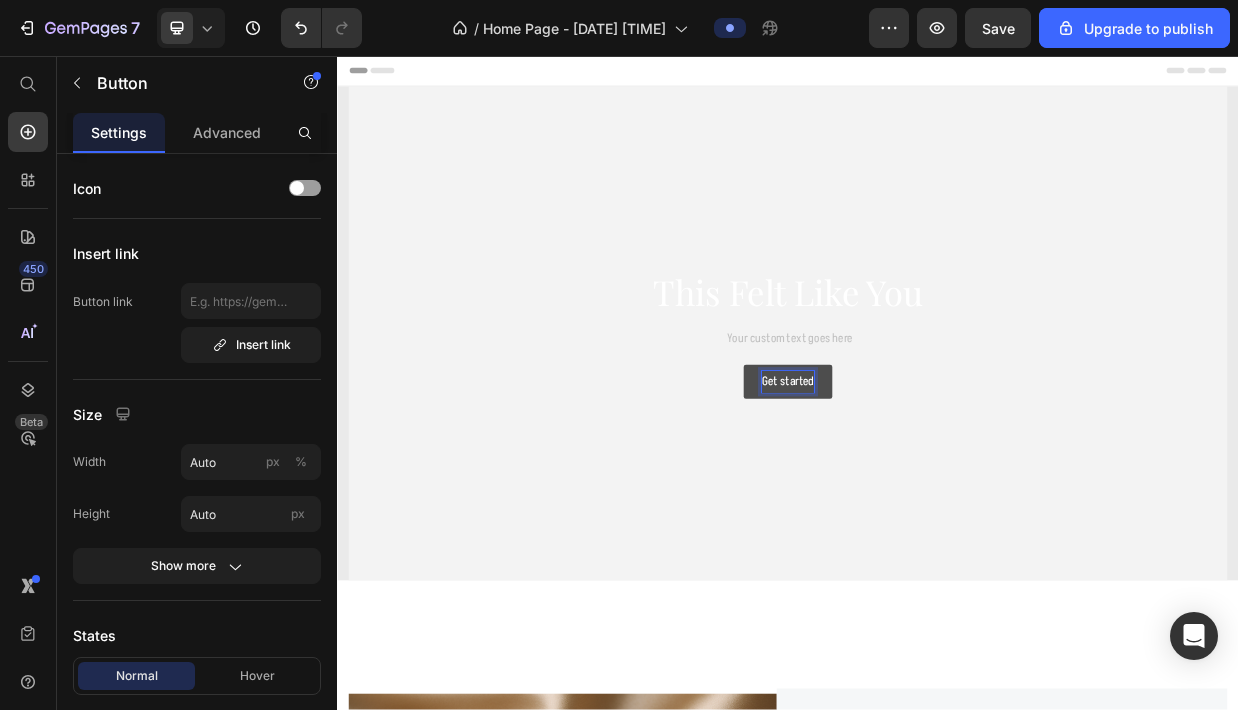 click on "Get started" at bounding box center (937, 490) 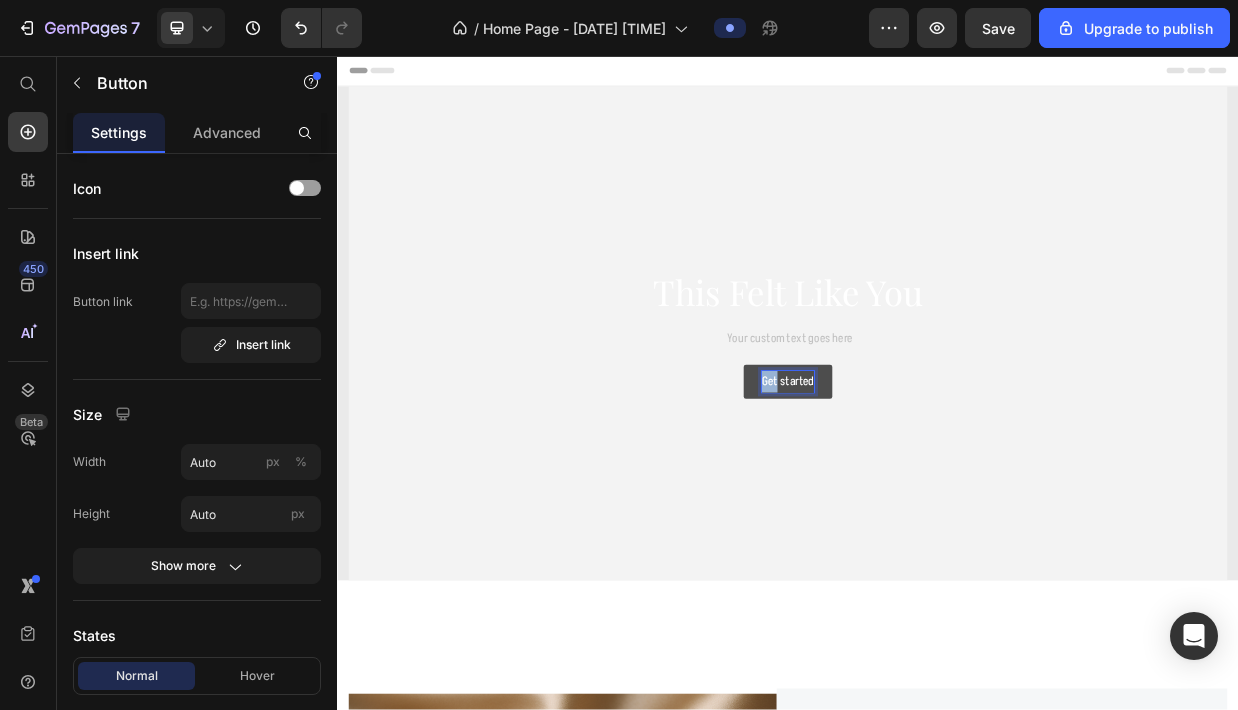 click on "Get started" at bounding box center [937, 490] 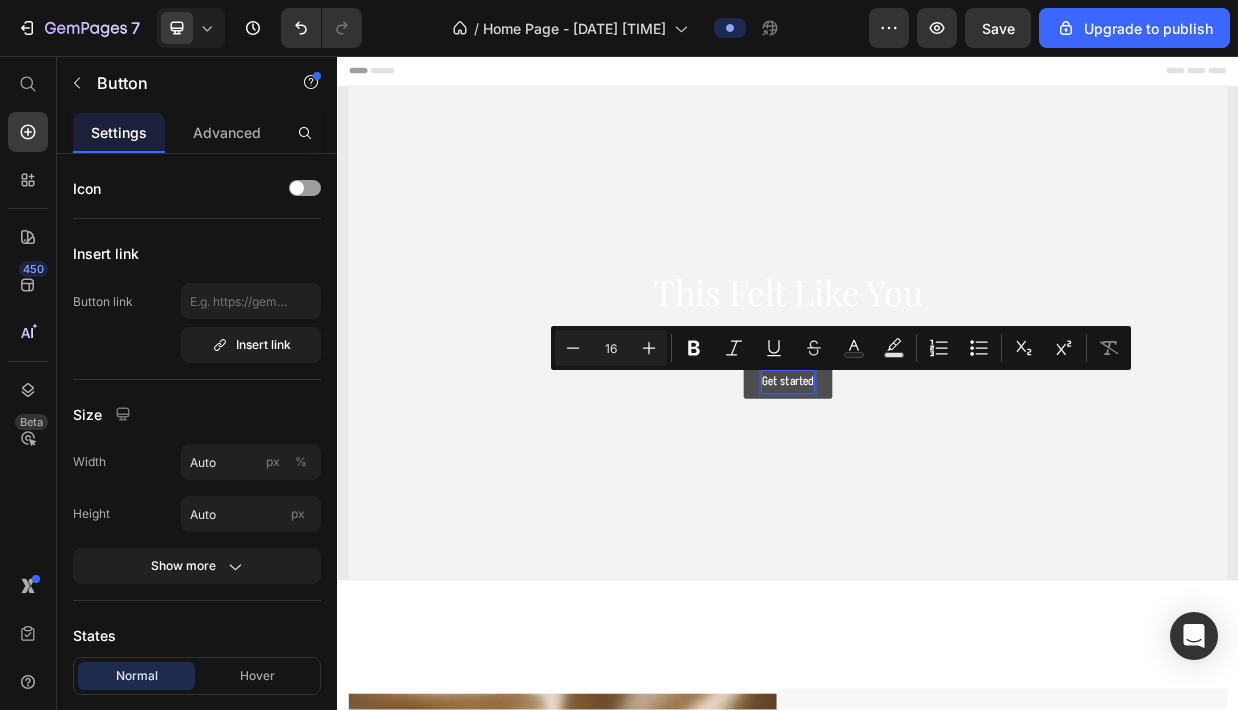 click on "Get started" at bounding box center [937, 490] 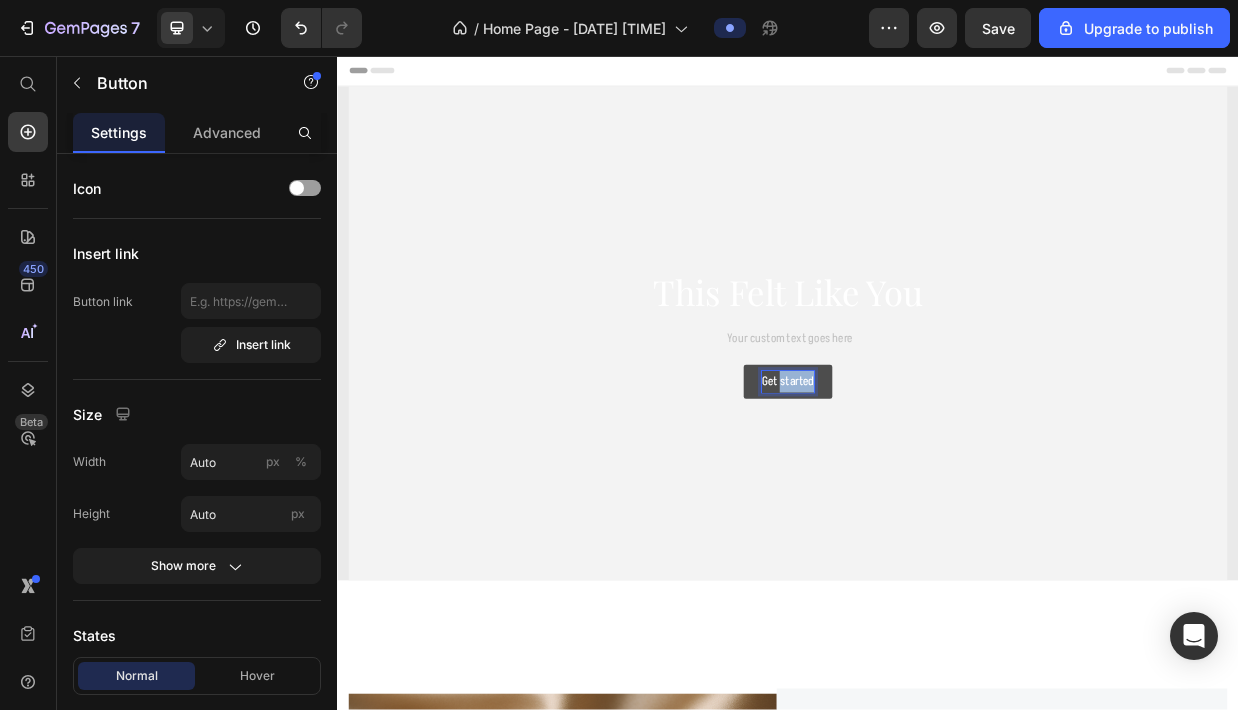 click on "Get started" at bounding box center (937, 490) 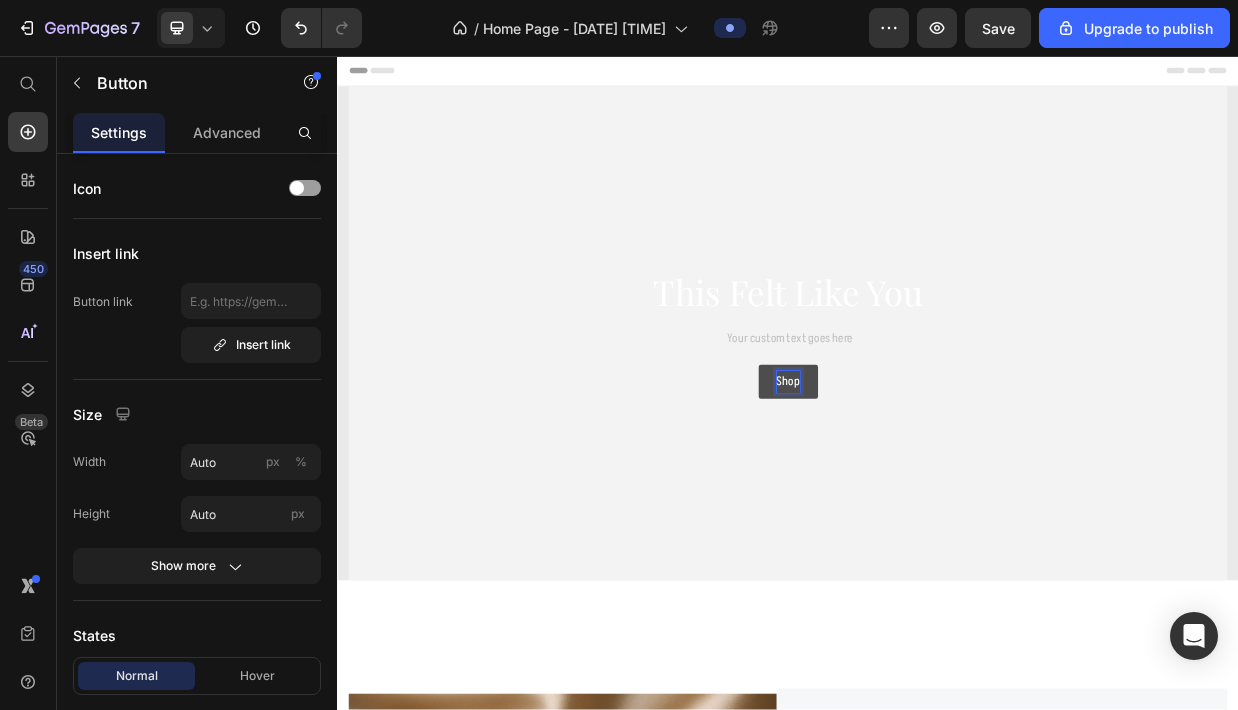 click on "Shop" at bounding box center (937, 490) 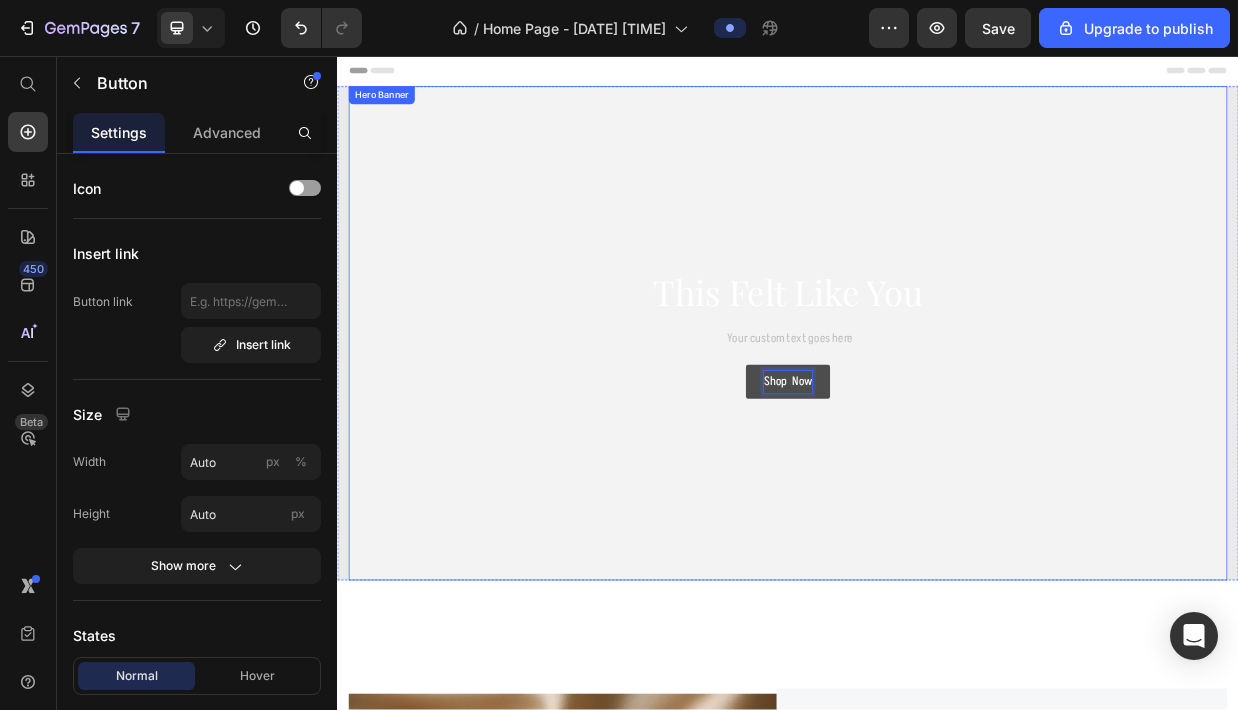 click at bounding box center [937, 426] 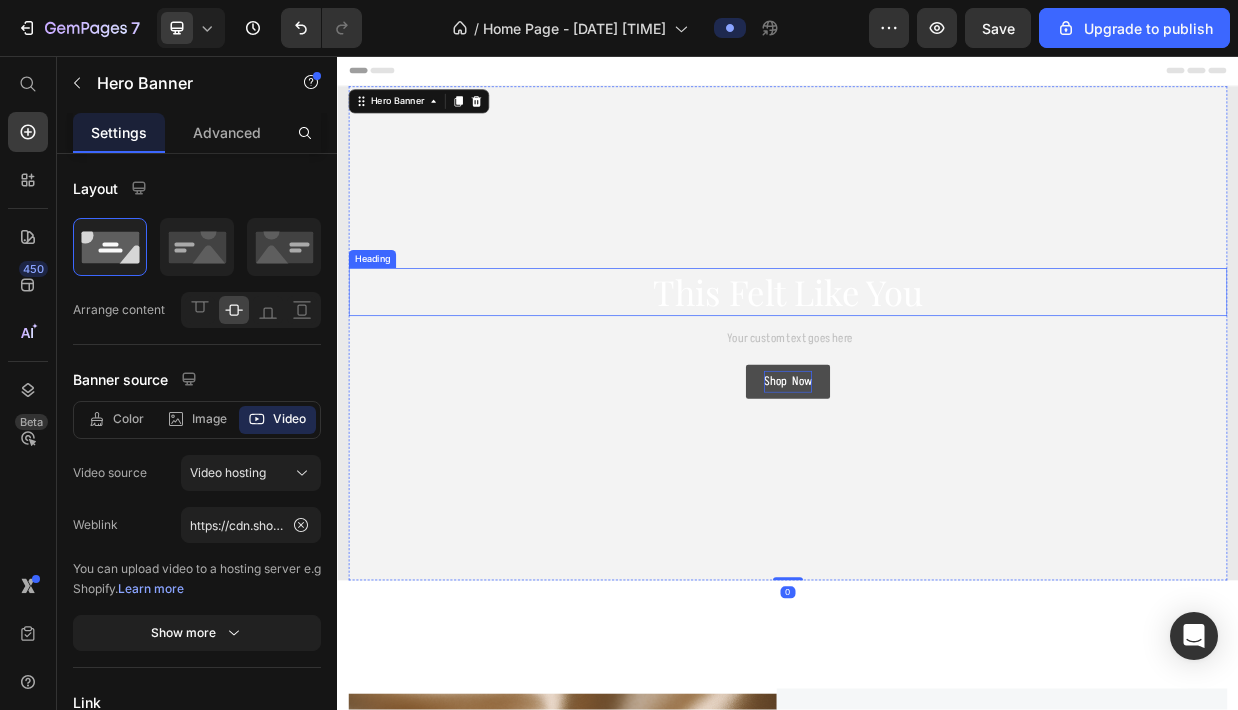 click on "This Felt Like You" at bounding box center (937, 371) 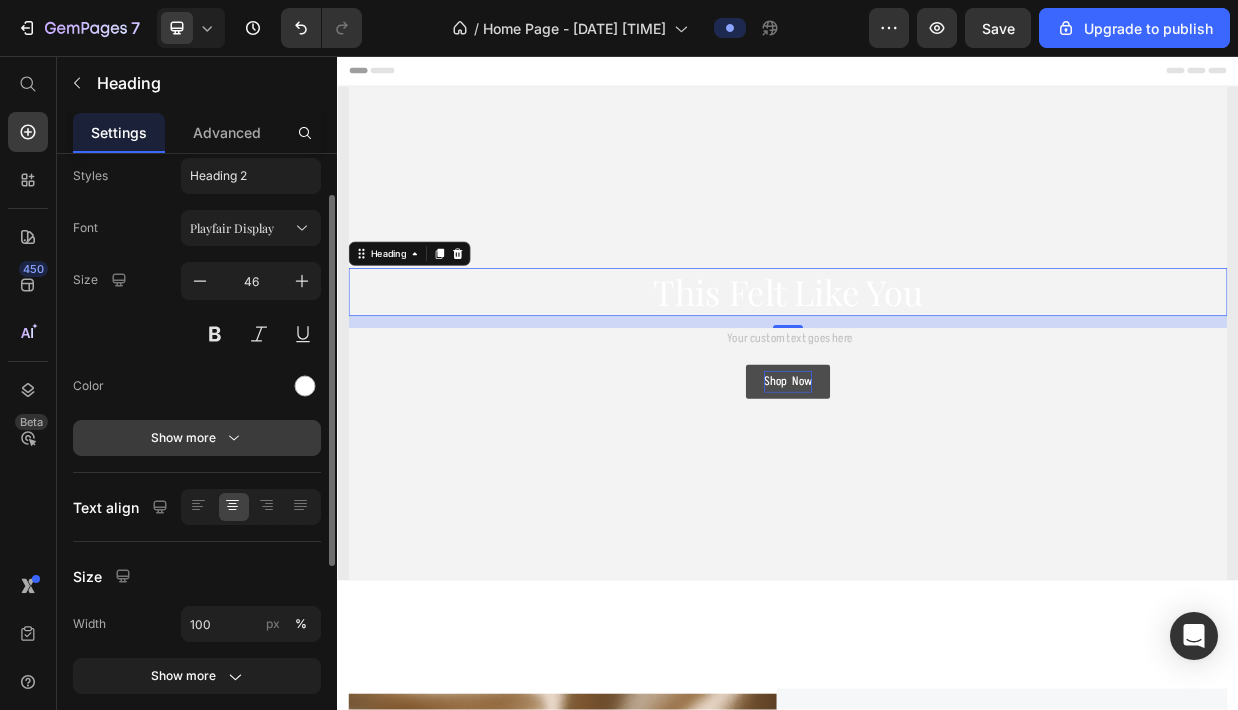 scroll, scrollTop: 63, scrollLeft: 0, axis: vertical 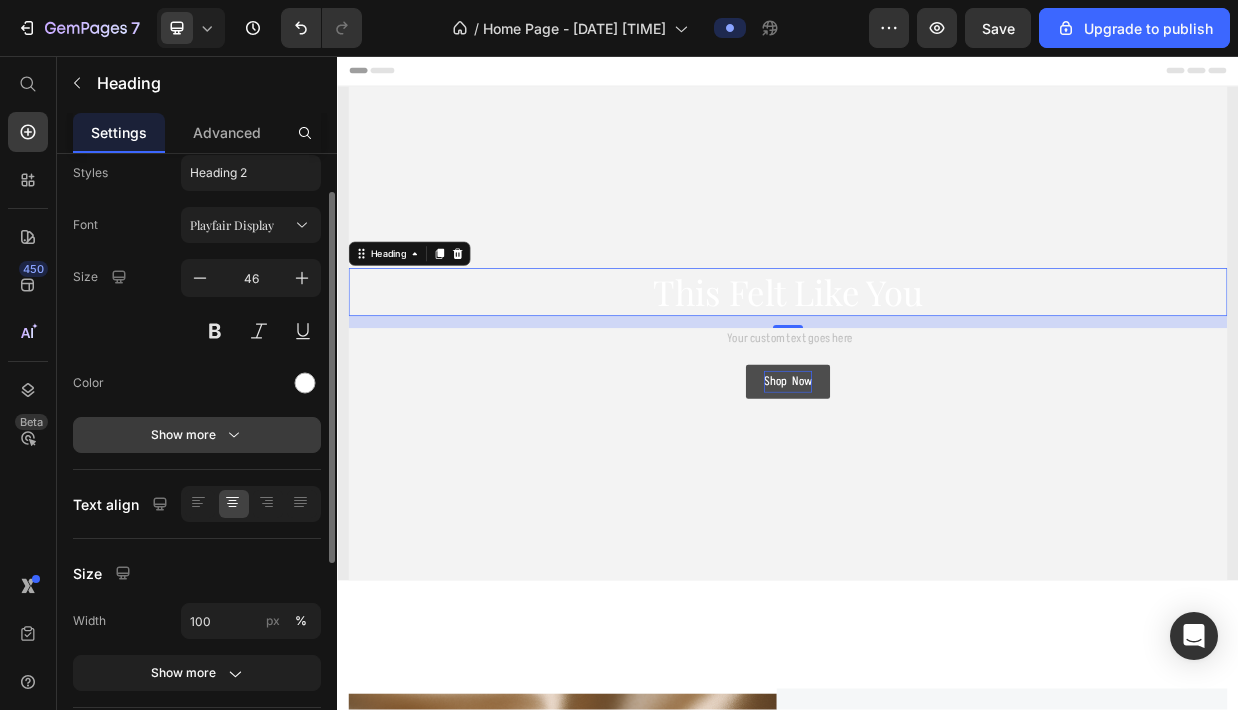 click 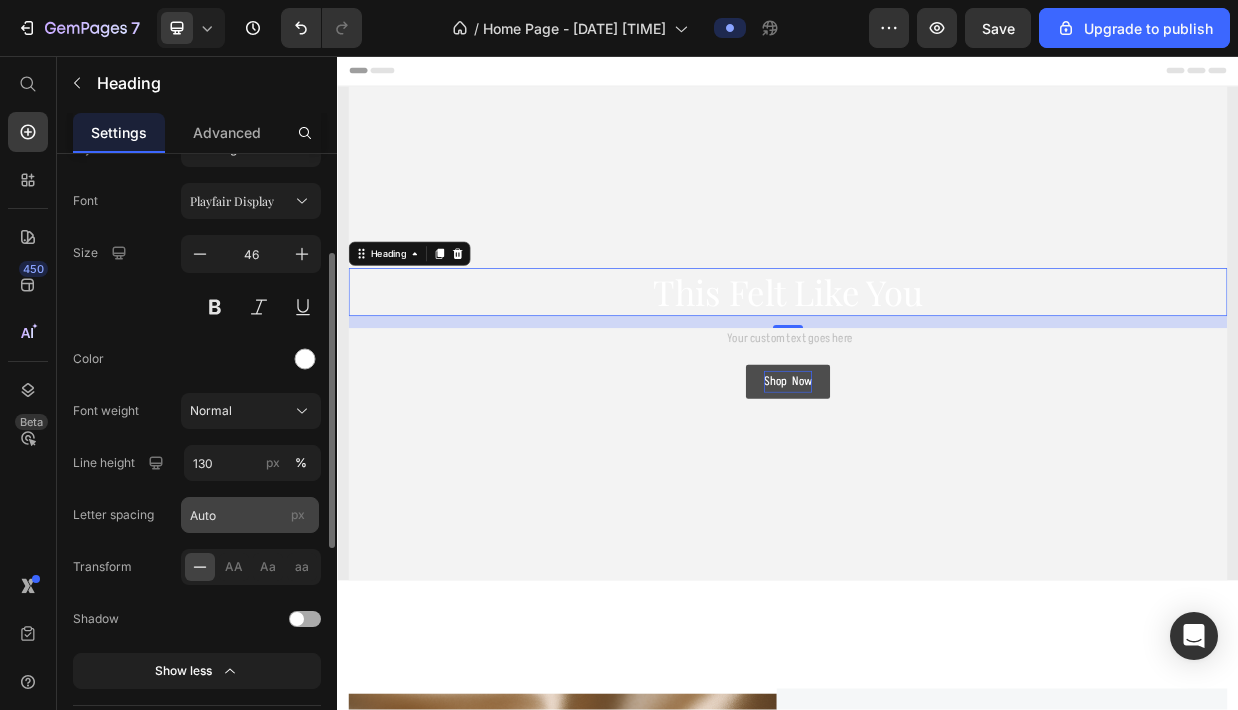 scroll, scrollTop: 57, scrollLeft: 0, axis: vertical 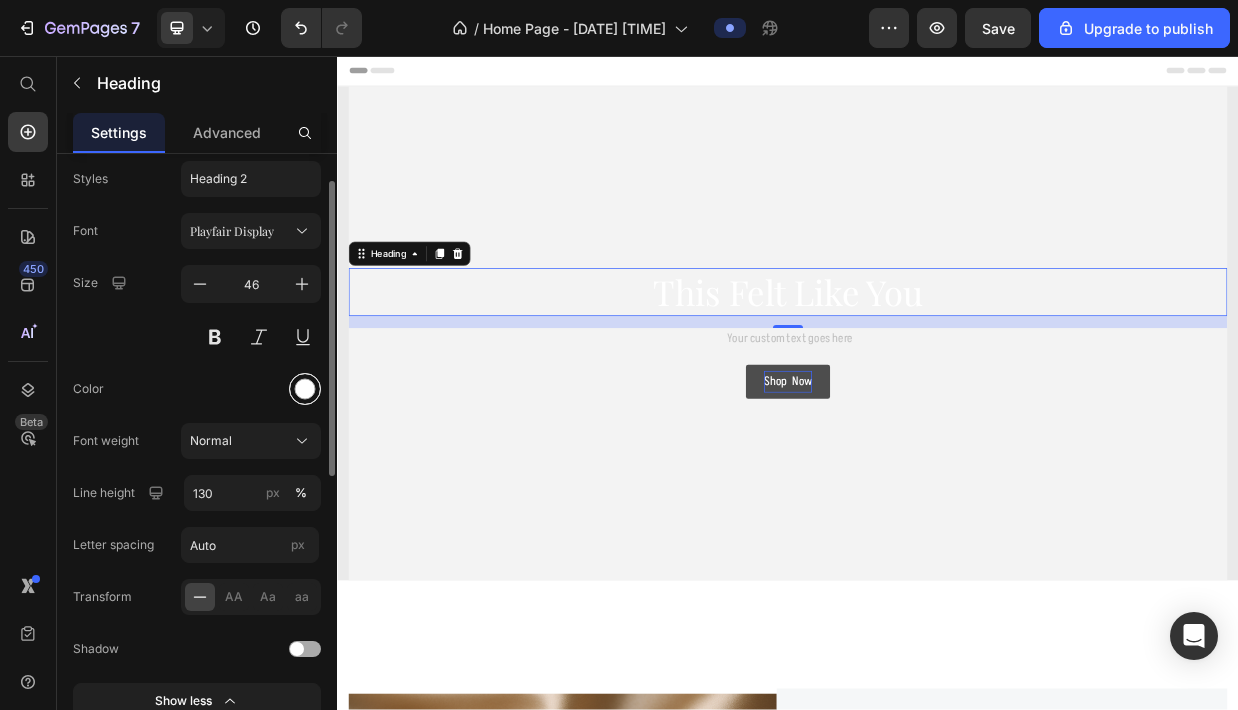 click at bounding box center (305, 389) 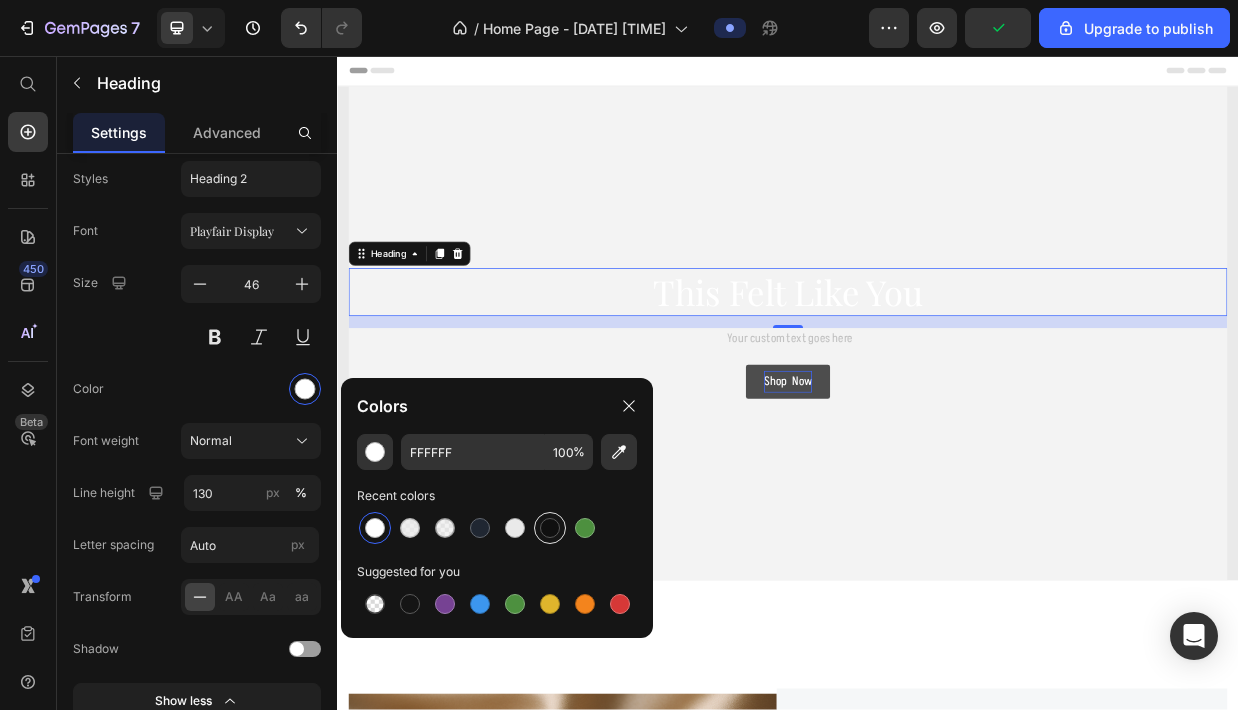 click at bounding box center [550, 528] 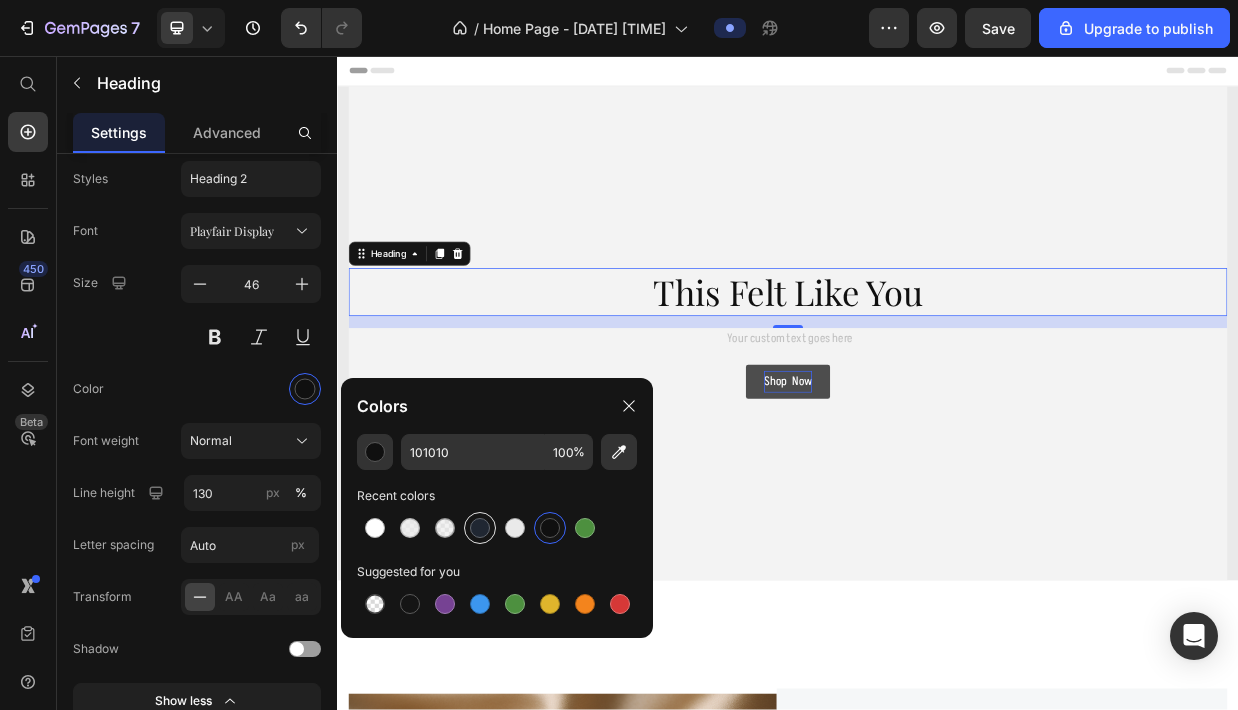click at bounding box center [480, 528] 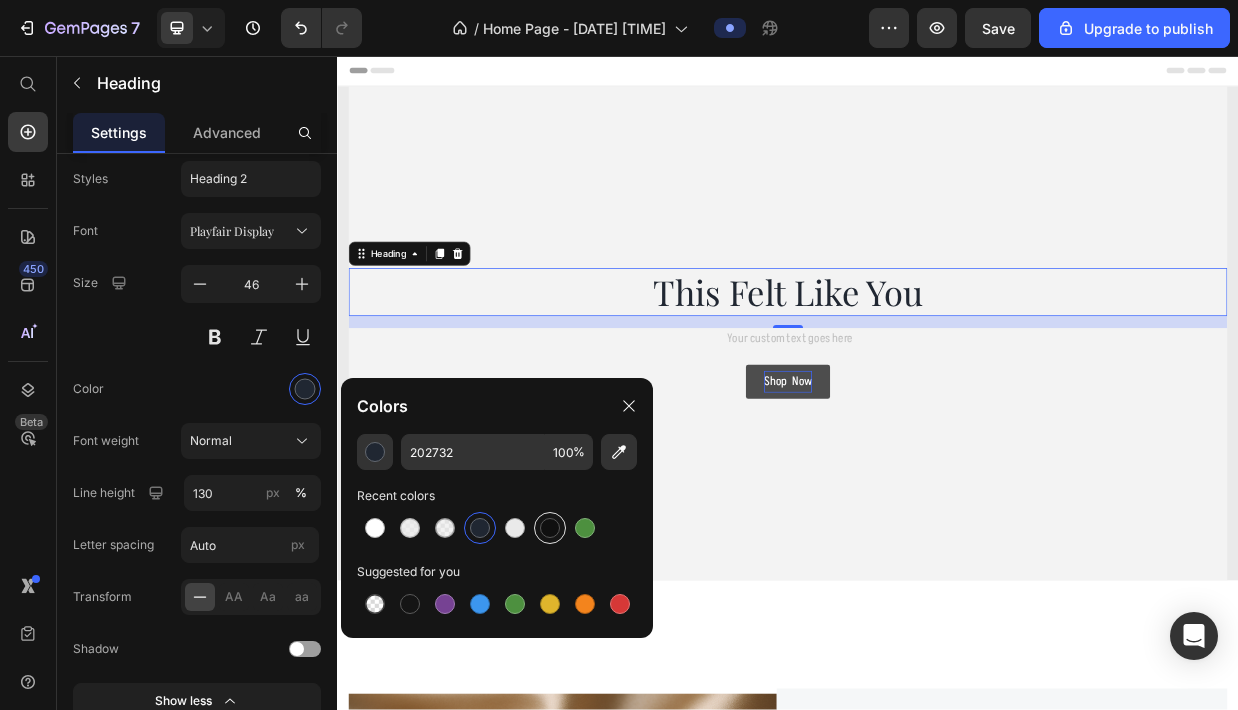 click at bounding box center [550, 528] 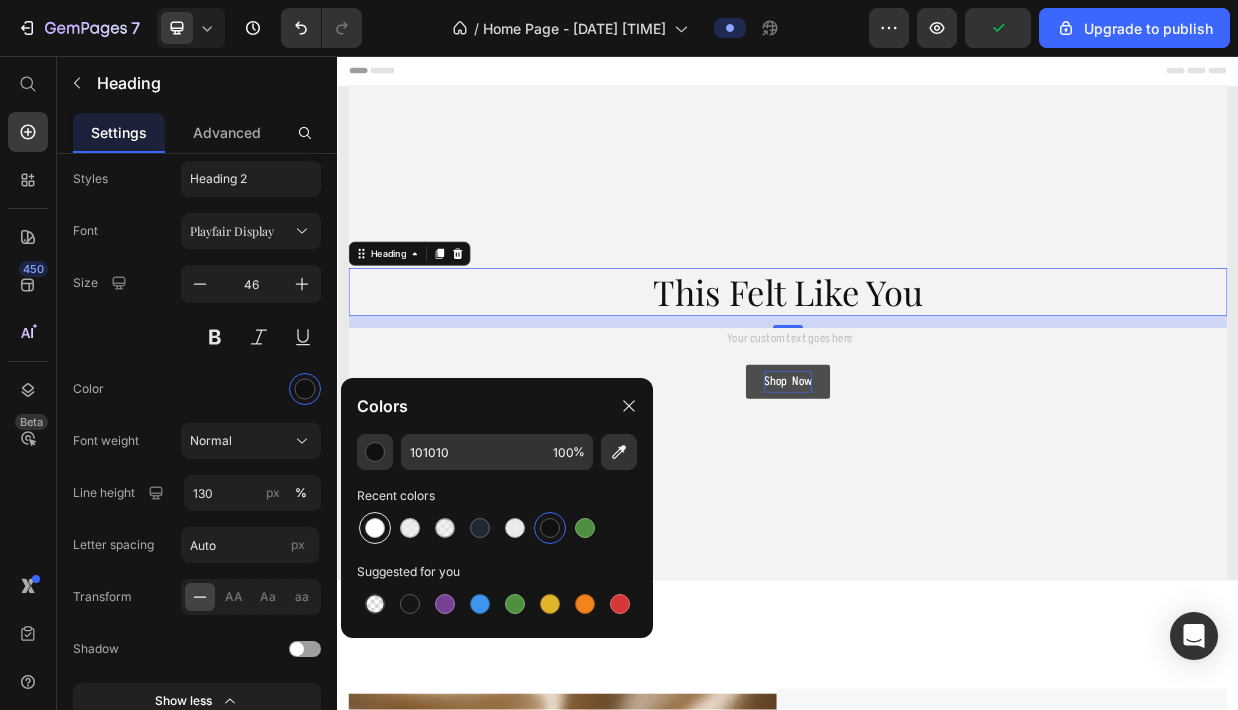 click at bounding box center [375, 528] 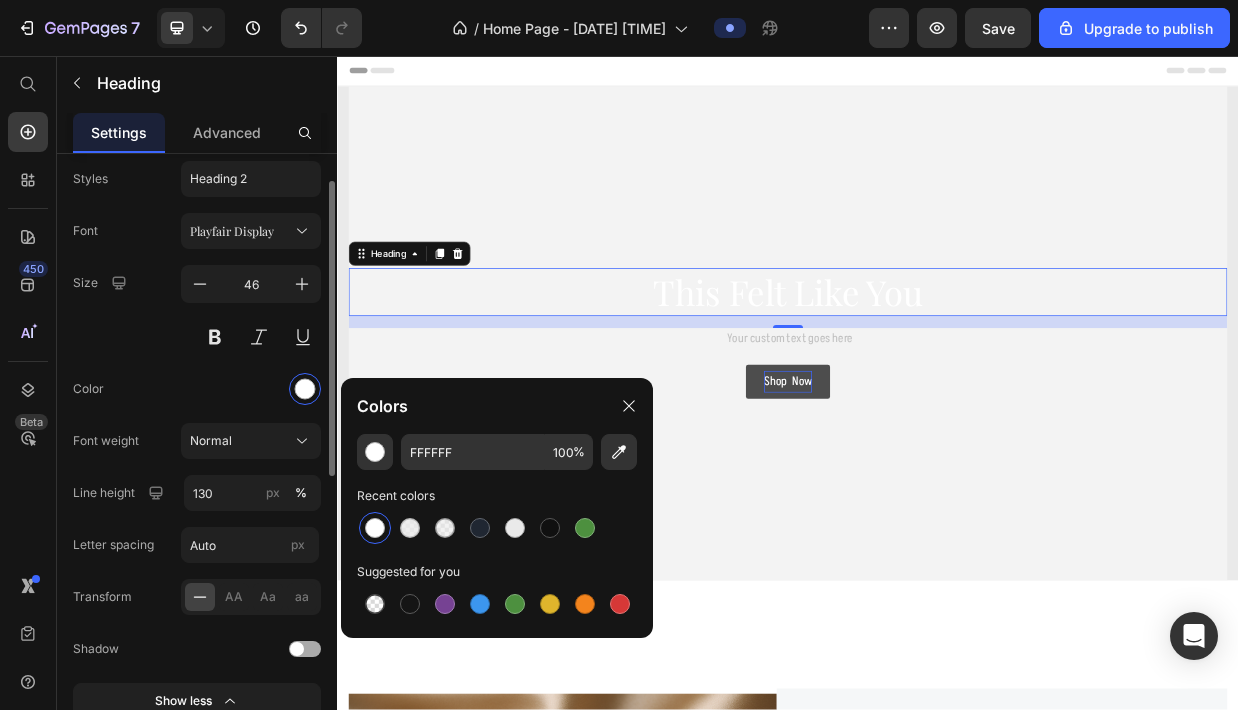 click on "Size 46" at bounding box center [197, 310] 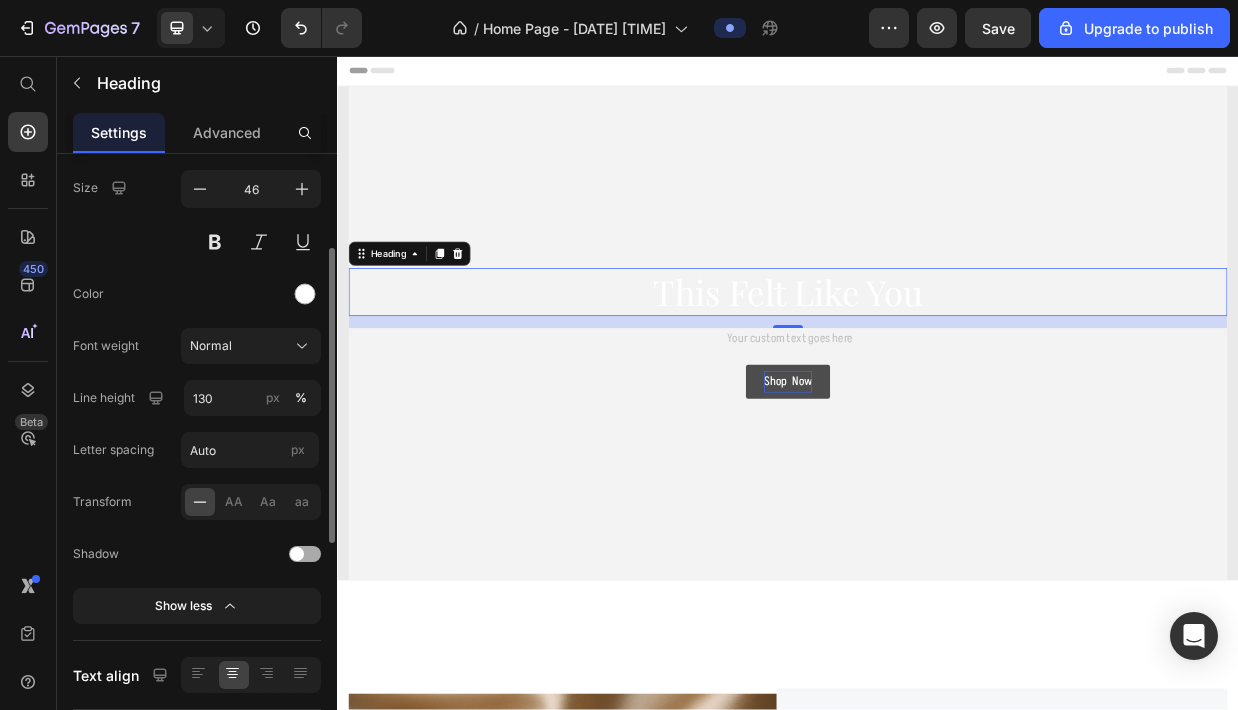 scroll, scrollTop: 166, scrollLeft: 0, axis: vertical 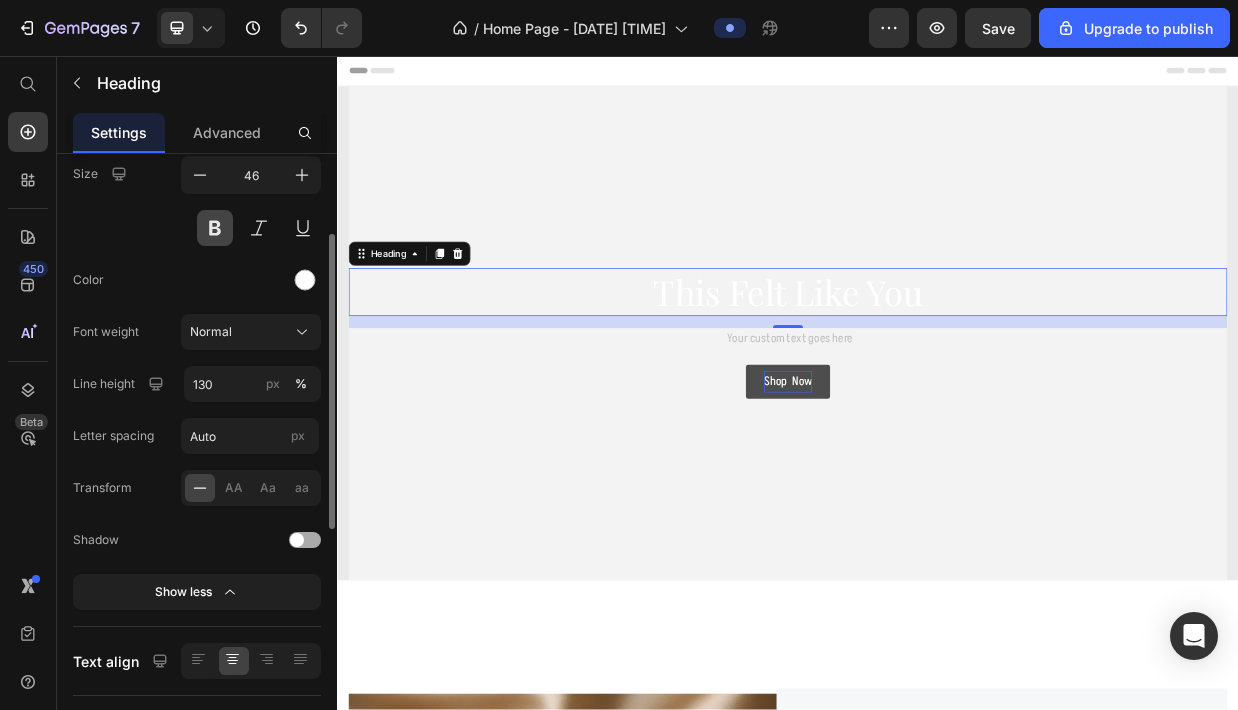 click at bounding box center [215, 228] 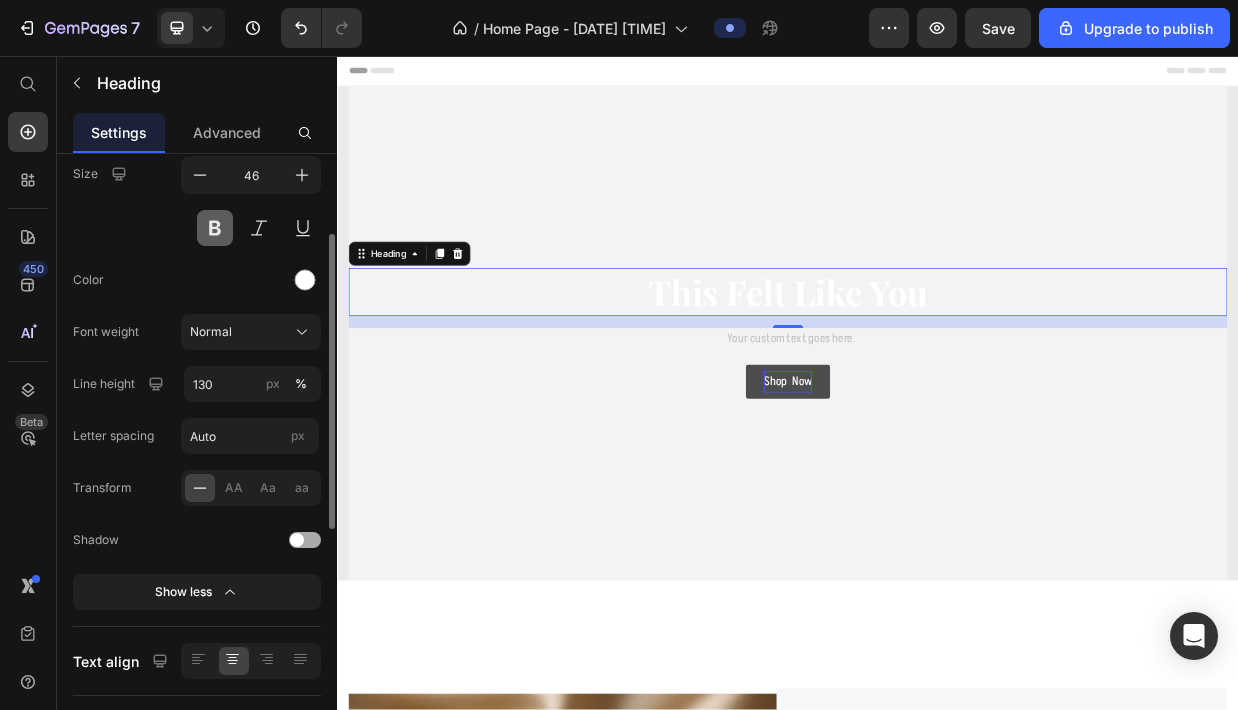 click at bounding box center (215, 228) 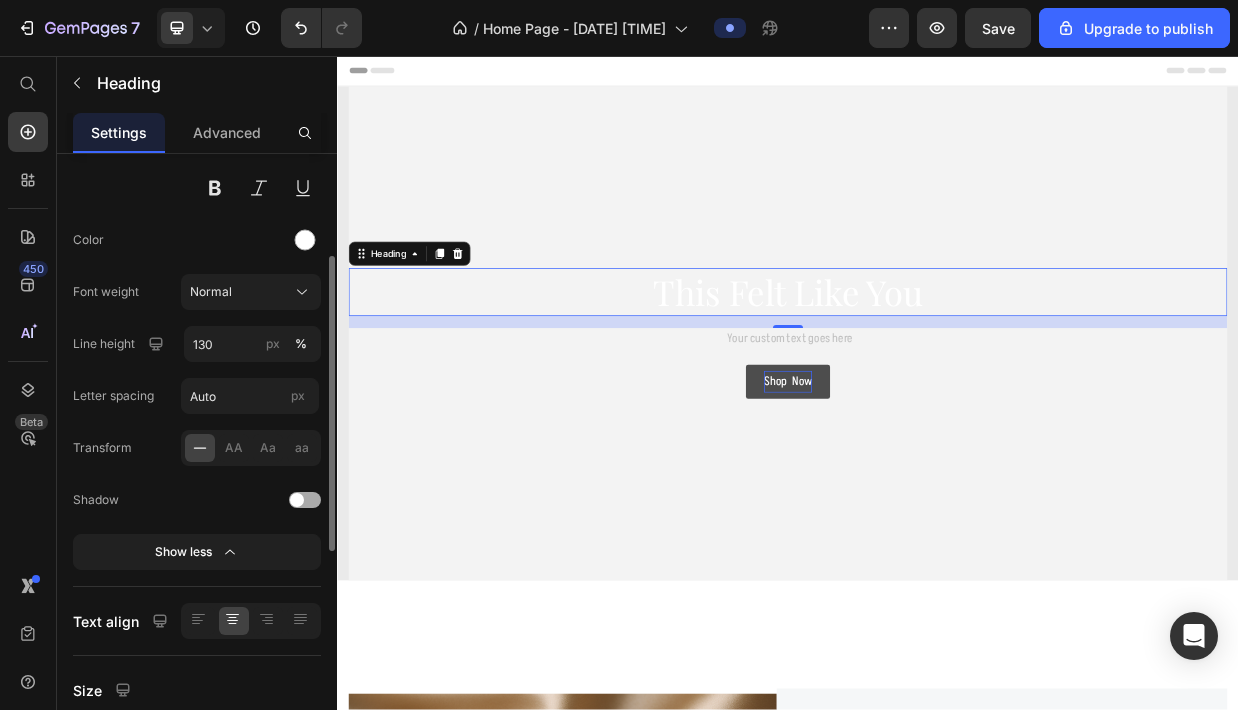 scroll, scrollTop: 210, scrollLeft: 0, axis: vertical 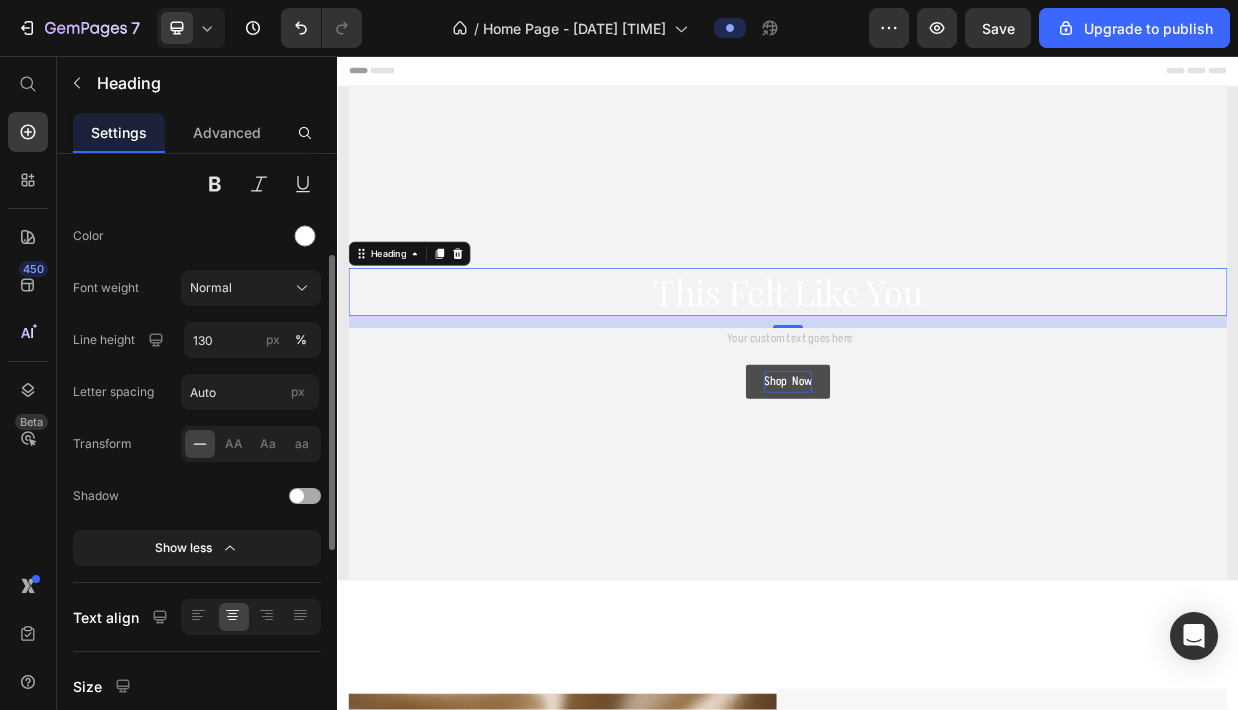 click at bounding box center [305, 496] 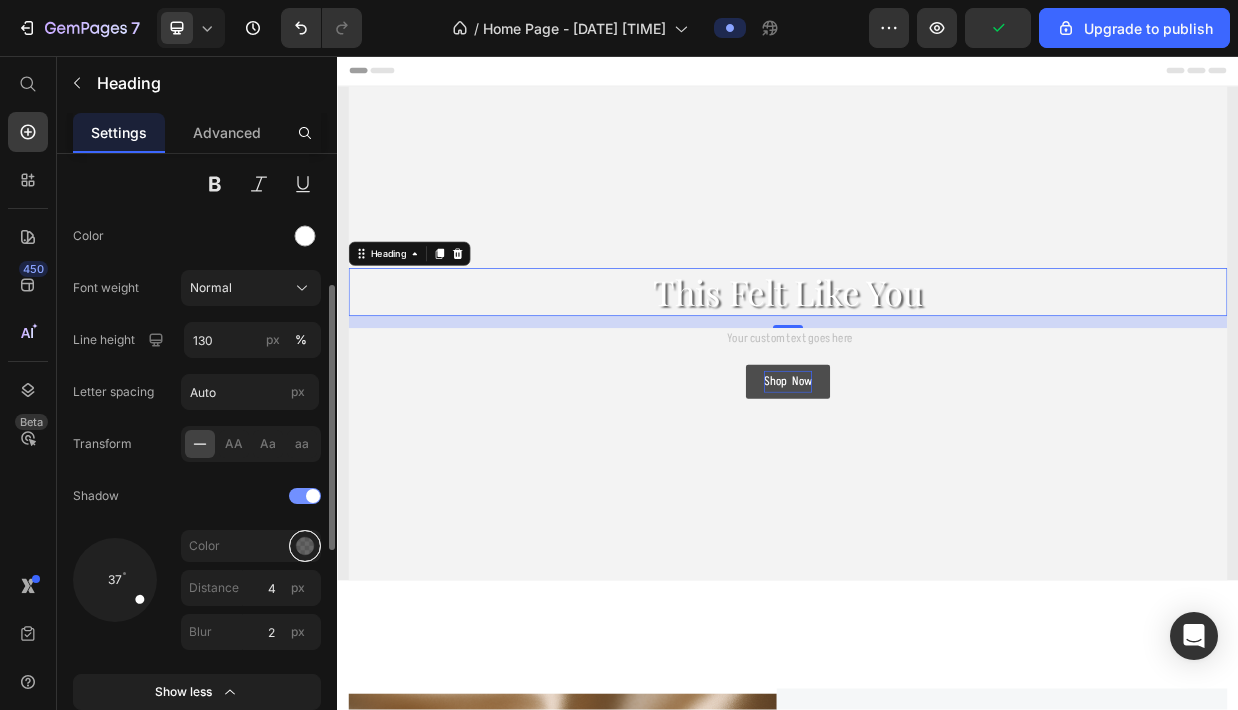 scroll, scrollTop: 270, scrollLeft: 0, axis: vertical 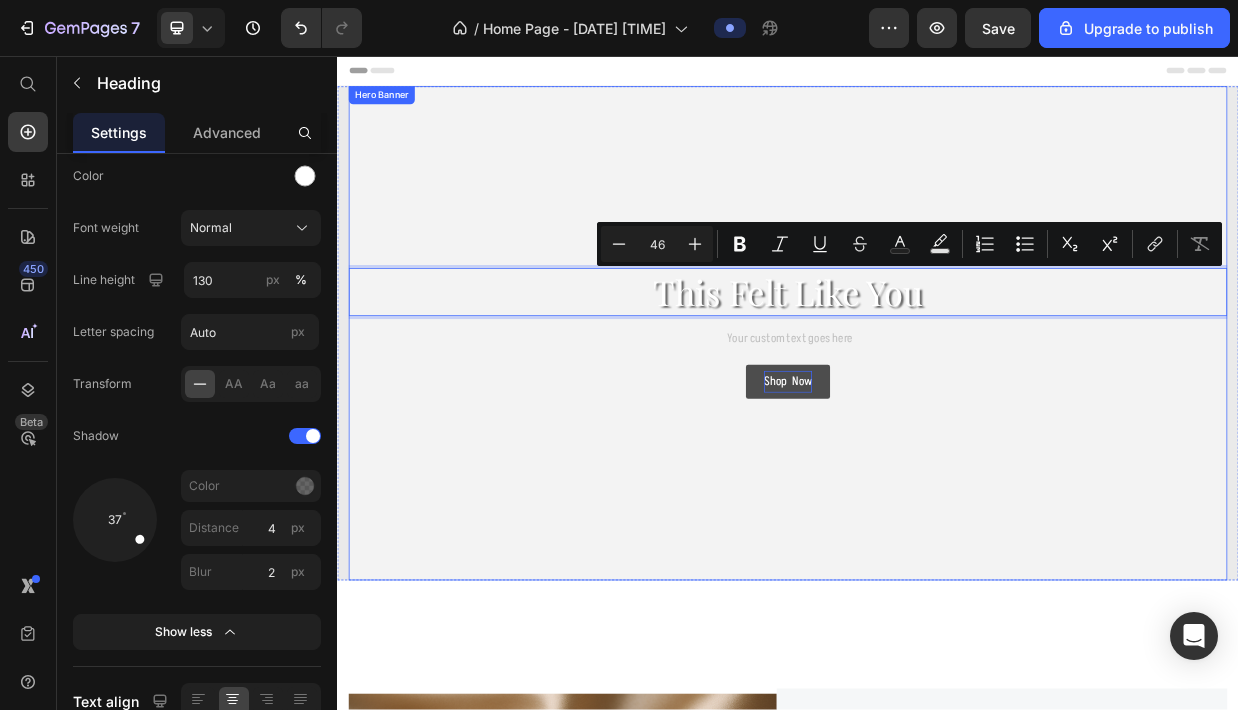 drag, startPoint x: 893, startPoint y: 376, endPoint x: 890, endPoint y: 410, distance: 34.132095 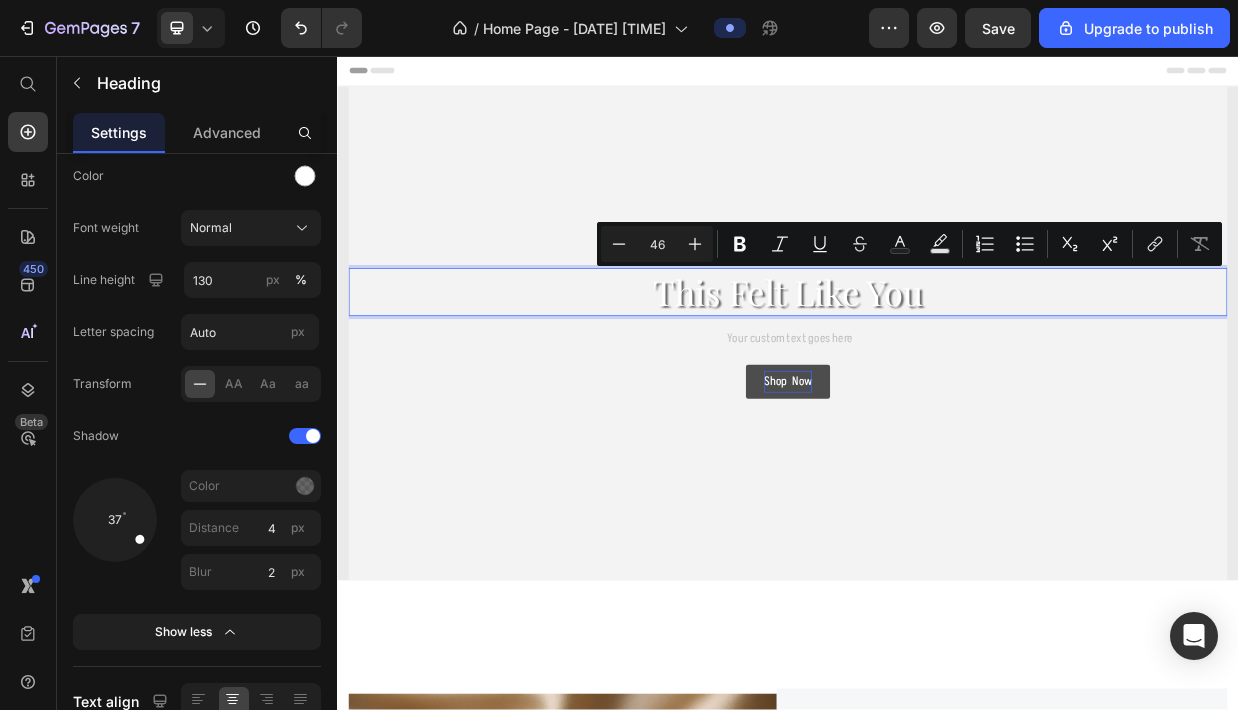 click on "This Felt Like You" at bounding box center [937, 371] 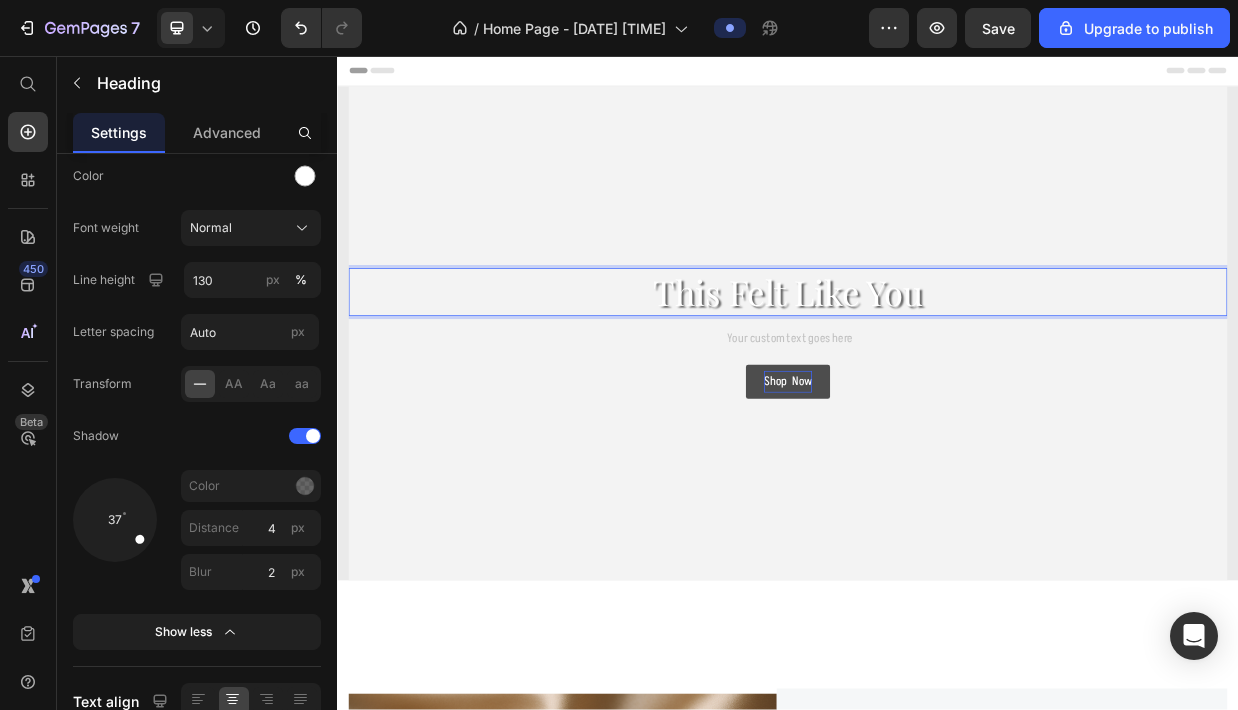click at bounding box center [937, 435] 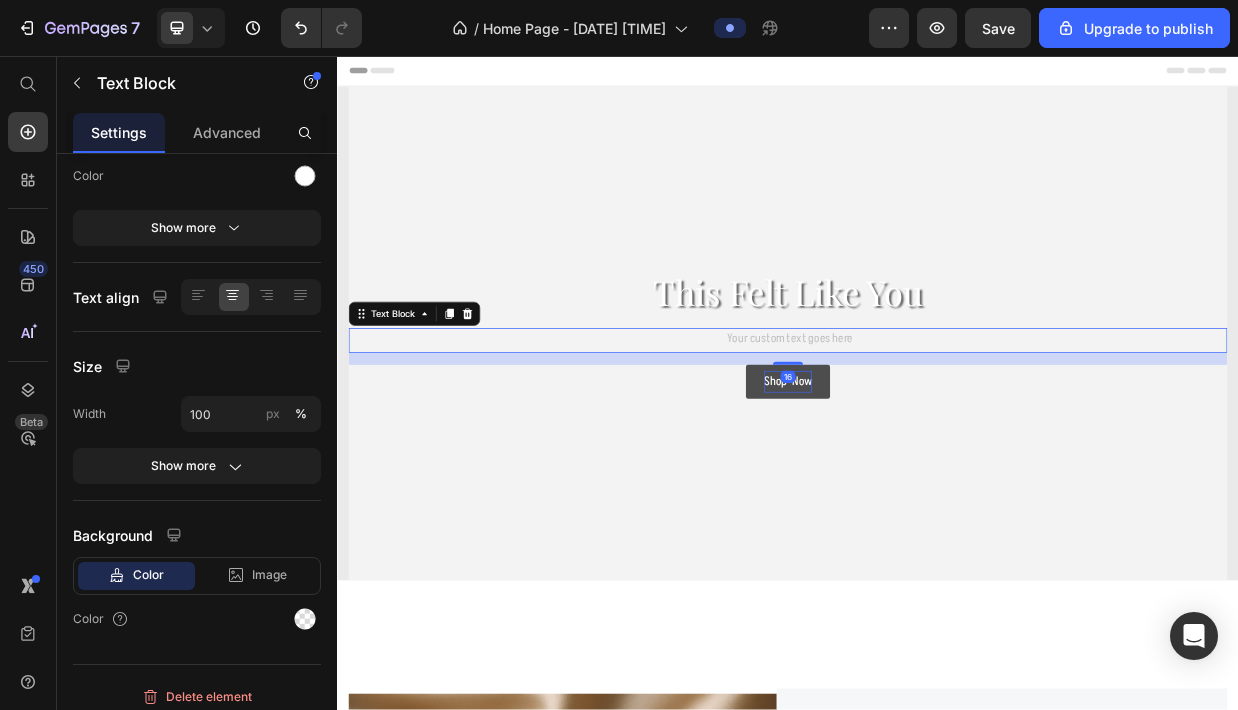 scroll, scrollTop: 0, scrollLeft: 0, axis: both 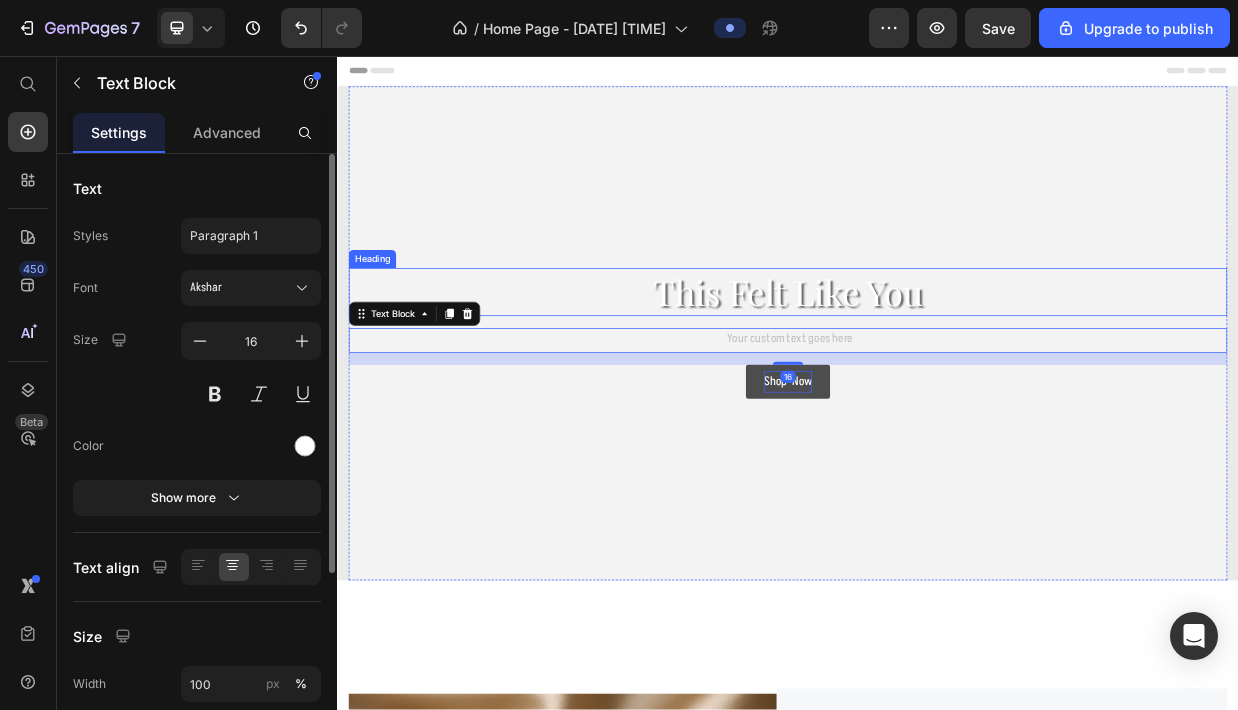 click on "This Felt Like You" at bounding box center (937, 371) 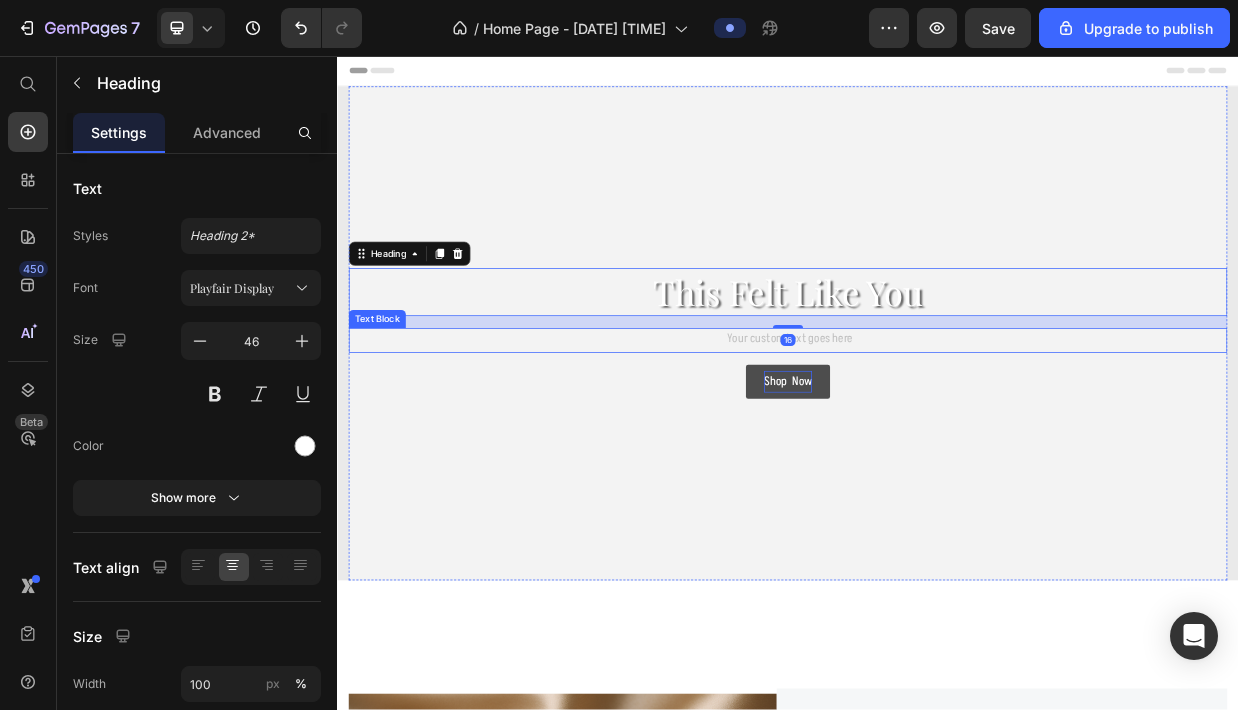 click at bounding box center [937, 435] 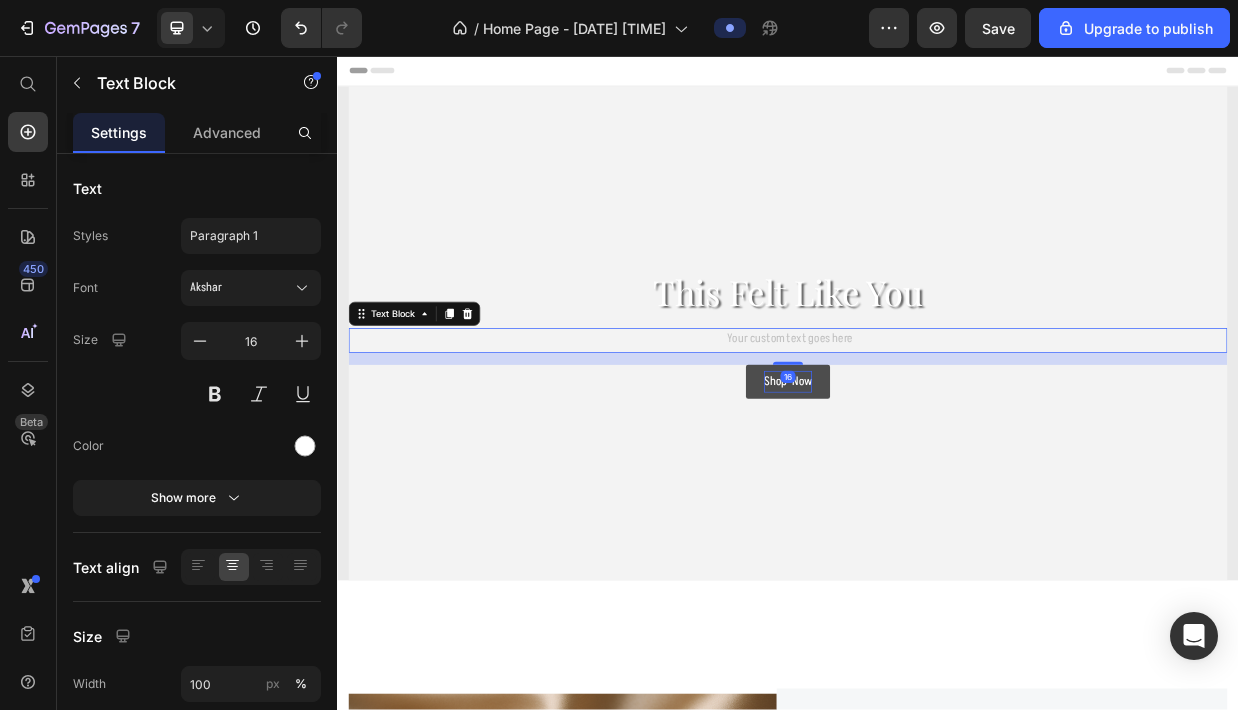 click on "This Felt Like You" at bounding box center [937, 371] 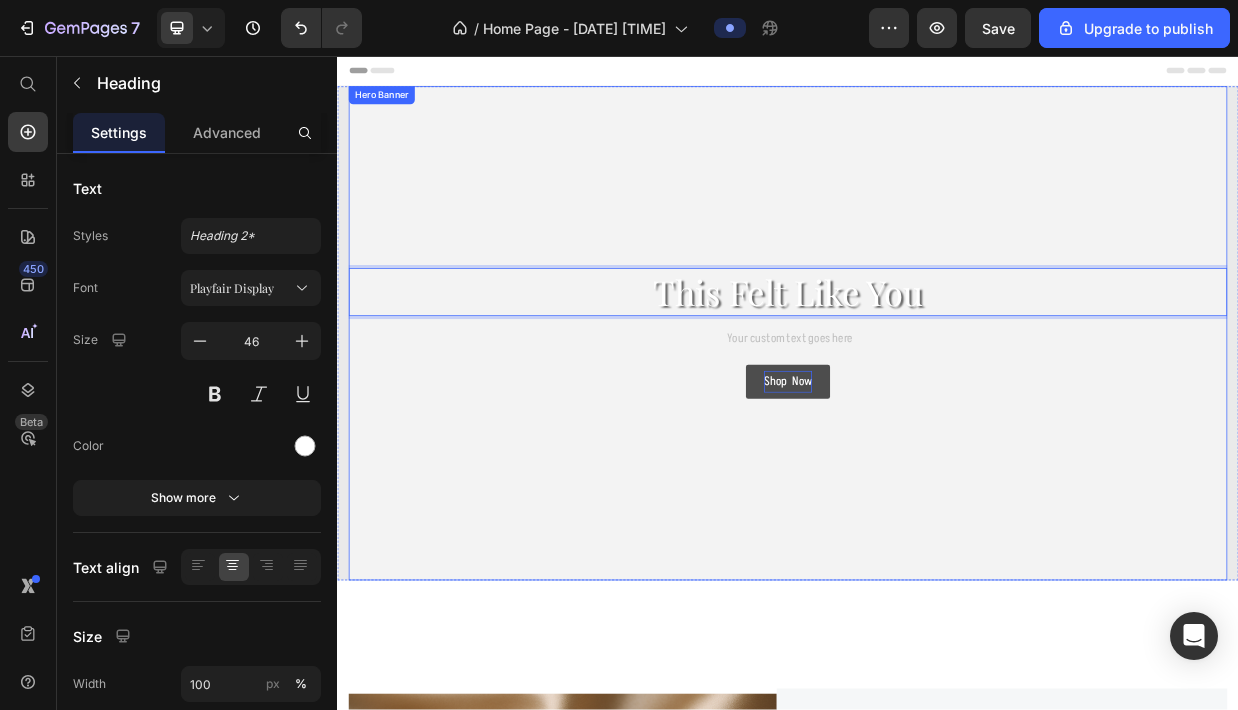 drag, startPoint x: 1161, startPoint y: 377, endPoint x: 1152, endPoint y: 417, distance: 41 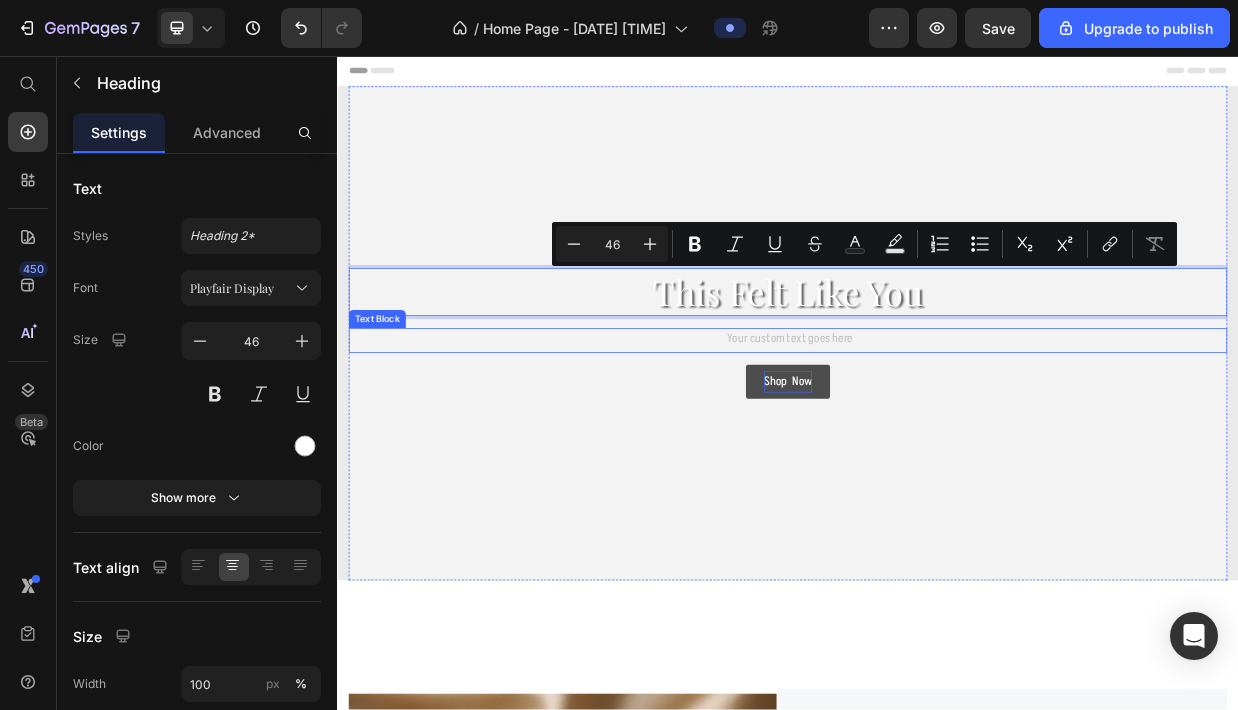 drag, startPoint x: 678, startPoint y: 344, endPoint x: 646, endPoint y: 439, distance: 100.2447 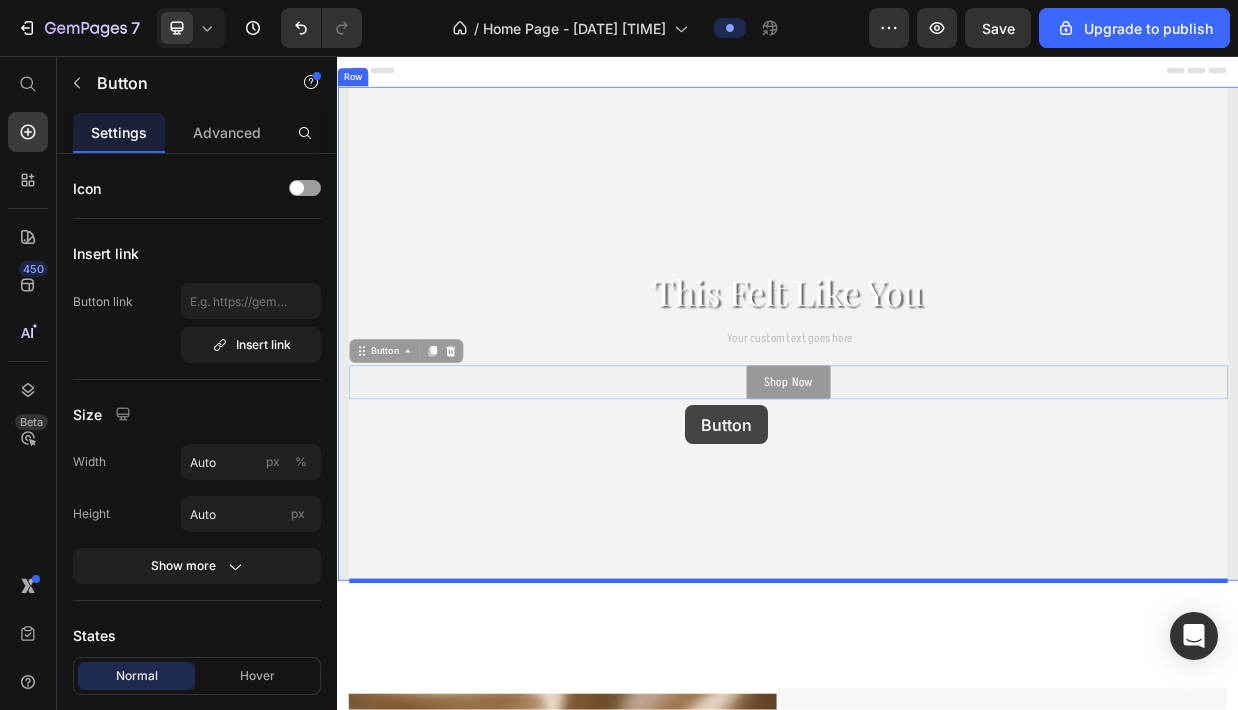 drag, startPoint x: 778, startPoint y: 527, endPoint x: 803, endPoint y: 520, distance: 25.96151 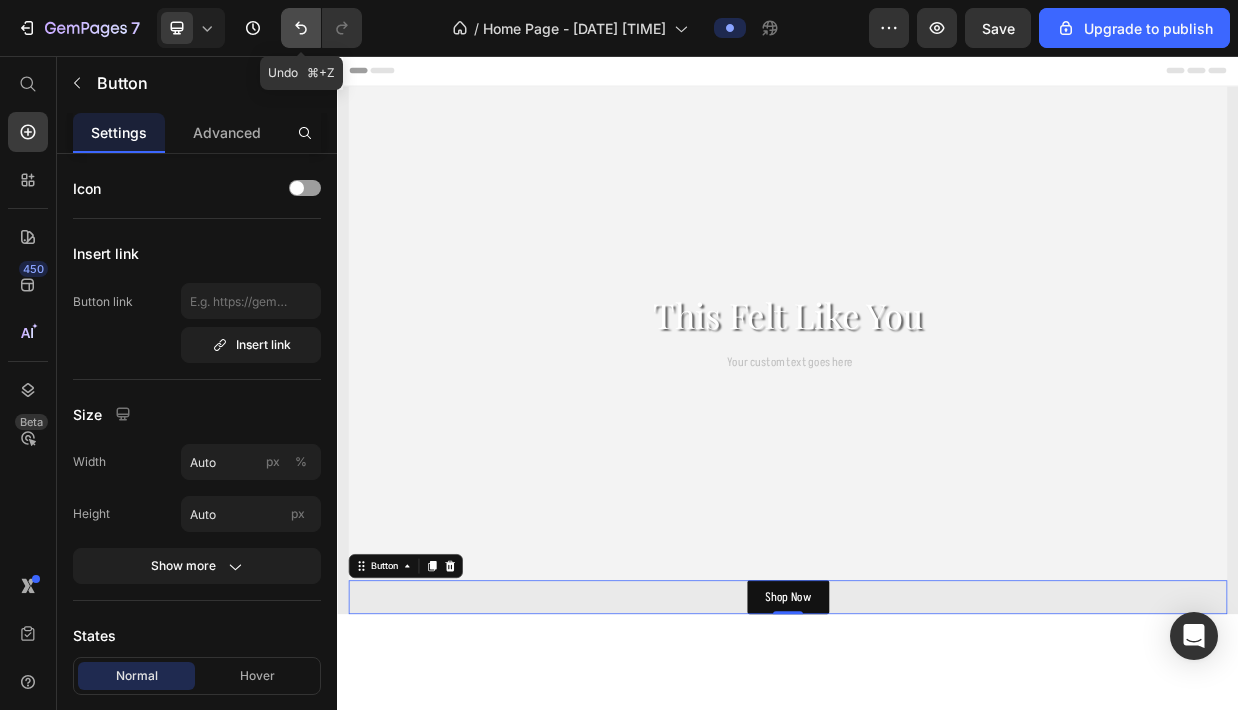 click 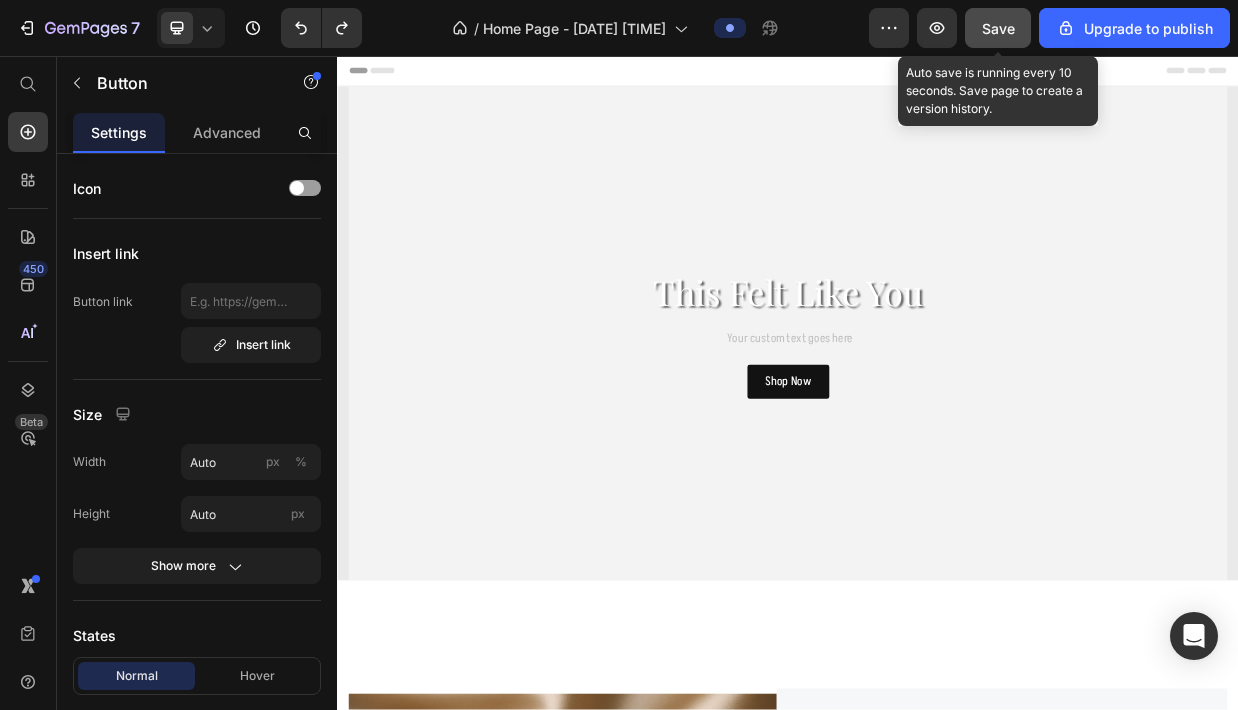 click on "Save" 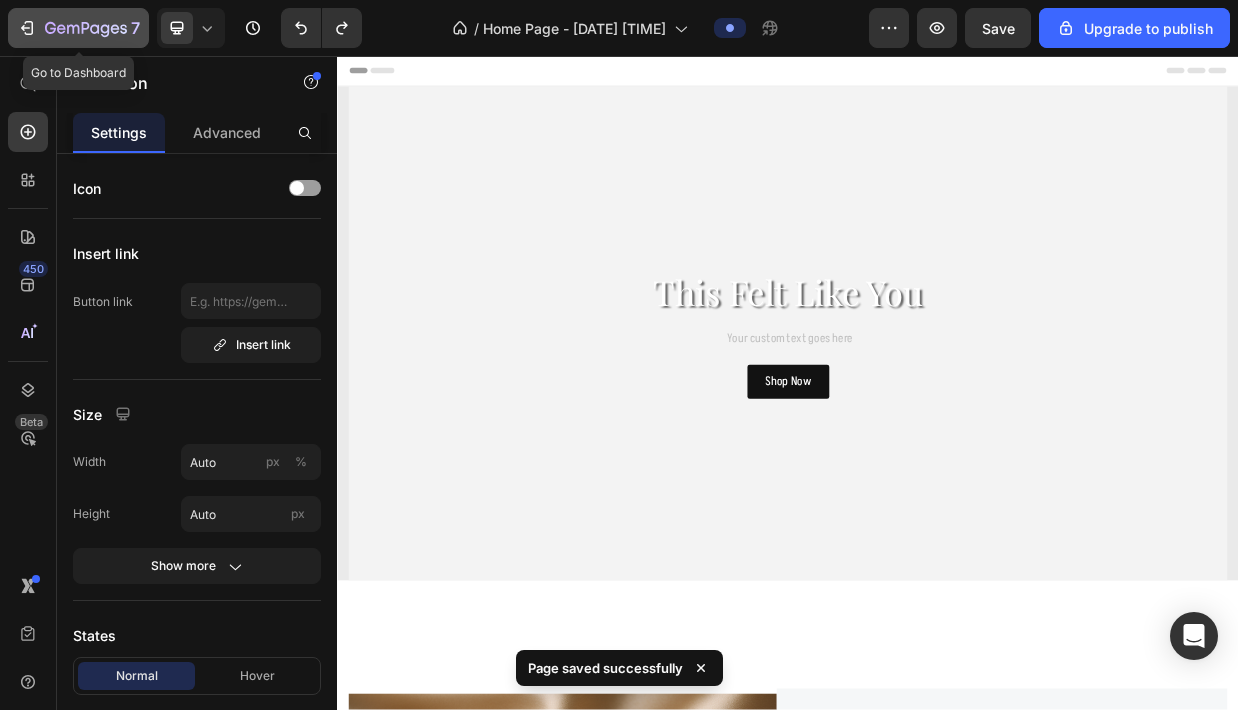click 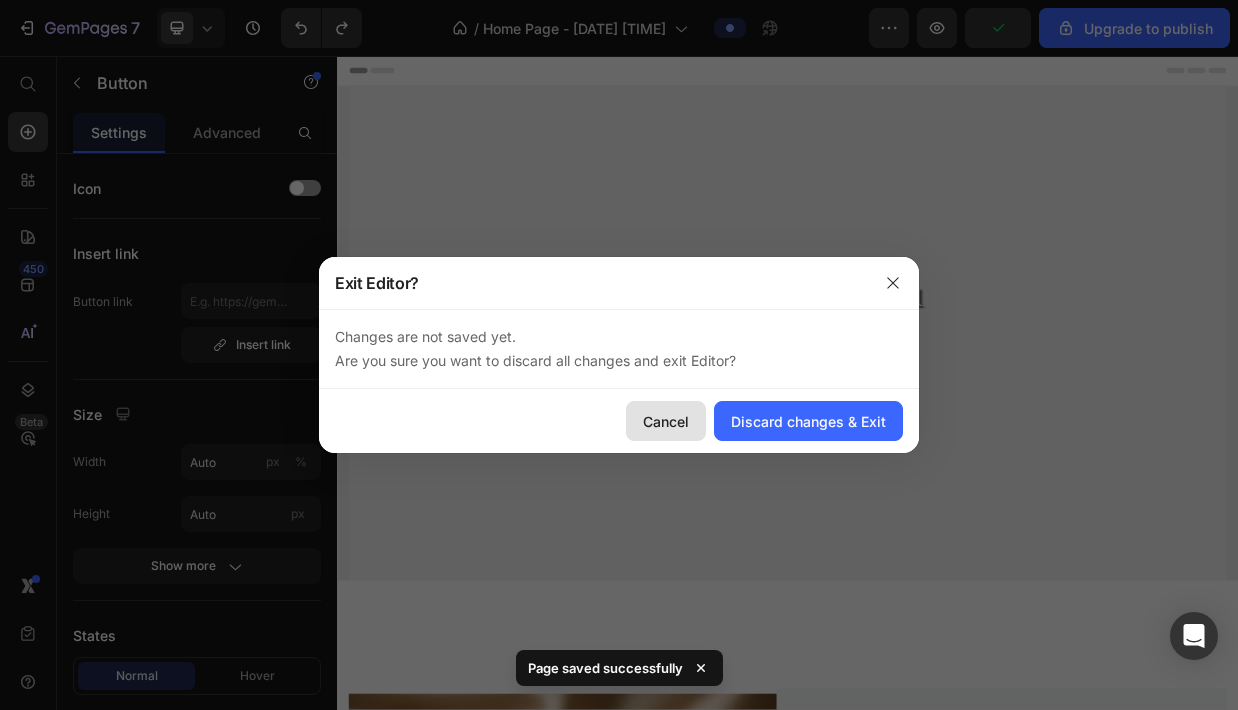 click on "Cancel" at bounding box center [666, 421] 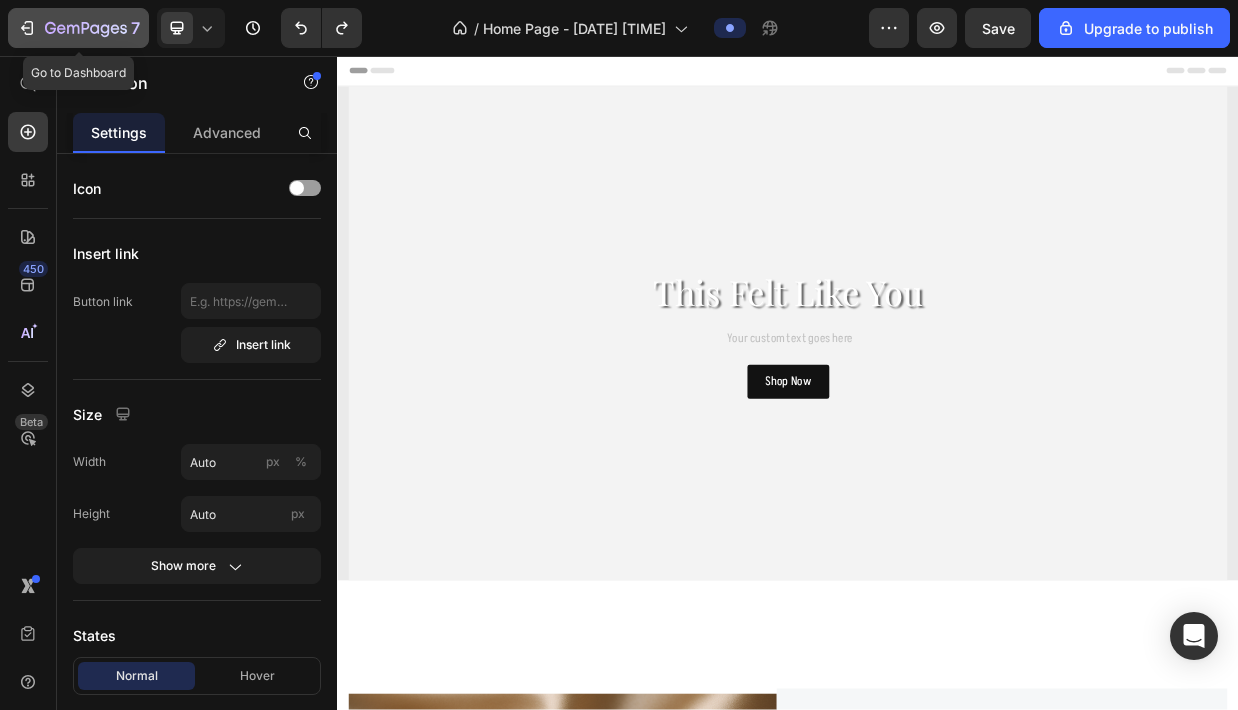 click on "7" 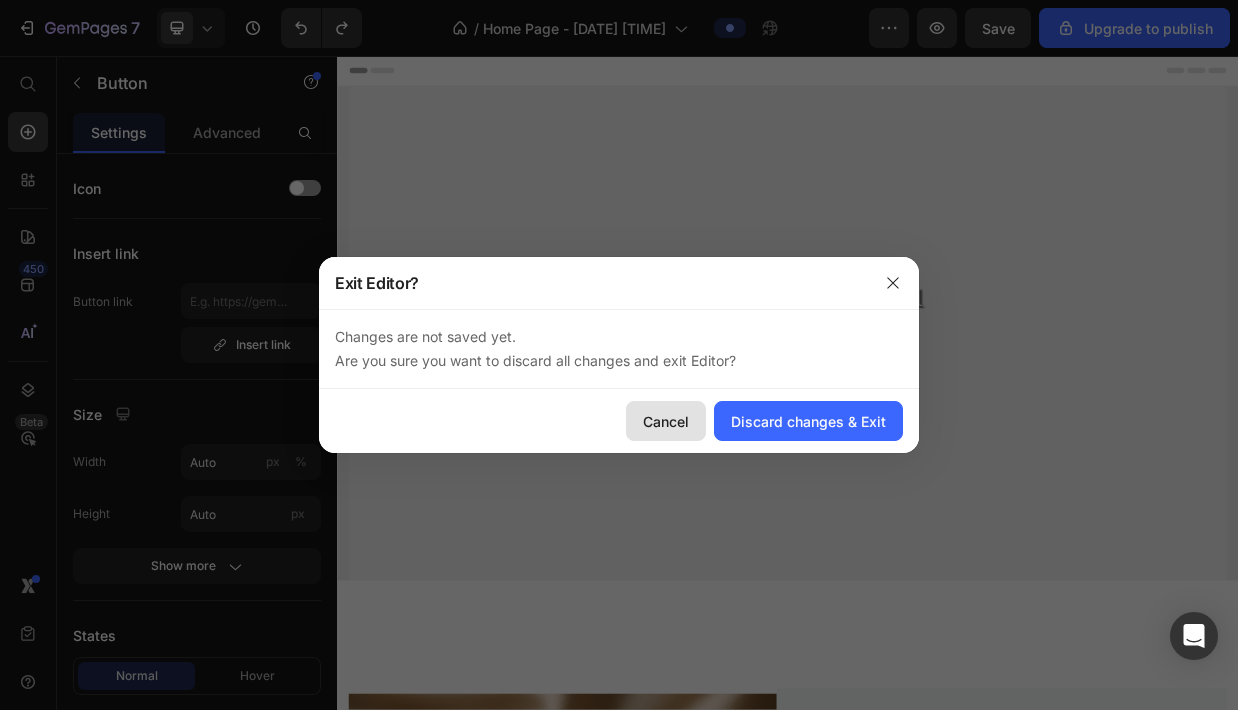 click on "Cancel" at bounding box center (666, 421) 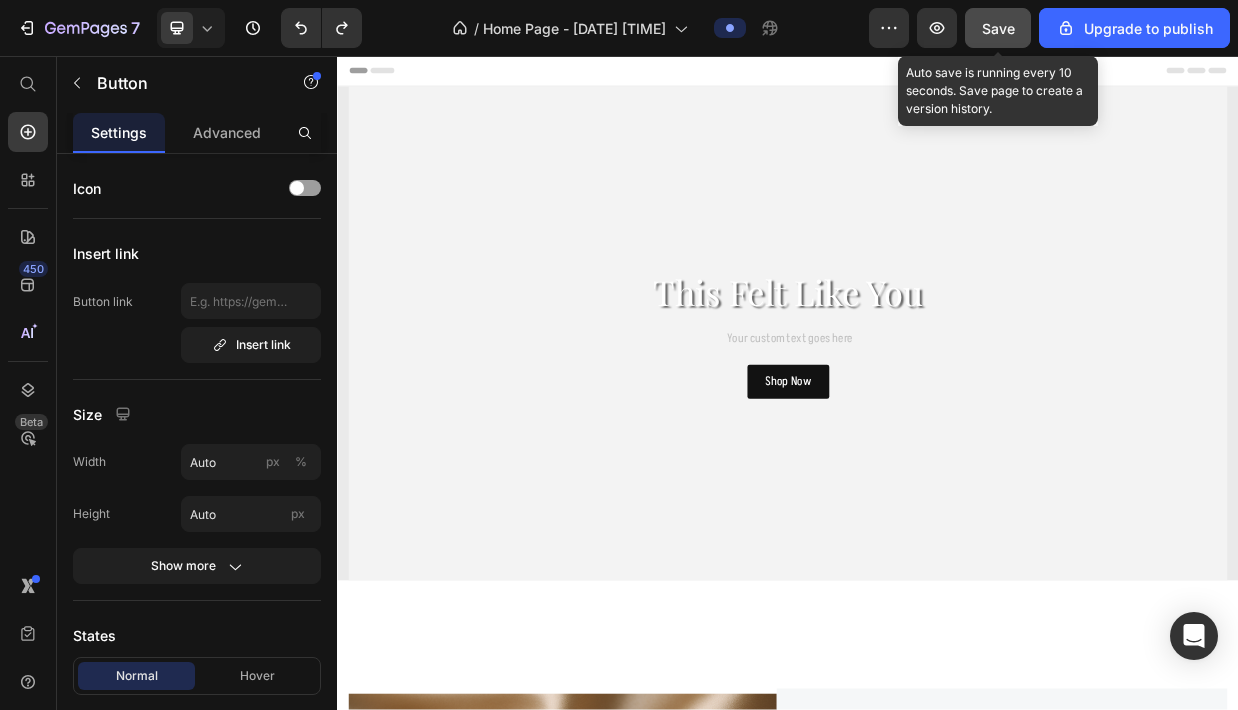 click on "Save" 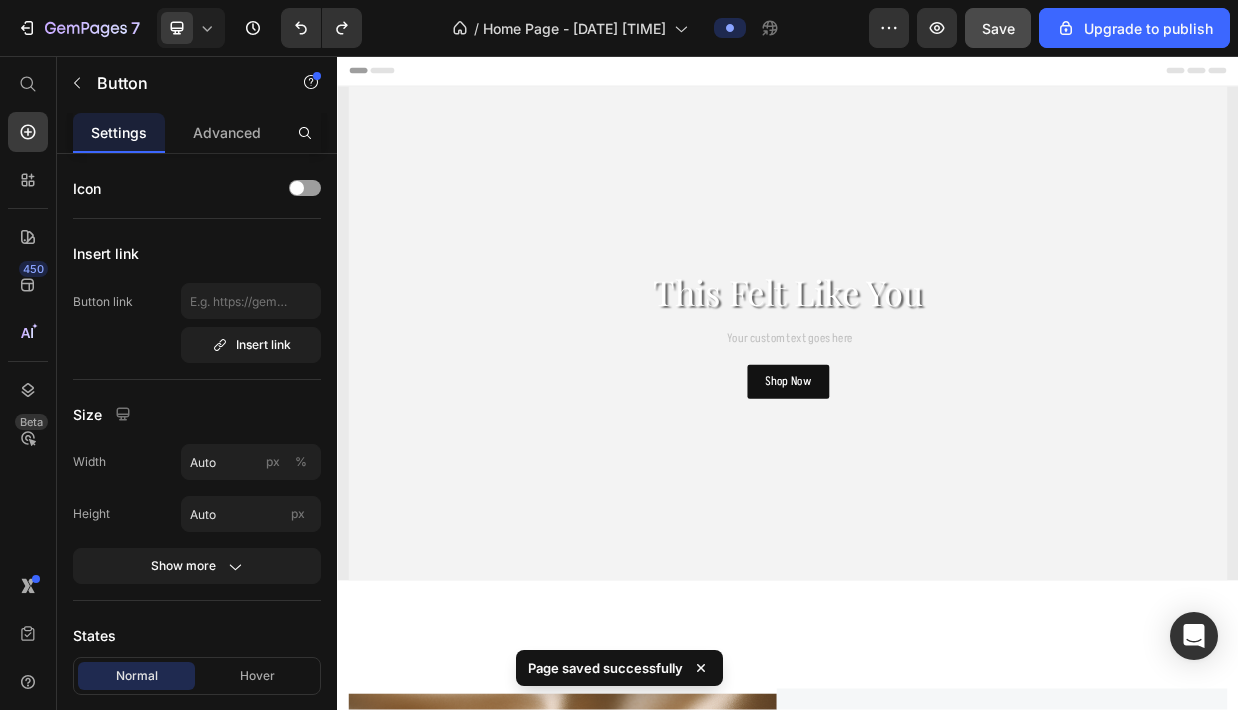 click on "Save" at bounding box center [998, 28] 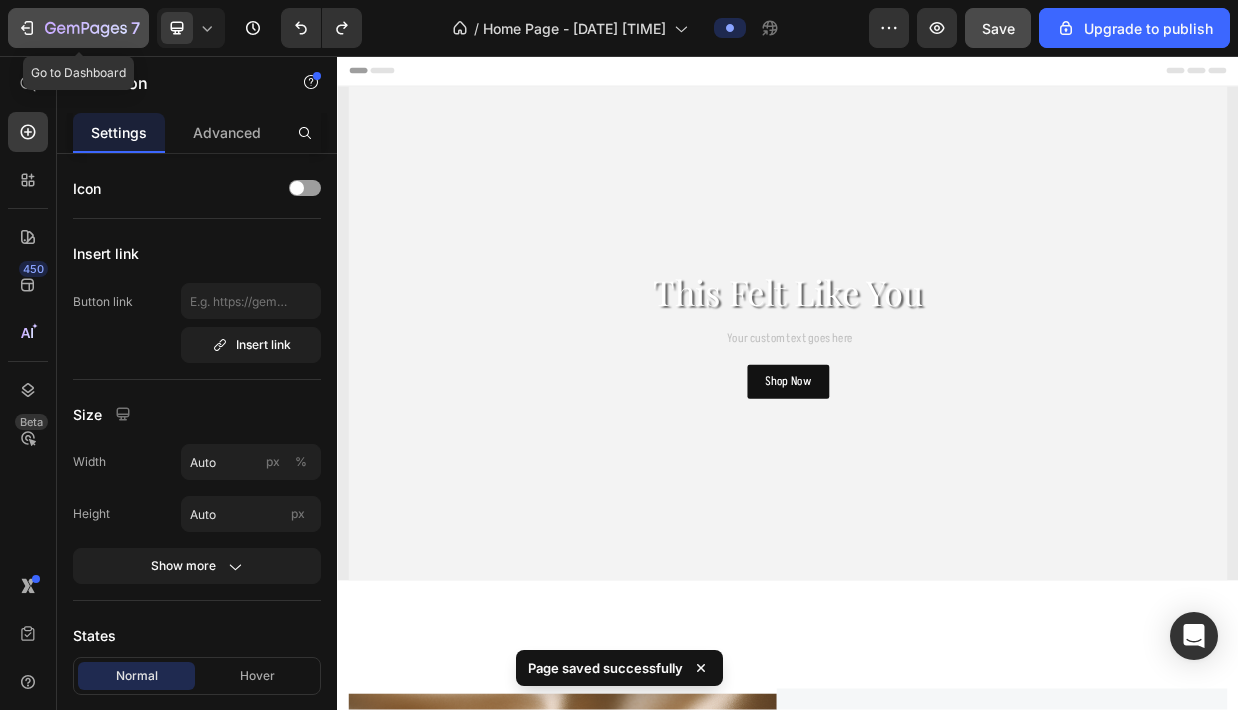 click on "7" at bounding box center (78, 28) 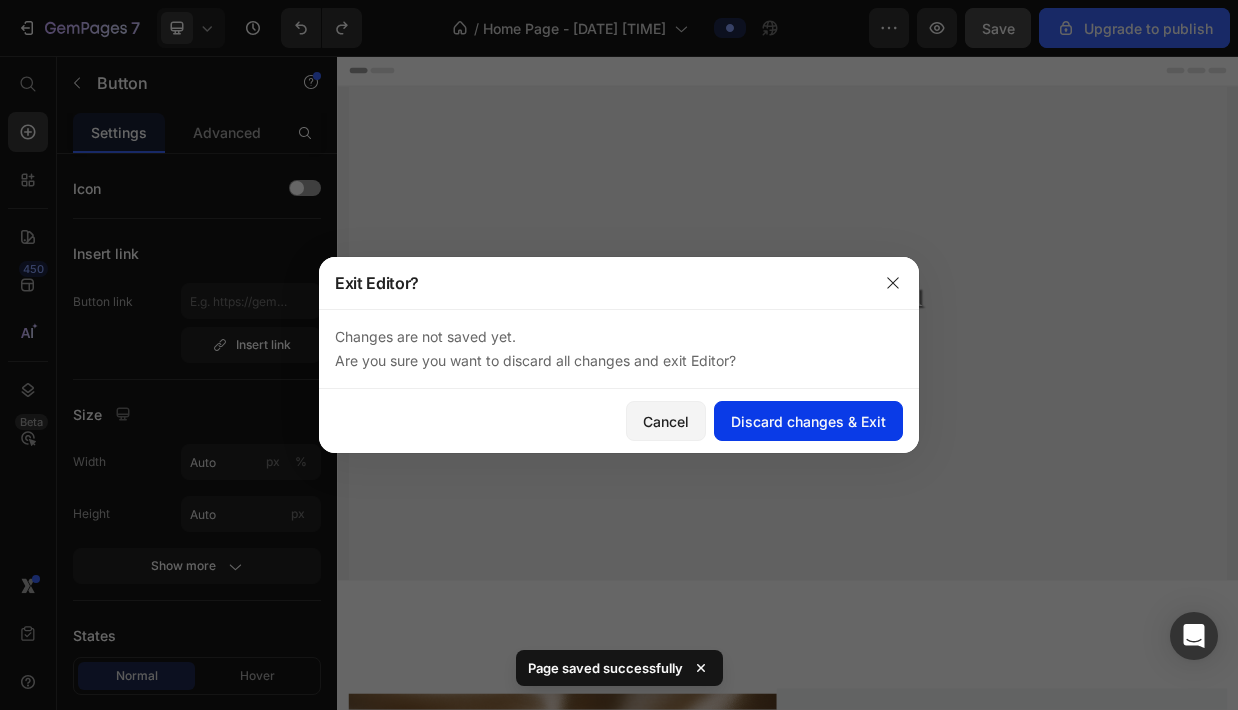 click on "Discard changes & Exit" 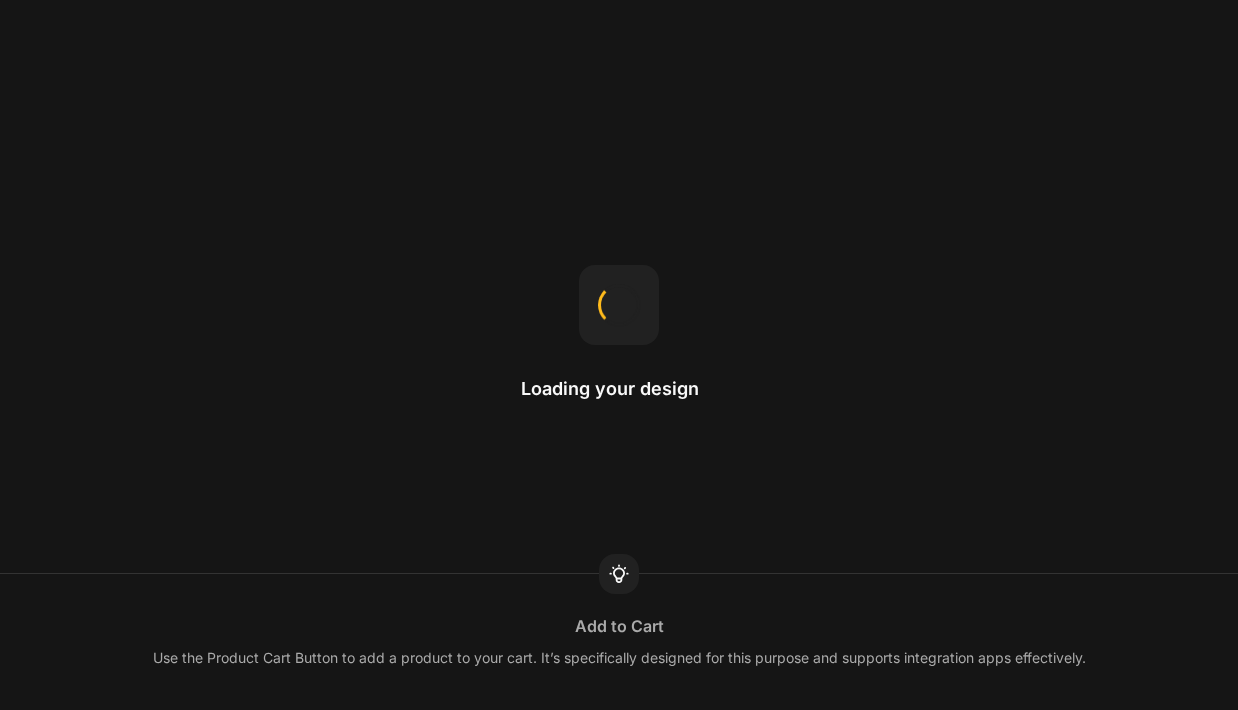 scroll, scrollTop: 0, scrollLeft: 0, axis: both 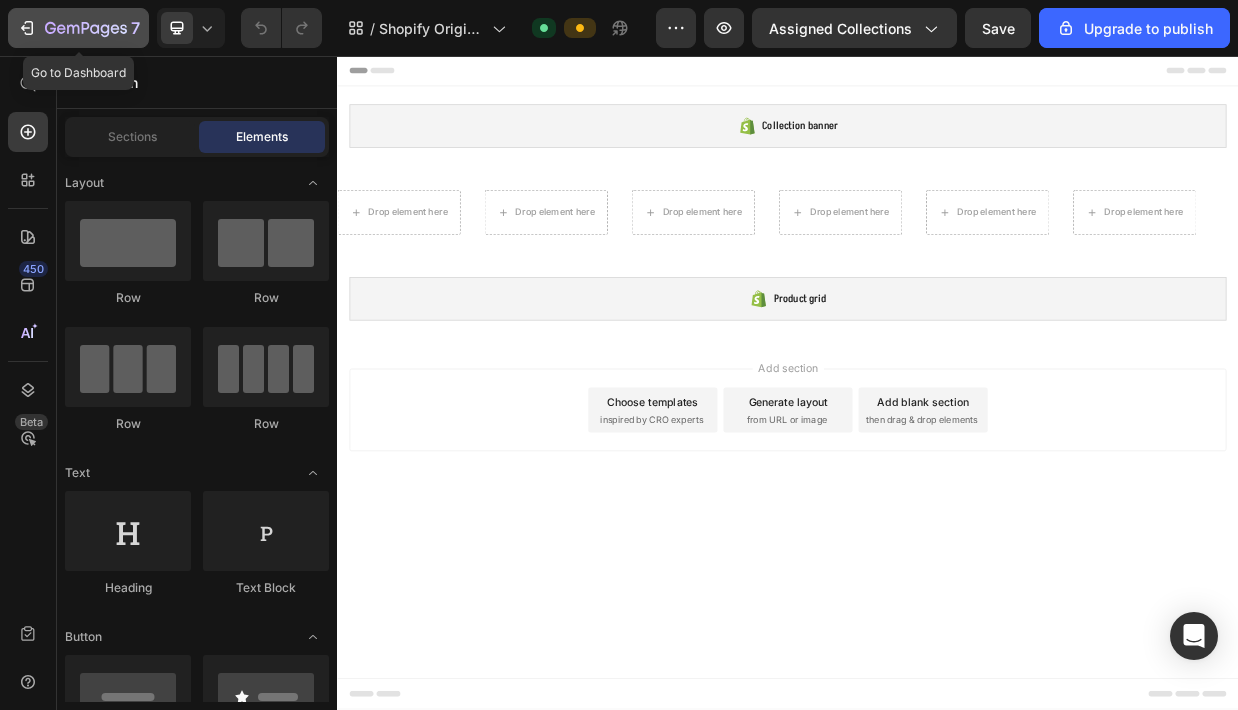 click on "7" 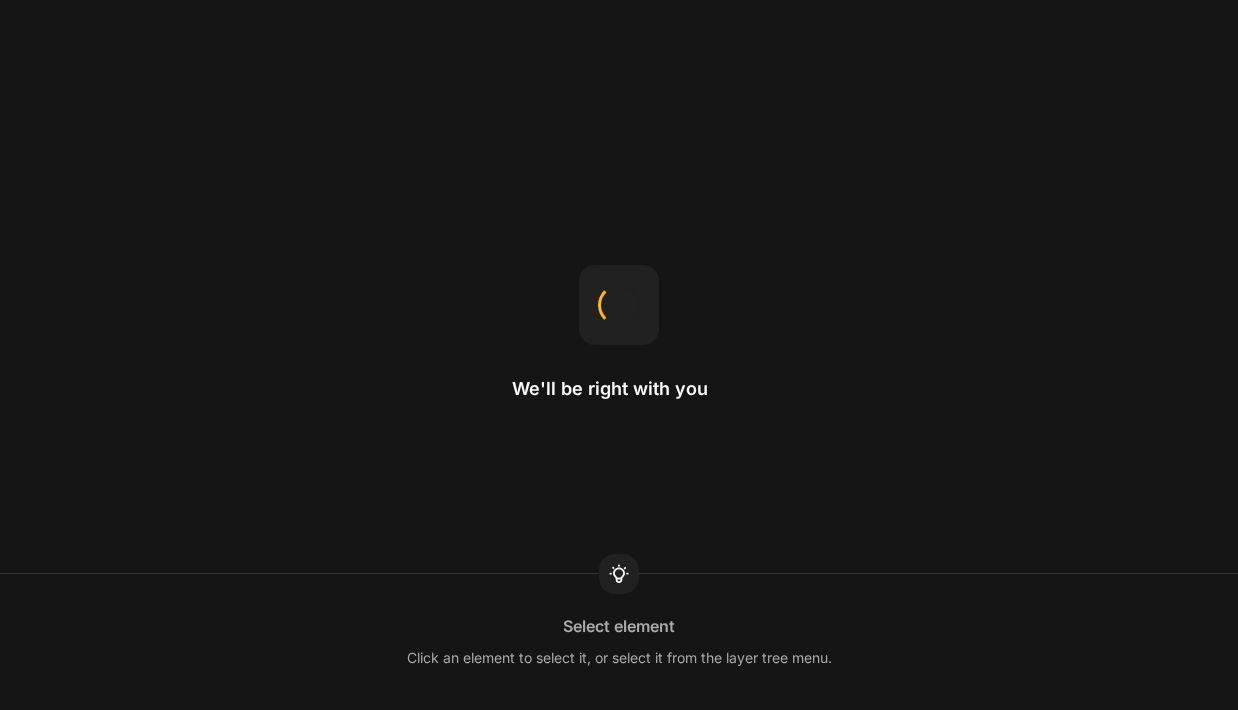 scroll, scrollTop: 0, scrollLeft: 0, axis: both 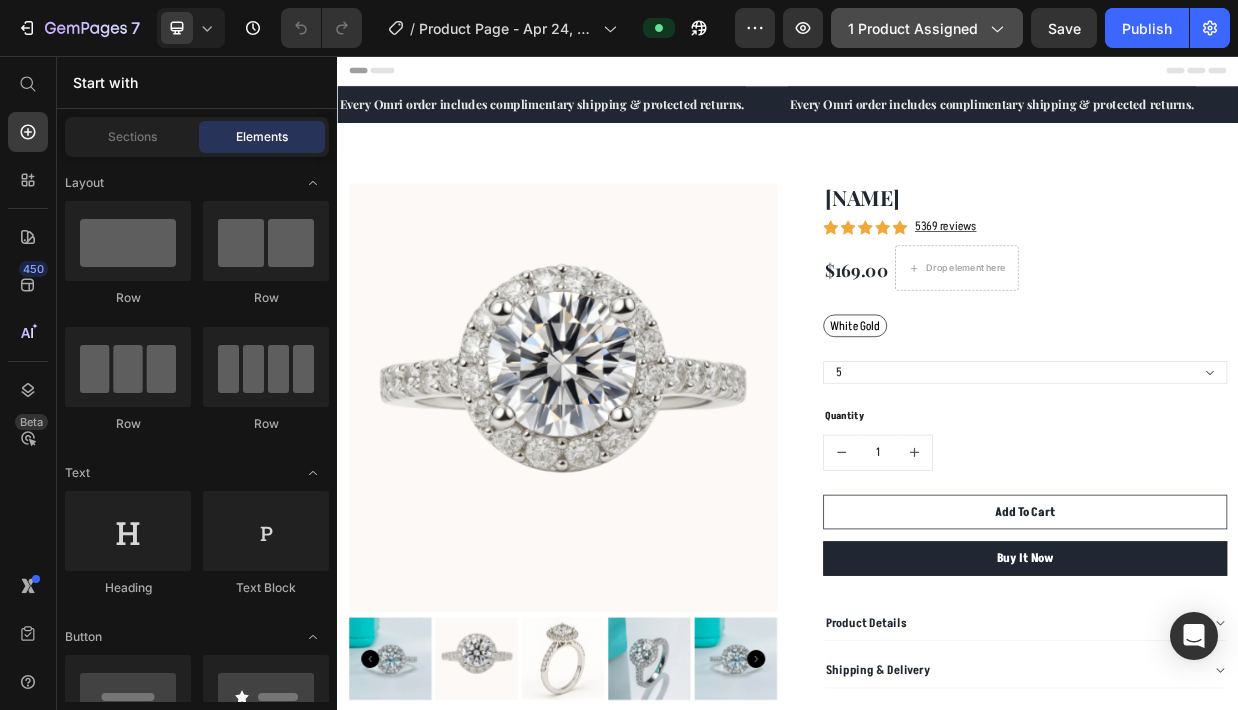 click on "1 product assigned" at bounding box center (927, 28) 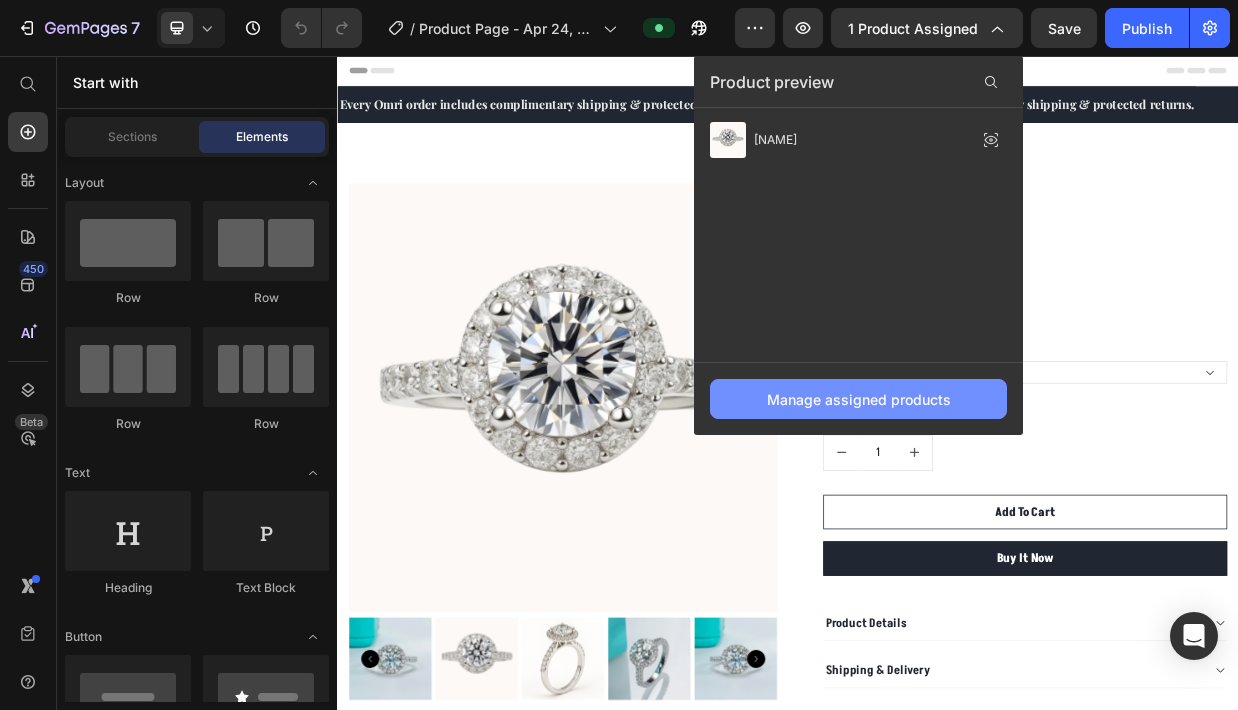click on "Manage assigned products" at bounding box center [858, 399] 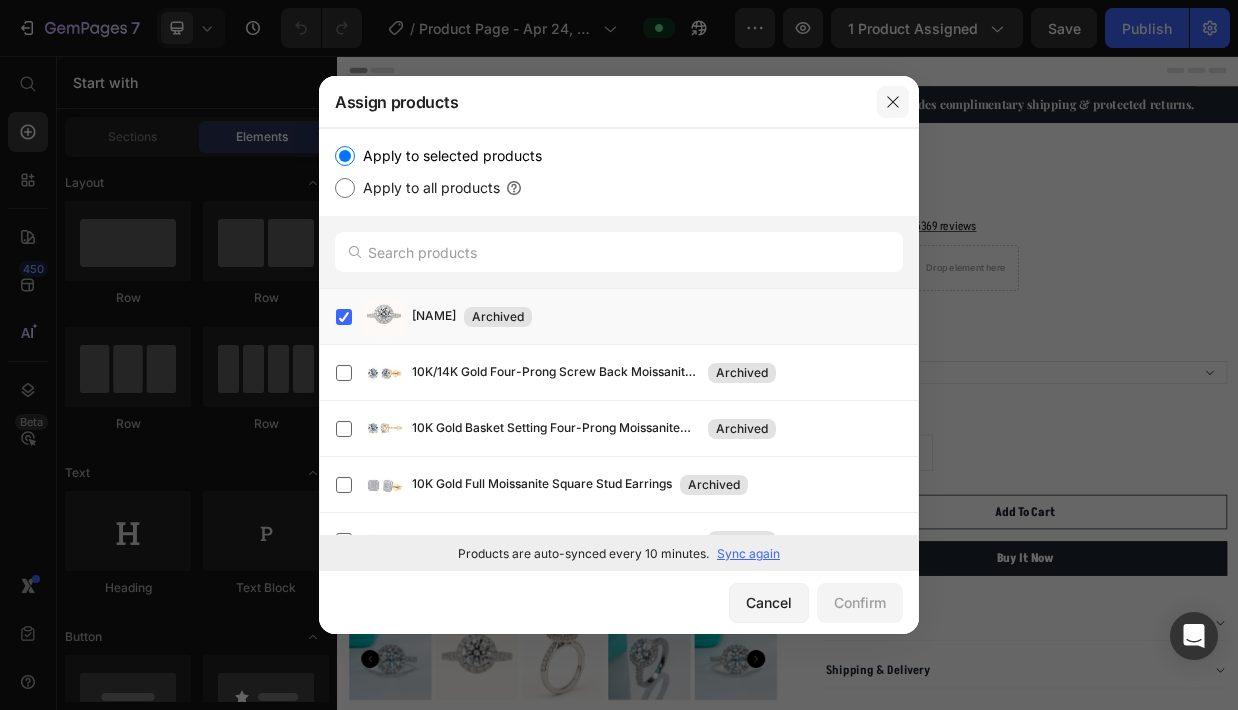 click 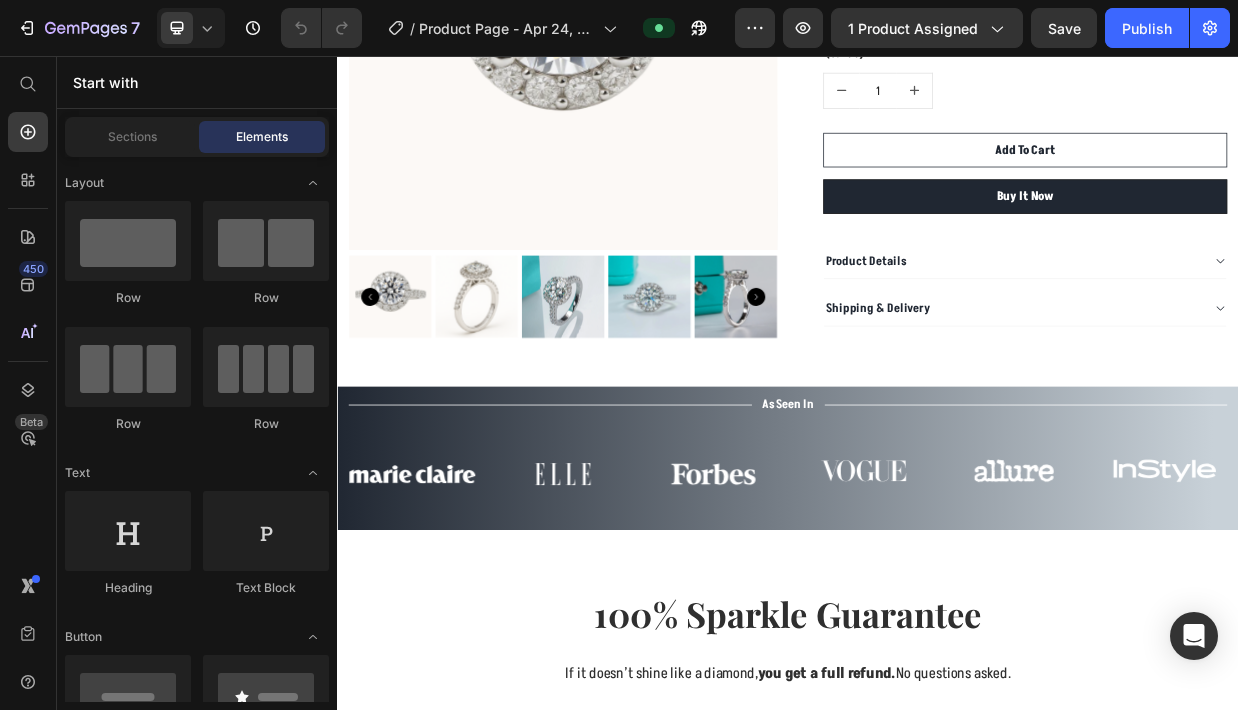 scroll, scrollTop: 0, scrollLeft: 0, axis: both 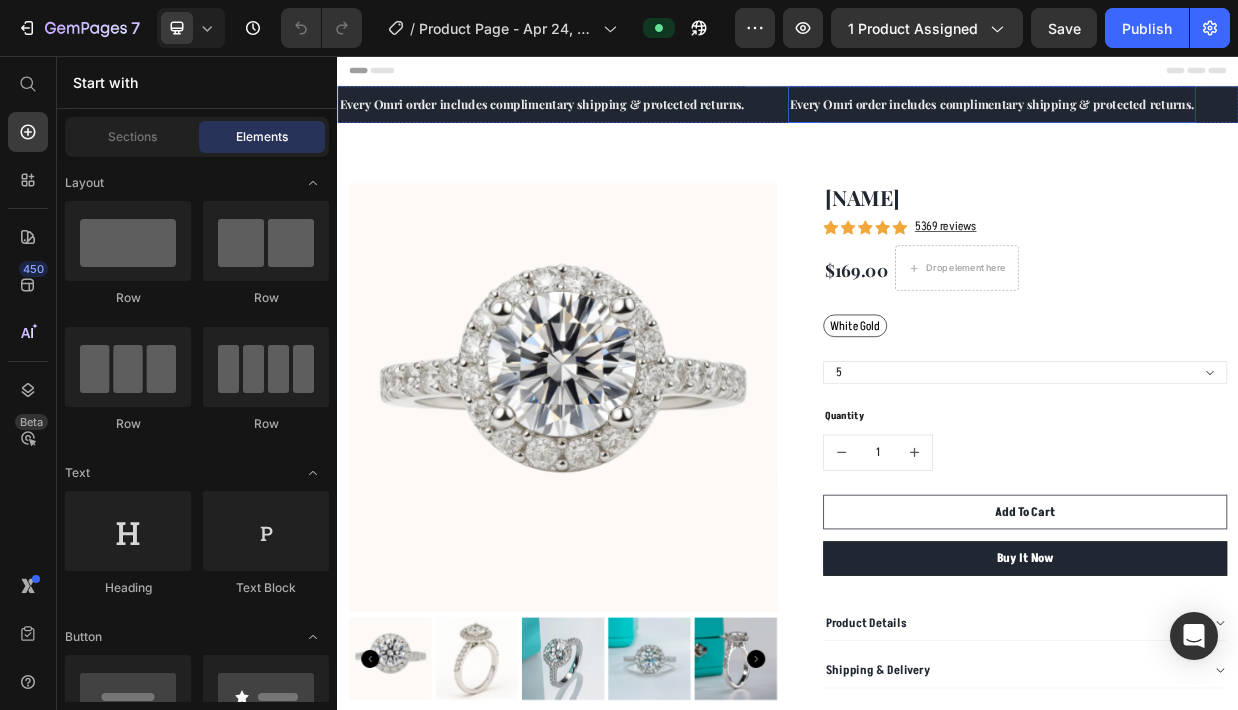 click on "Every Omri order includes complimentary shipping & protected returns." at bounding box center (1208, 121) 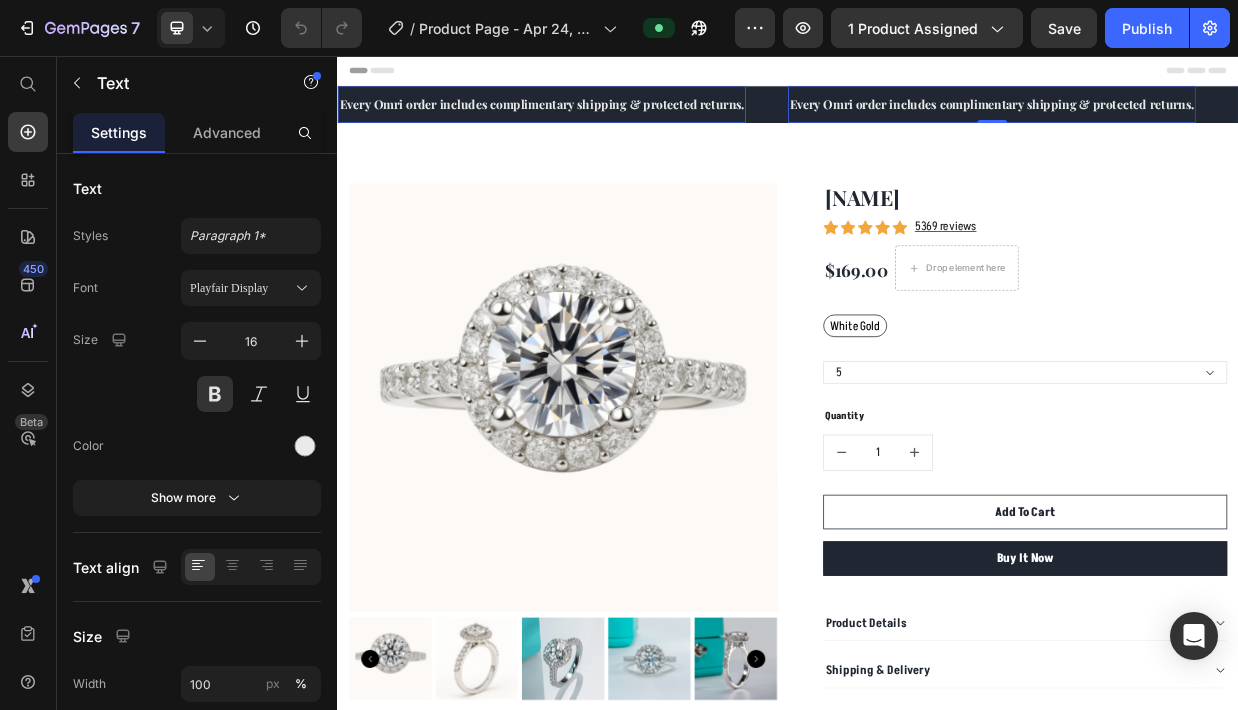 click on "Every Omri order includes complimentary shipping & protected returns." at bounding box center [1208, 121] 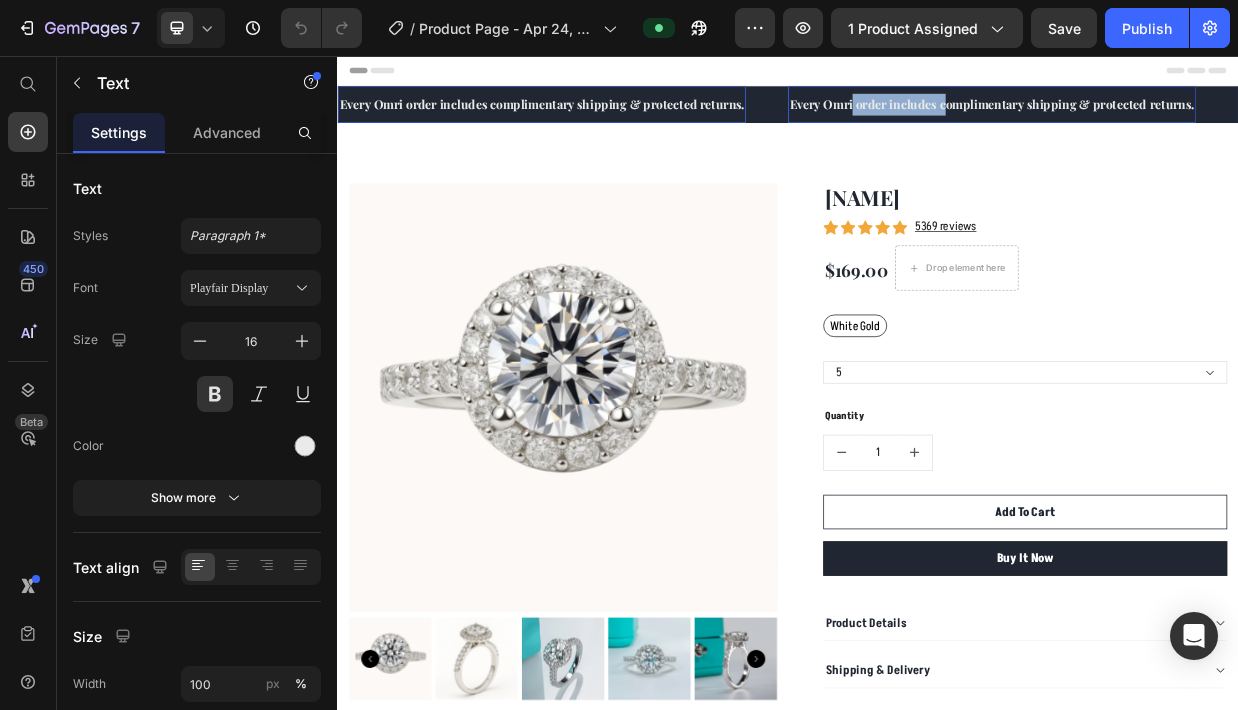 drag, startPoint x: 1143, startPoint y: 126, endPoint x: 1022, endPoint y: 133, distance: 121.20231 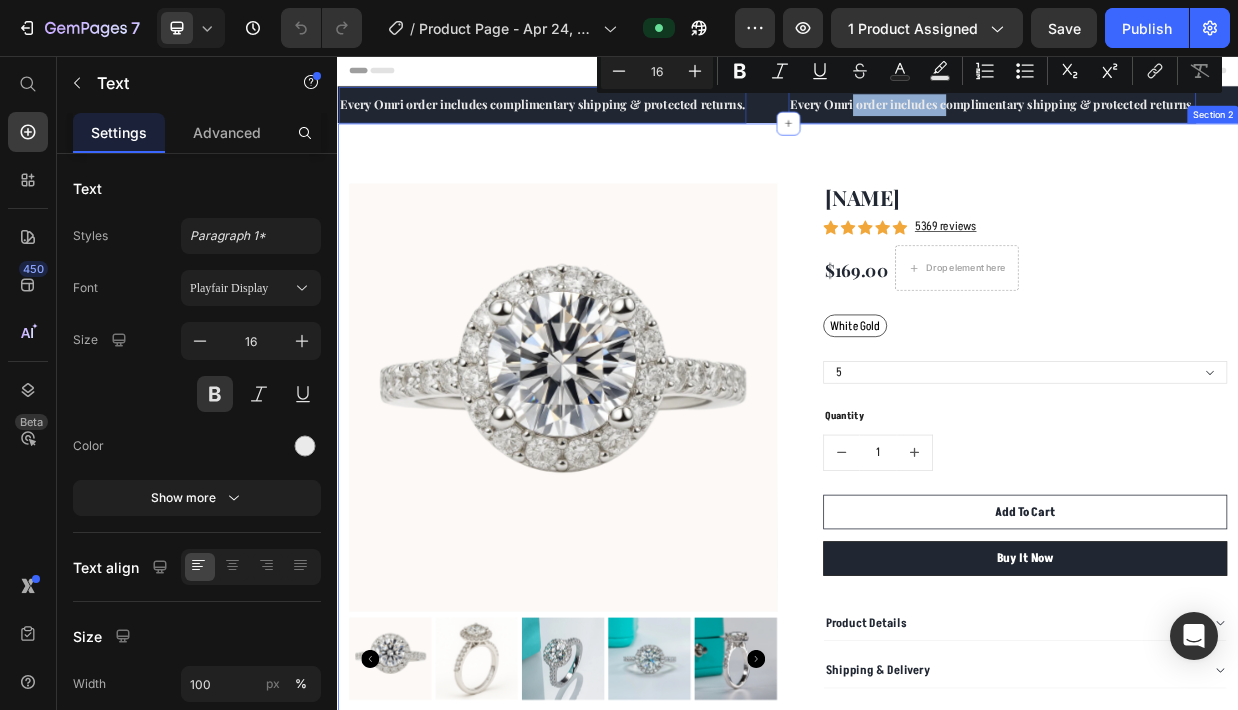 click on "Product Images Hayati (P) Title
Icon
Icon
Icon
Icon
Icon Icon List Hoz 5369 reviews Text block Row $169.00 (P) Price
Drop element here Row White Gold White Gold White Gold 5 5.5 6 6.5 7 7.5 8 8.5 9 9.5 10 (P) Variants & Swatches Quantity Text block 1 (P) Quantity Add To Cart (P) Cart Button Buy it now (P) Dynamic Checkout
Product Details
Shipping & Delivery Accordion Row Product Section 2" at bounding box center [937, 562] 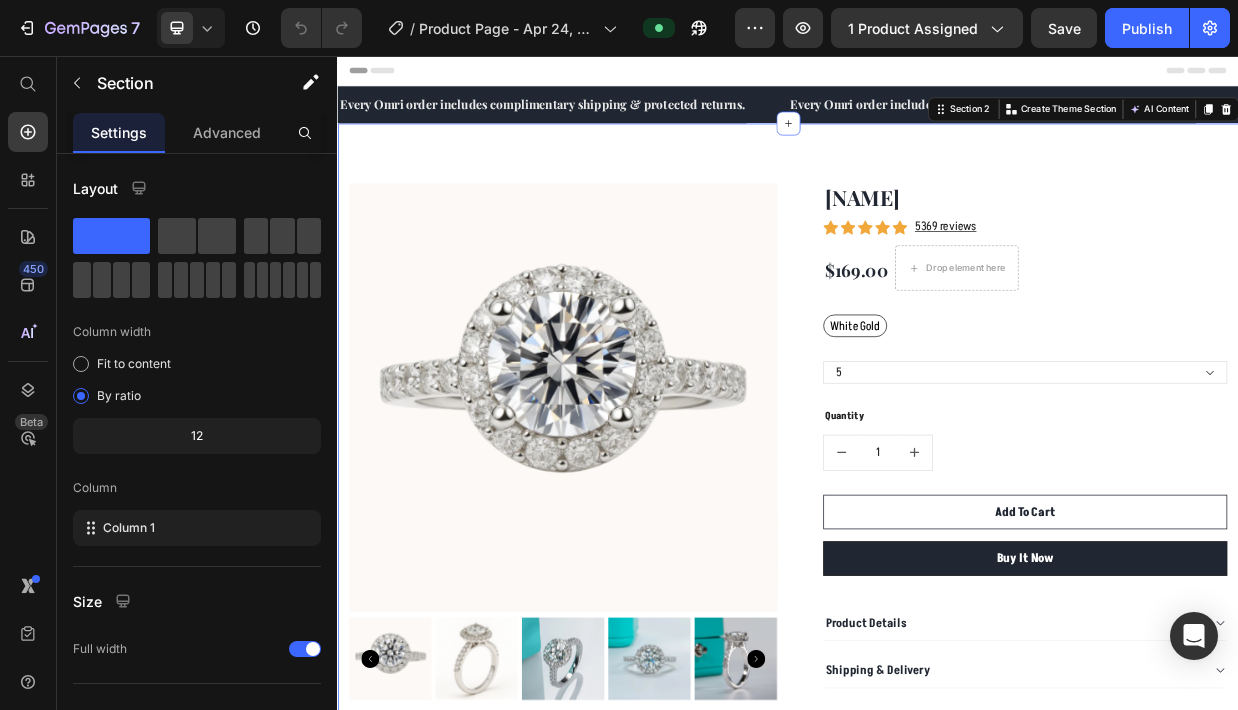 click on "Product Images Hayati (P) Title
Icon
Icon
Icon
Icon
Icon Icon List Hoz 5369 reviews Text block Row $169.00 (P) Price
Drop element here Row White Gold White Gold White Gold 5 5.5 6 6.5 7 7.5 8 8.5 9 9.5 10 (P) Variants & Swatches Quantity Text block 1 (P) Quantity Add To Cart (P) Cart Button Buy it now (P) Dynamic Checkout
Product Details
Shipping & Delivery Accordion Row Product Section 2   You can create reusable sections Create Theme Section AI Content Write with GemAI What would you like to describe here? Tone and Voice Persuasive Product Solitaire Oval Shape Moissanite Engagement Ring Show more Generate" at bounding box center [937, 562] 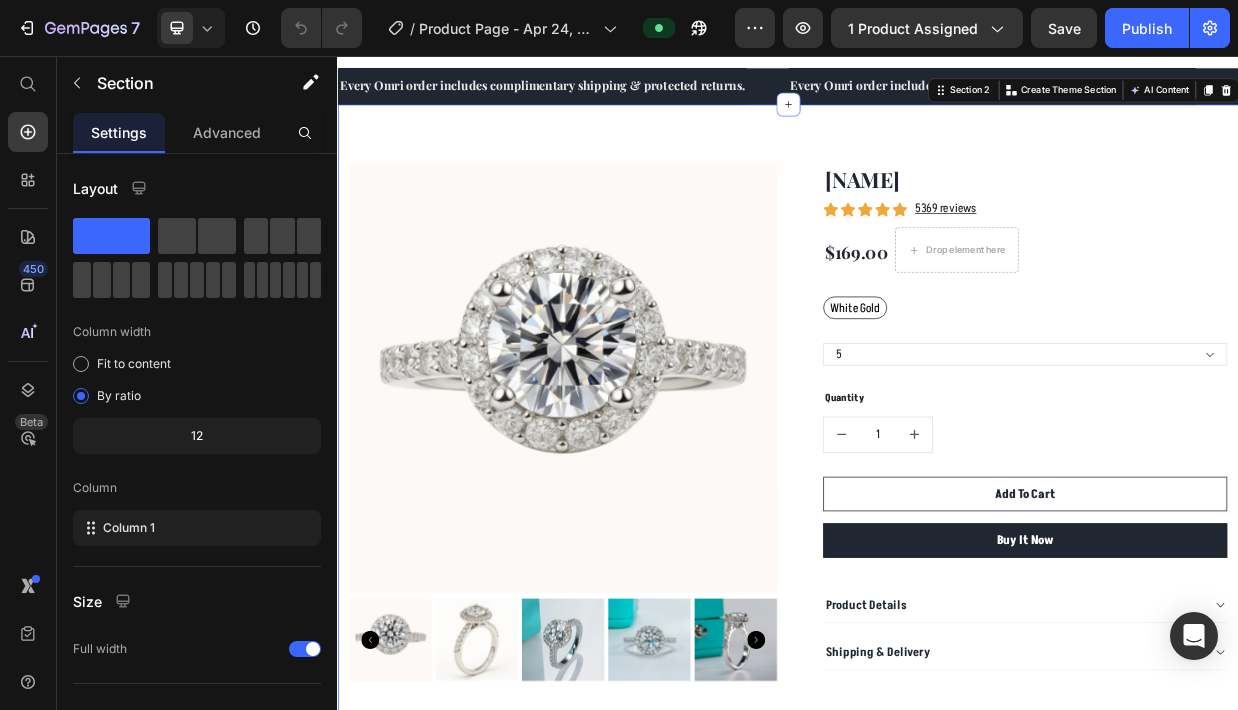 scroll, scrollTop: 26, scrollLeft: 0, axis: vertical 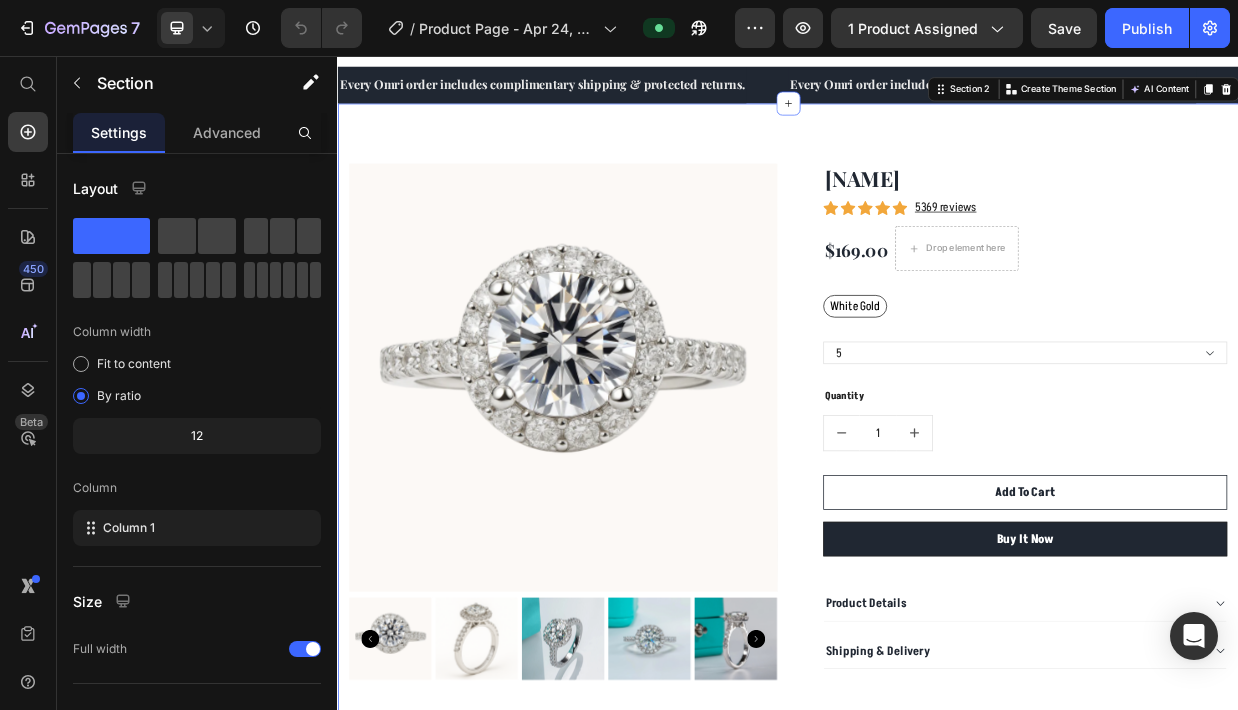 click on "Product Images Hayati (P) Title
Icon
Icon
Icon
Icon
Icon Icon List Hoz 5369 reviews Text block Row $169.00 (P) Price
Drop element here Row White Gold White Gold White Gold 5 5.5 6 6.5 7 7.5 8 8.5 9 9.5 10 (P) Variants & Swatches Quantity Text block 1 (P) Quantity Add To Cart (P) Cart Button Buy it now (P) Dynamic Checkout
Product Details
Shipping & Delivery Accordion Row Product Section 2   You can create reusable sections Create Theme Section AI Content Write with GemAI What would you like to describe here? Tone and Voice Persuasive Product Solitaire Oval Shape Moissanite Engagement Ring Show more Generate" at bounding box center [937, 536] 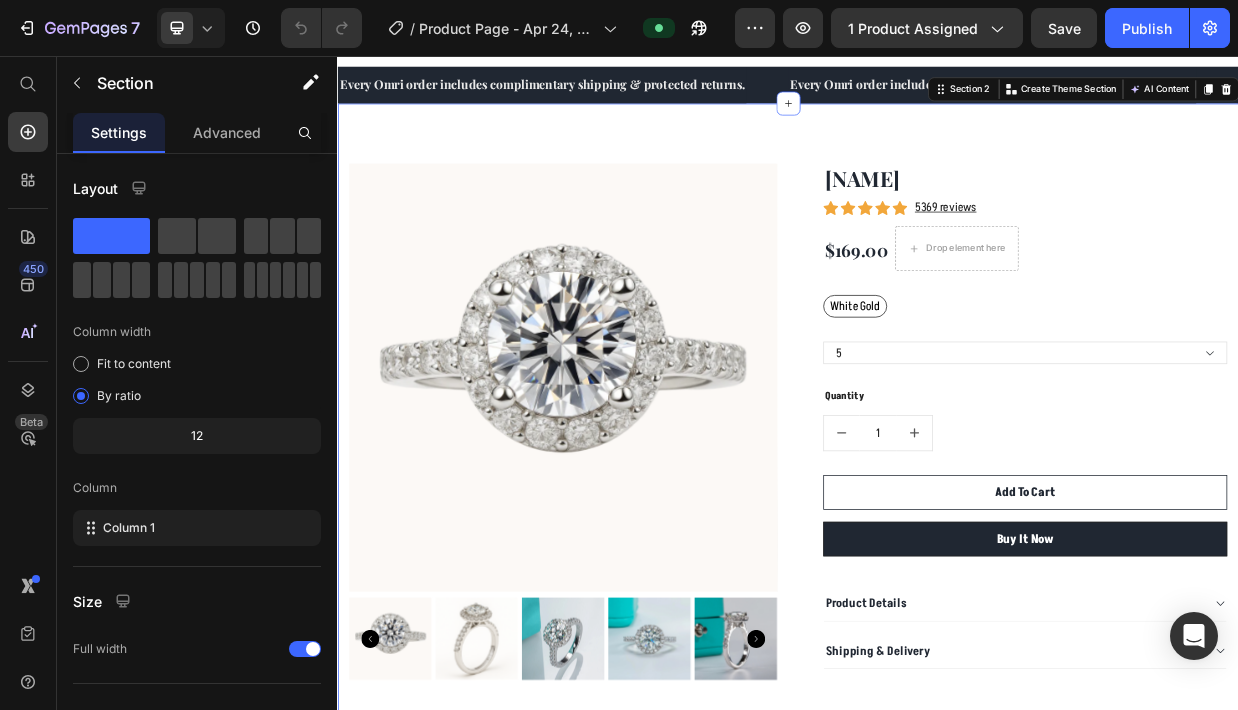 scroll, scrollTop: 98, scrollLeft: 0, axis: vertical 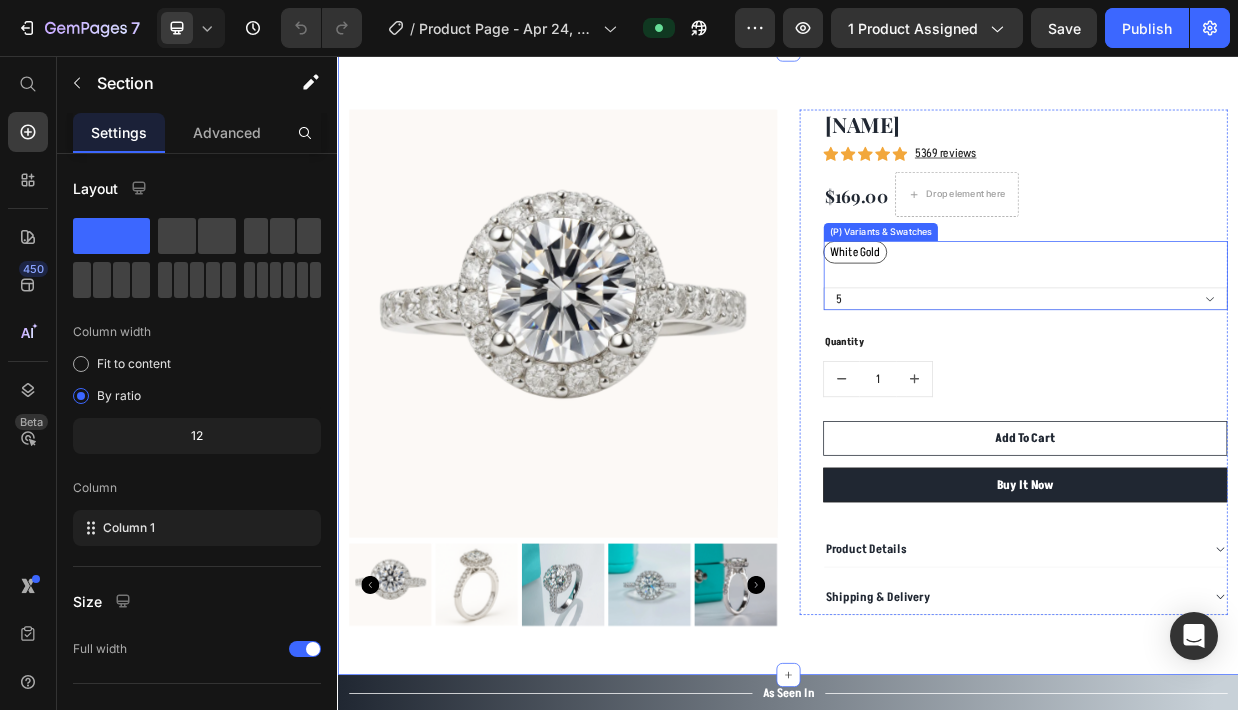 click on "White Gold White Gold White Gold" at bounding box center (1253, 318) 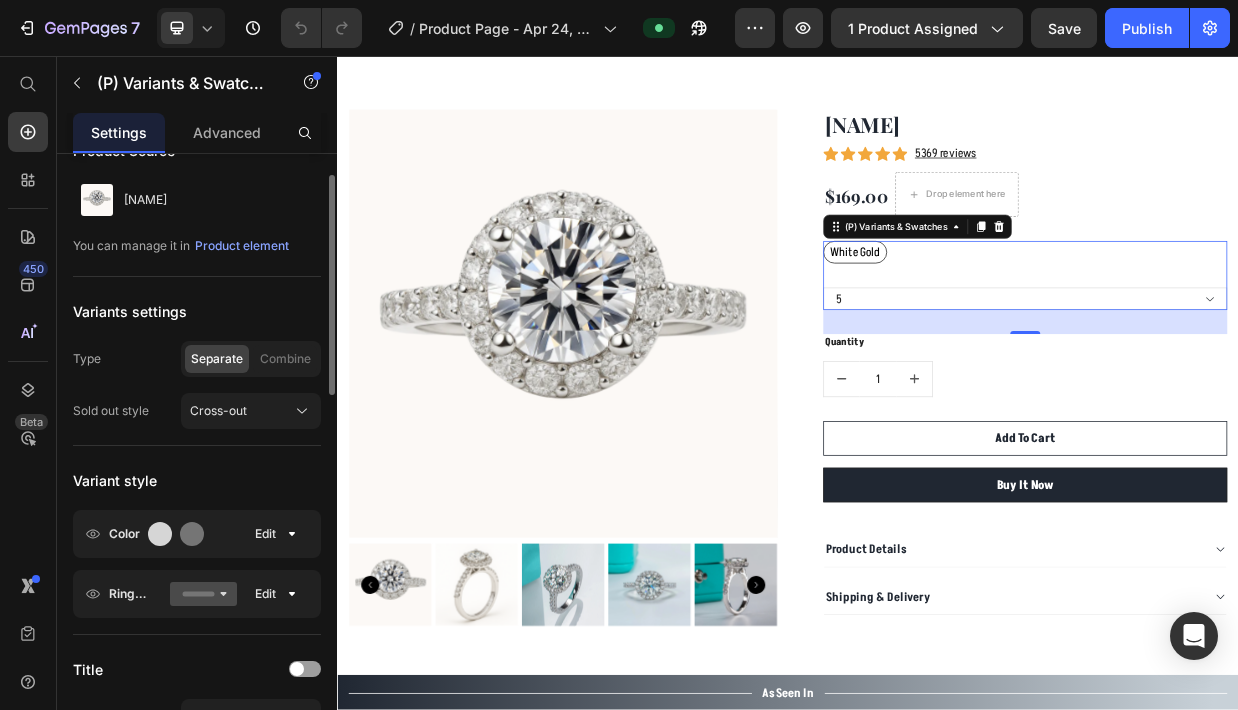 scroll, scrollTop: 44, scrollLeft: 0, axis: vertical 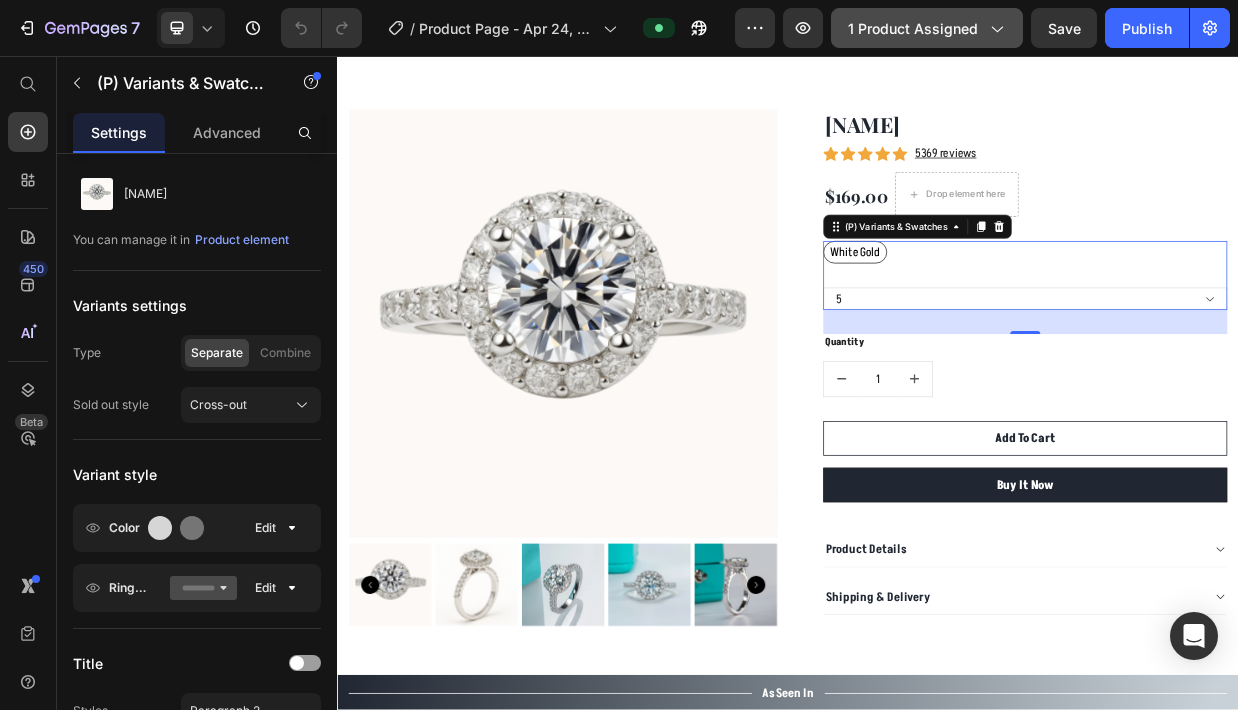 click on "1 product assigned" 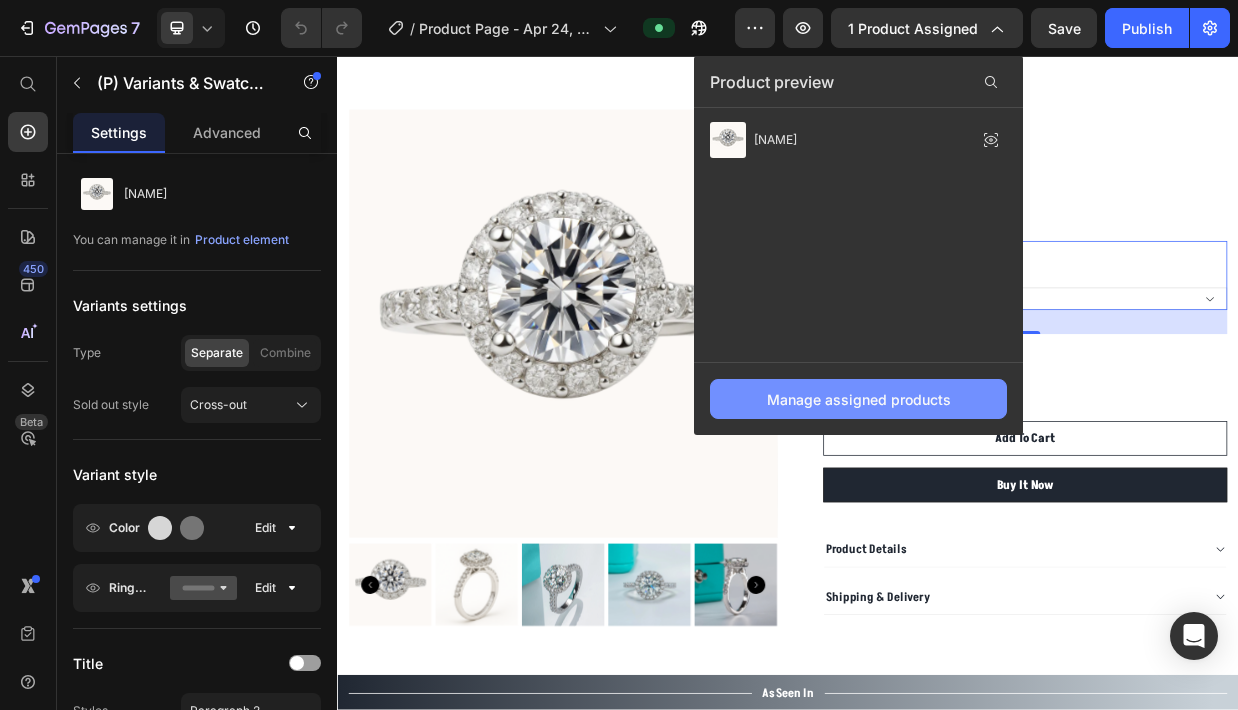click on "Manage assigned products" at bounding box center [858, 399] 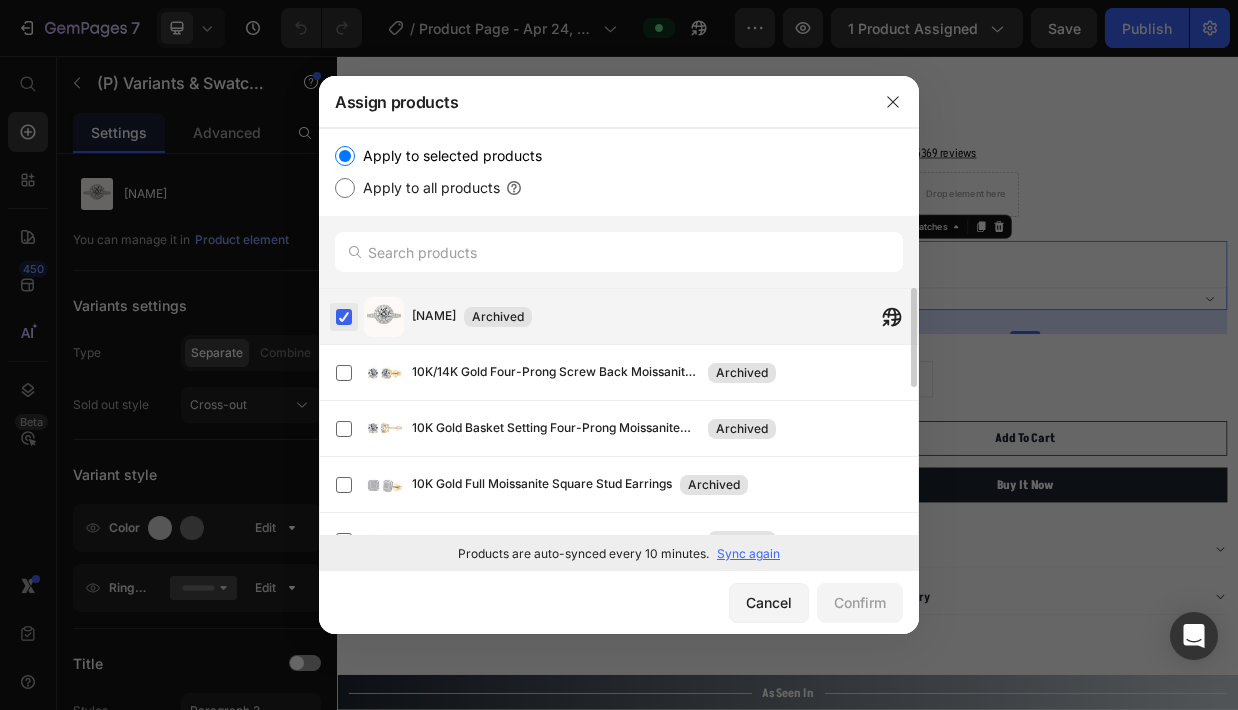 click at bounding box center [344, 317] 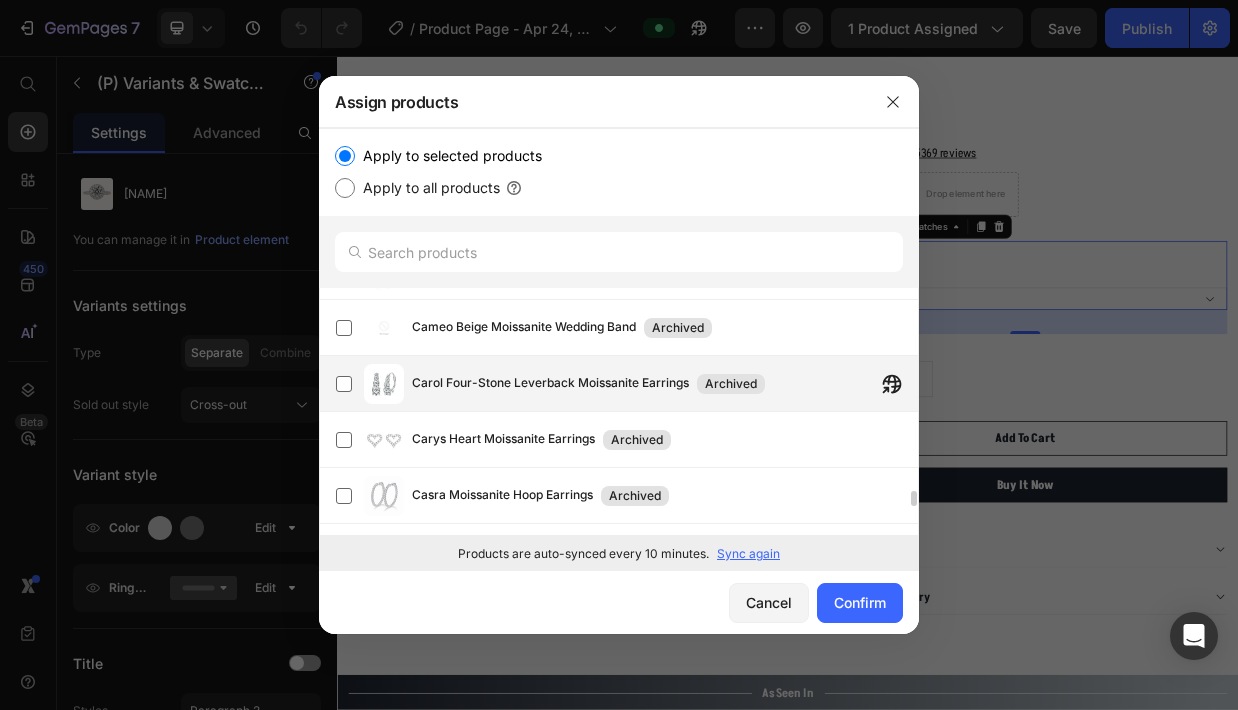 scroll, scrollTop: 3357, scrollLeft: 0, axis: vertical 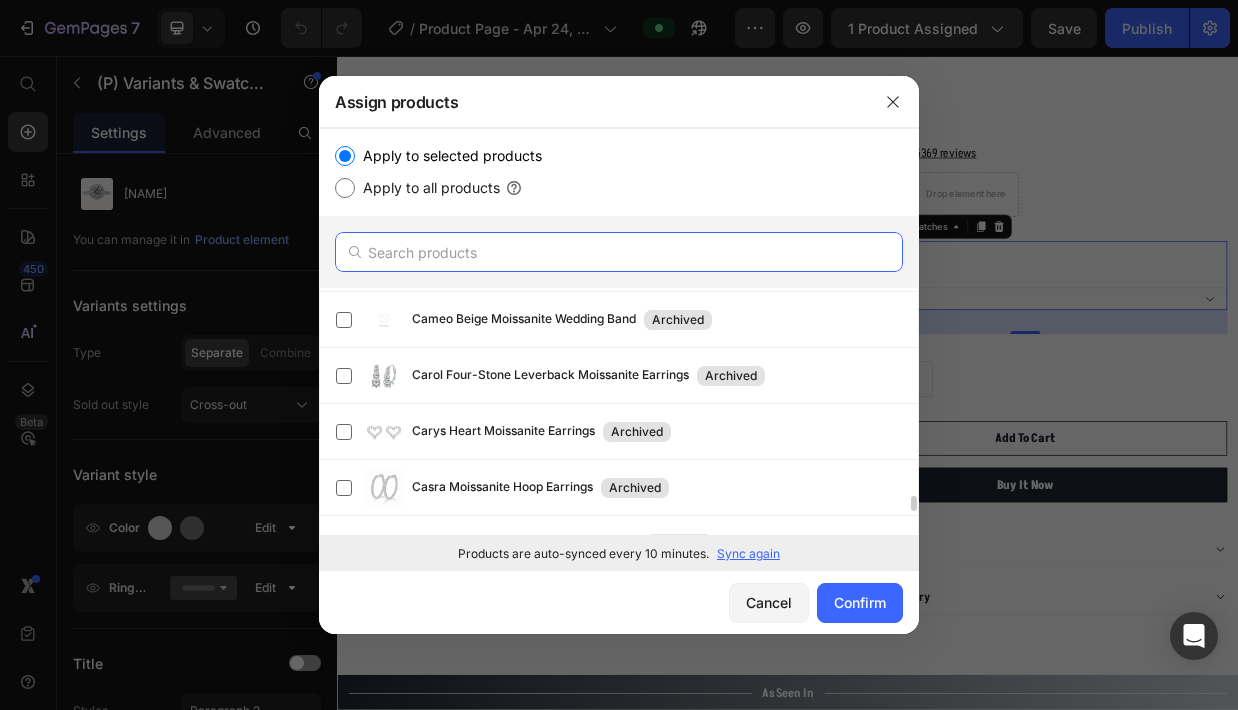 click at bounding box center (619, 252) 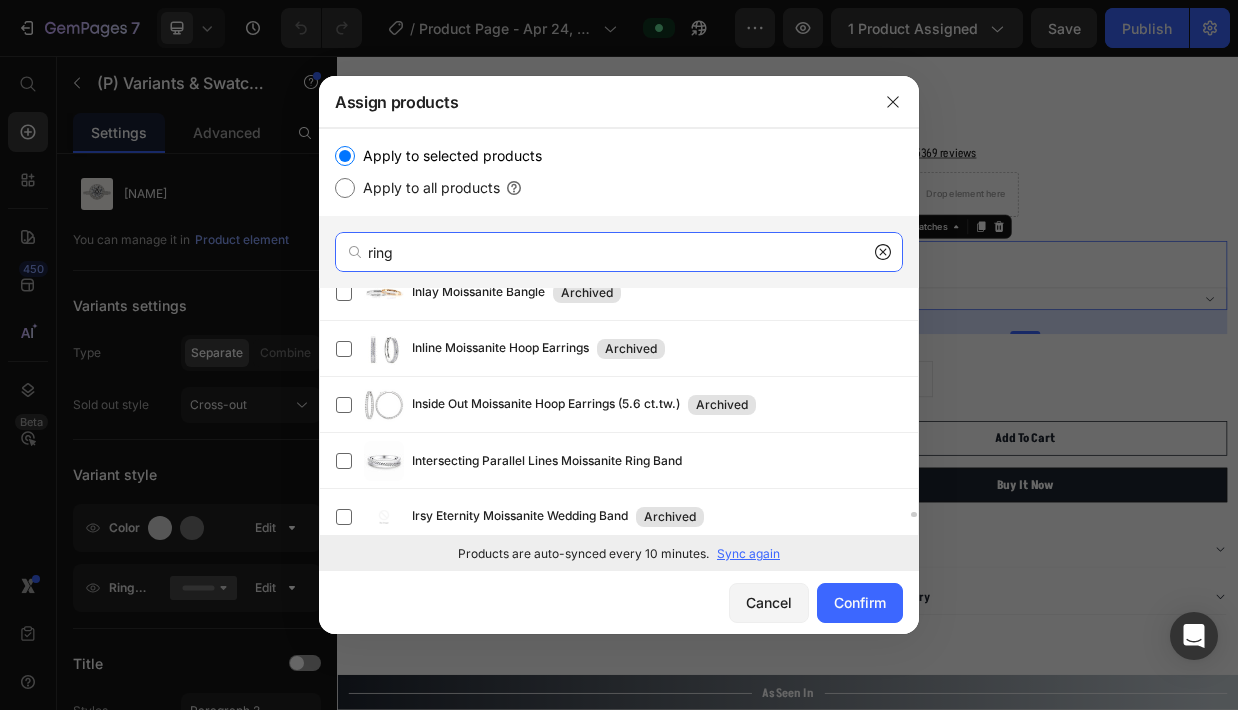 scroll, scrollTop: 9679, scrollLeft: 0, axis: vertical 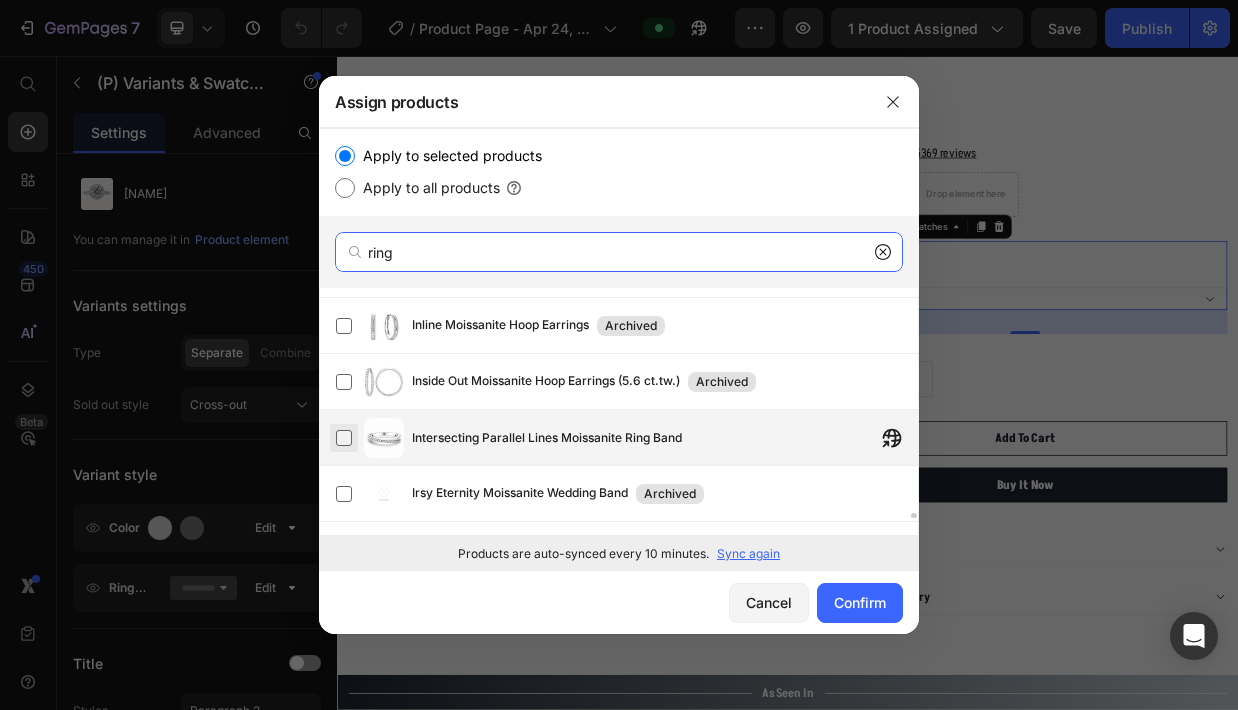 type on "ring" 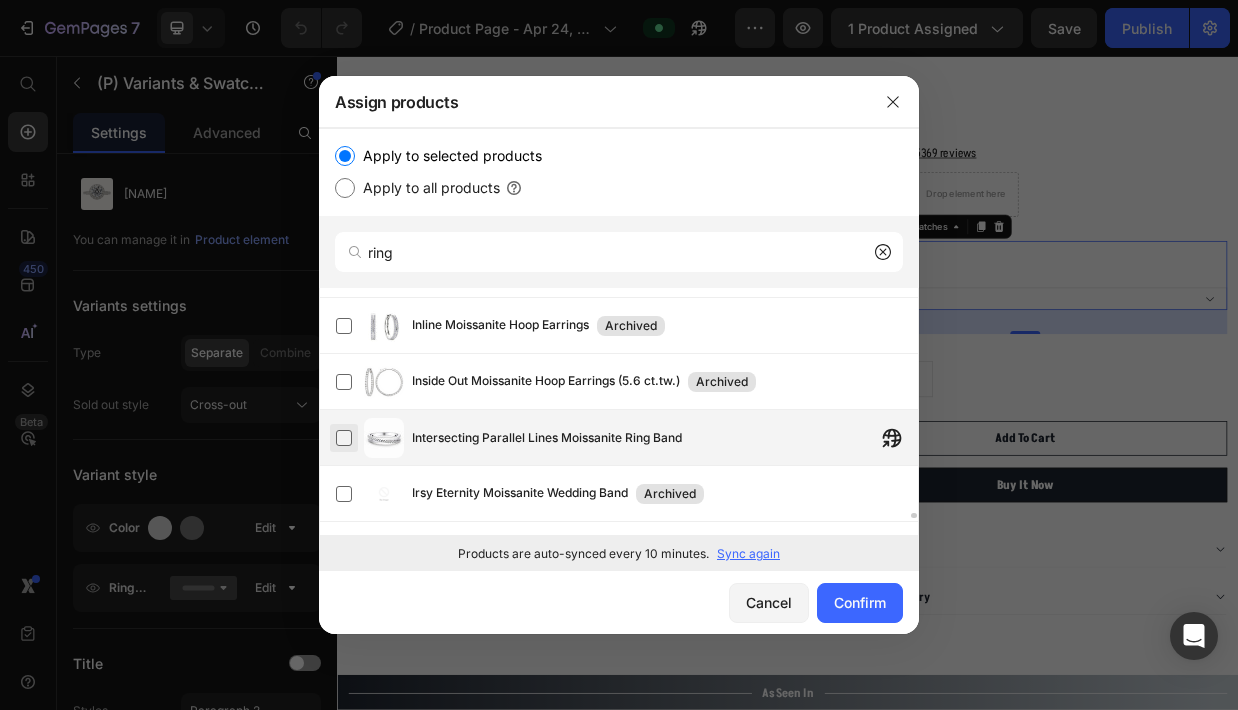 click at bounding box center (344, 438) 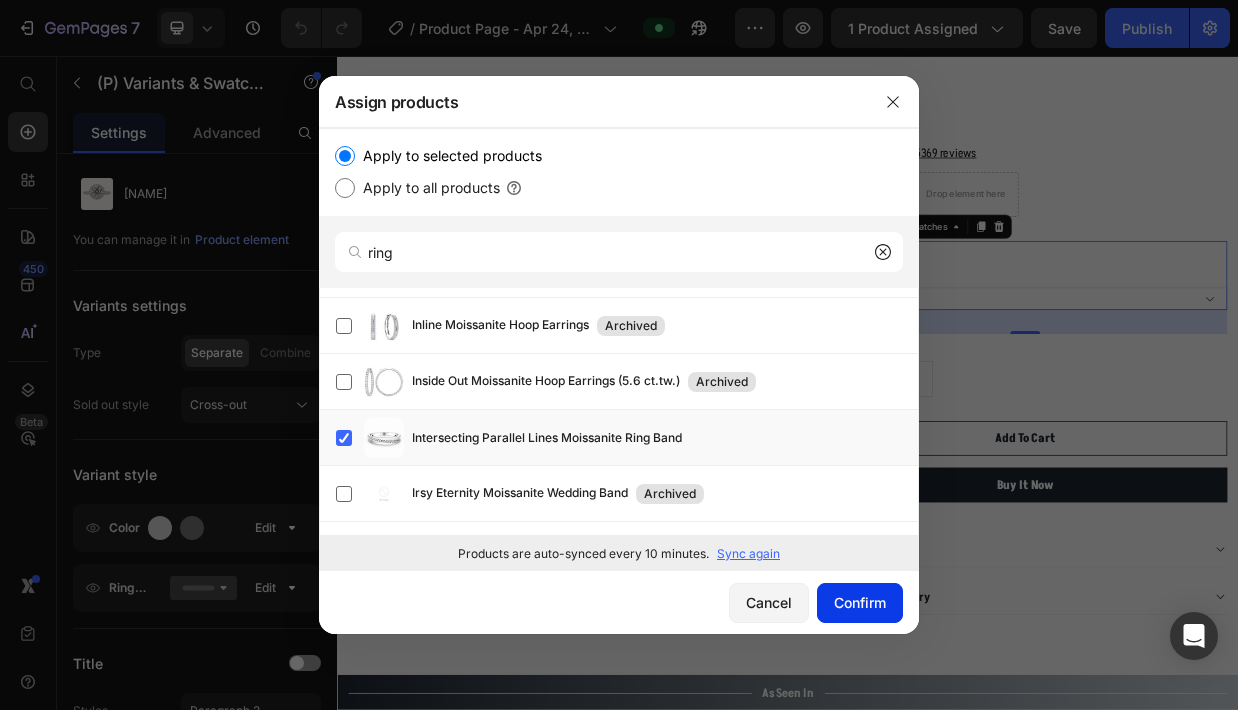 click on "Confirm" at bounding box center (860, 602) 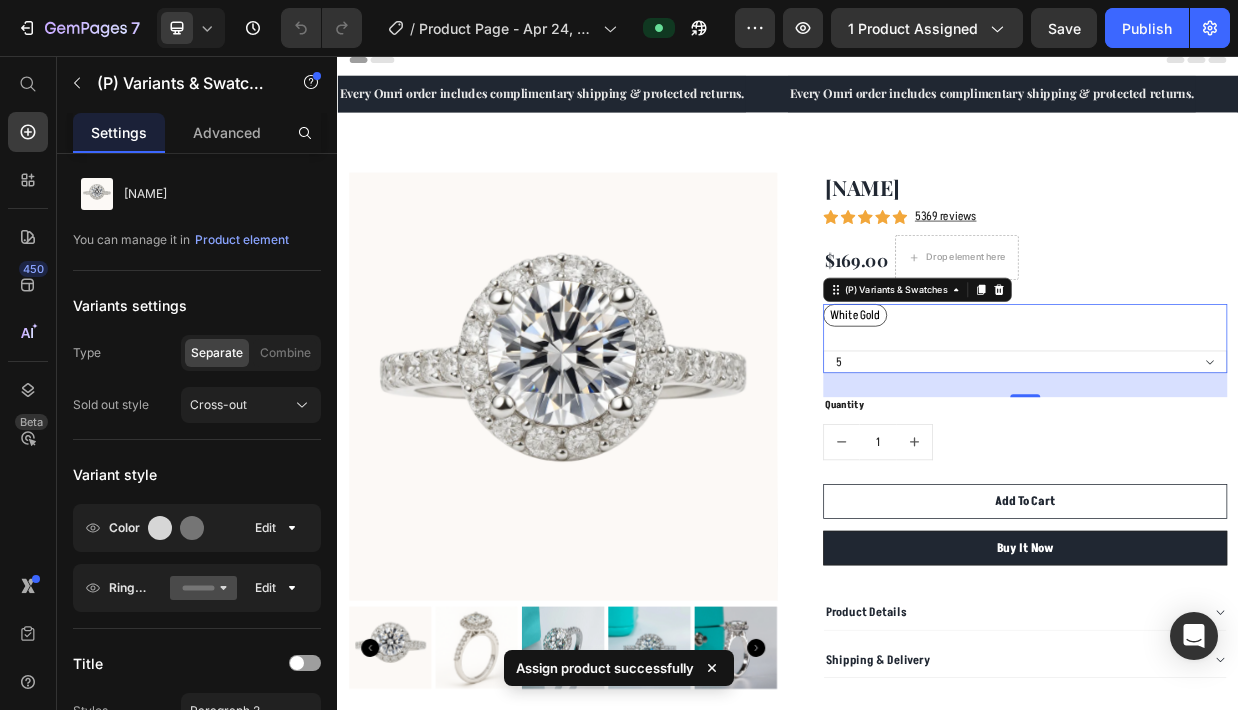 scroll, scrollTop: 0, scrollLeft: 0, axis: both 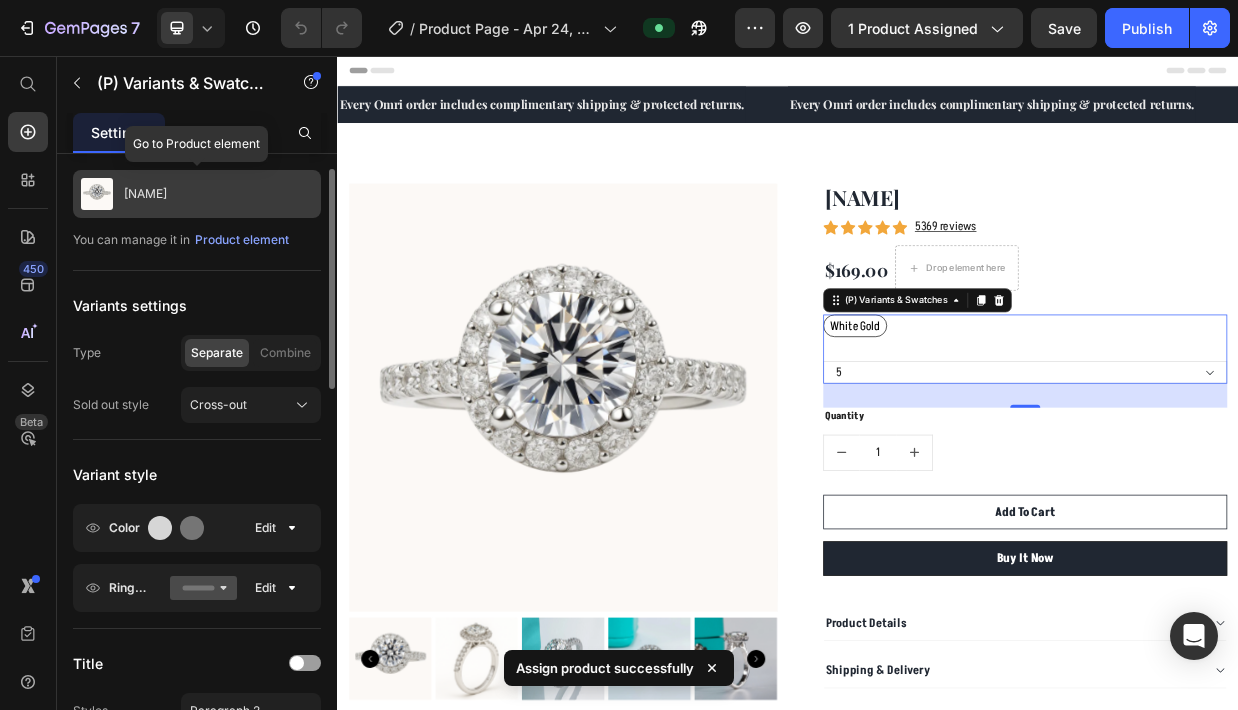 click on "Hayati" at bounding box center [197, 194] 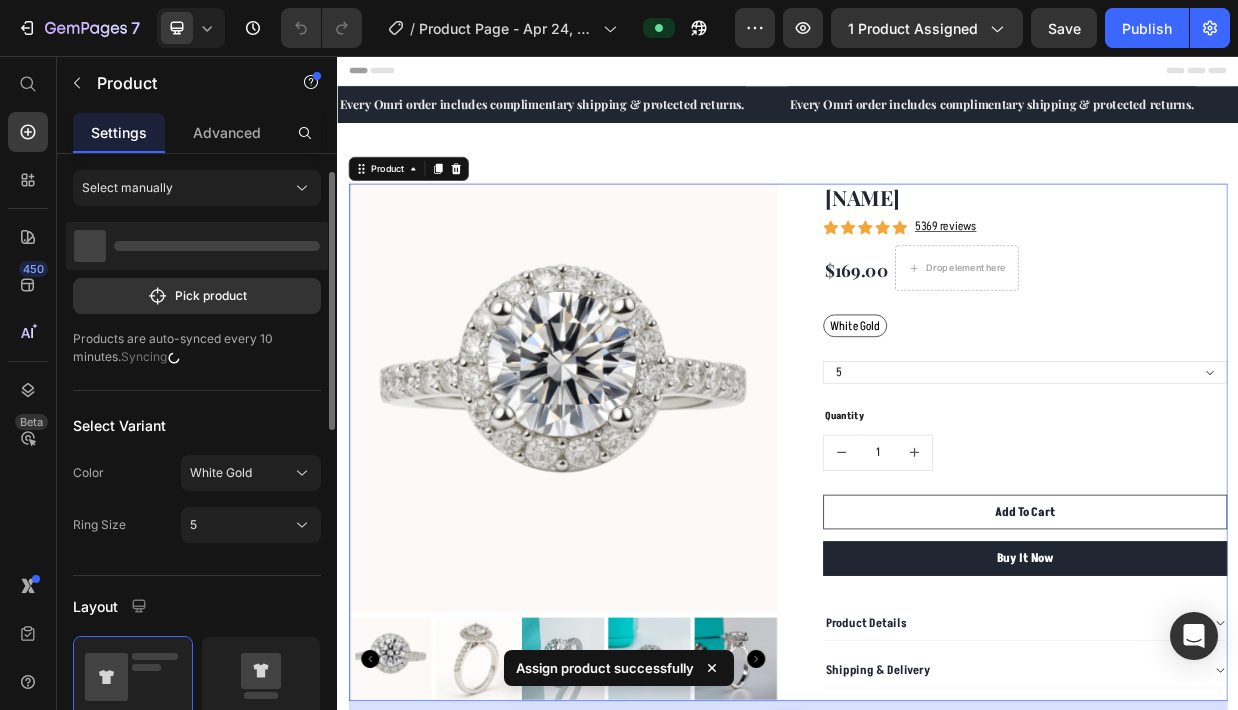 scroll, scrollTop: 0, scrollLeft: 0, axis: both 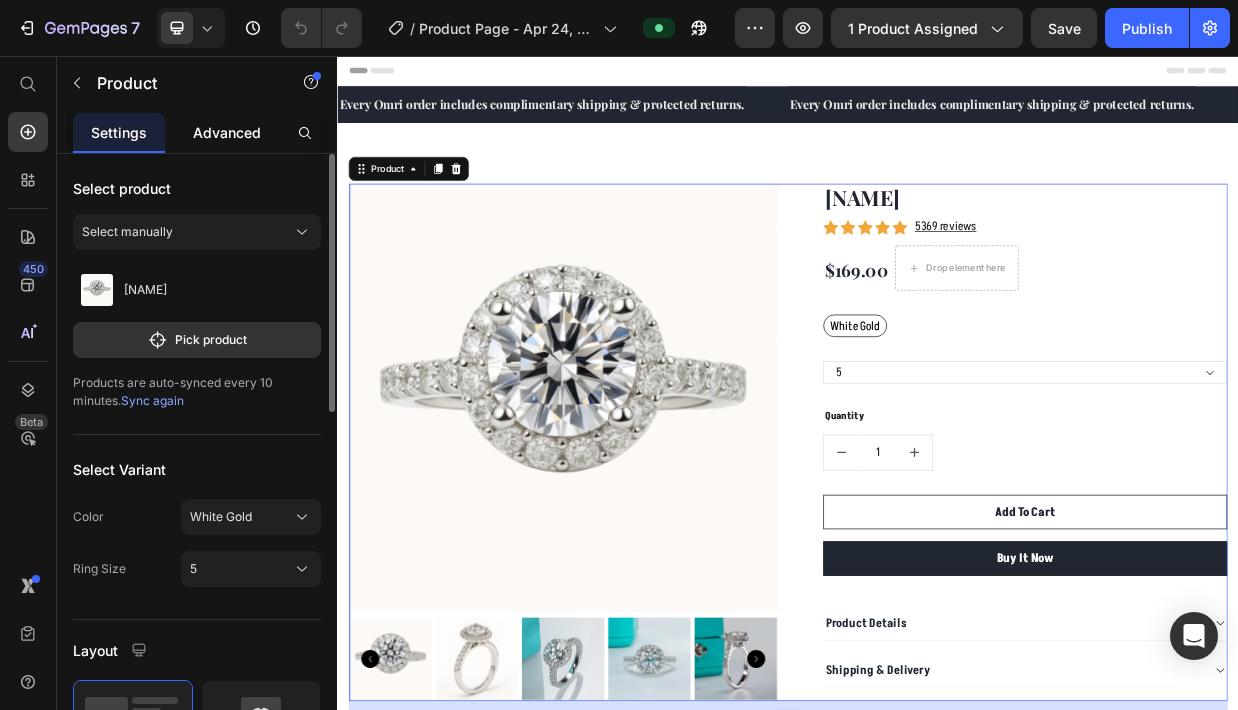 click on "Advanced" at bounding box center (227, 132) 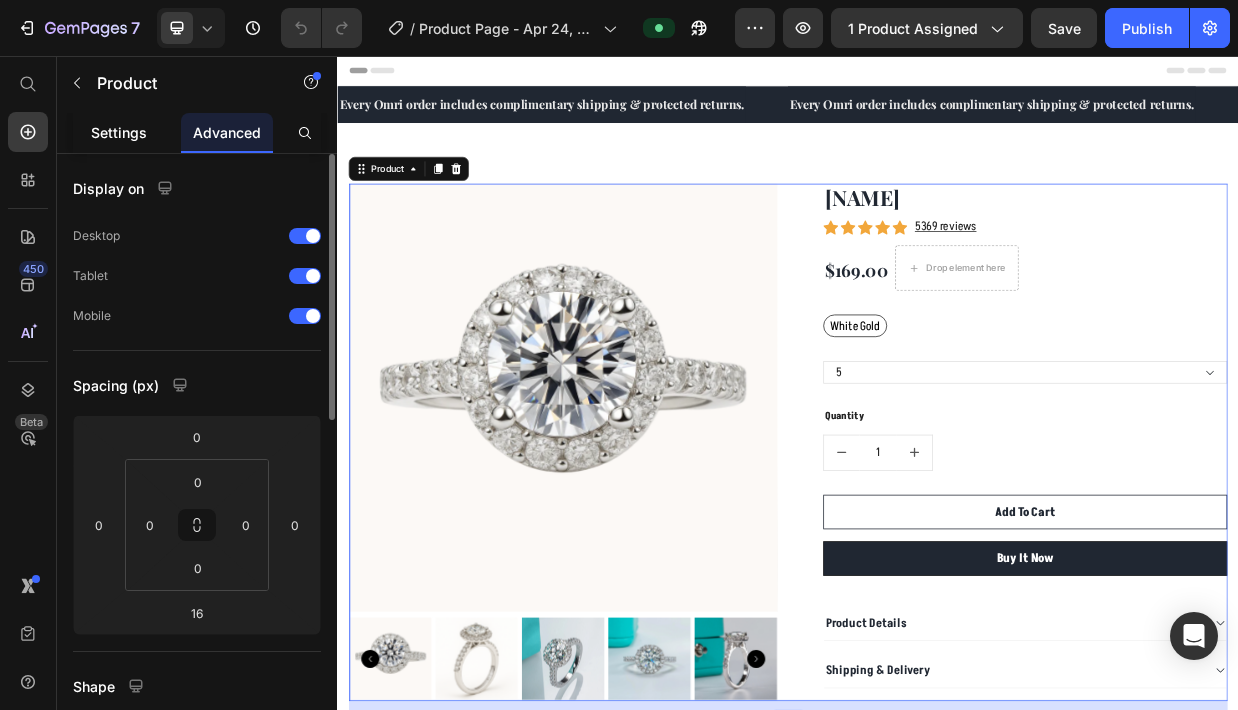 click on "Settings" at bounding box center (119, 132) 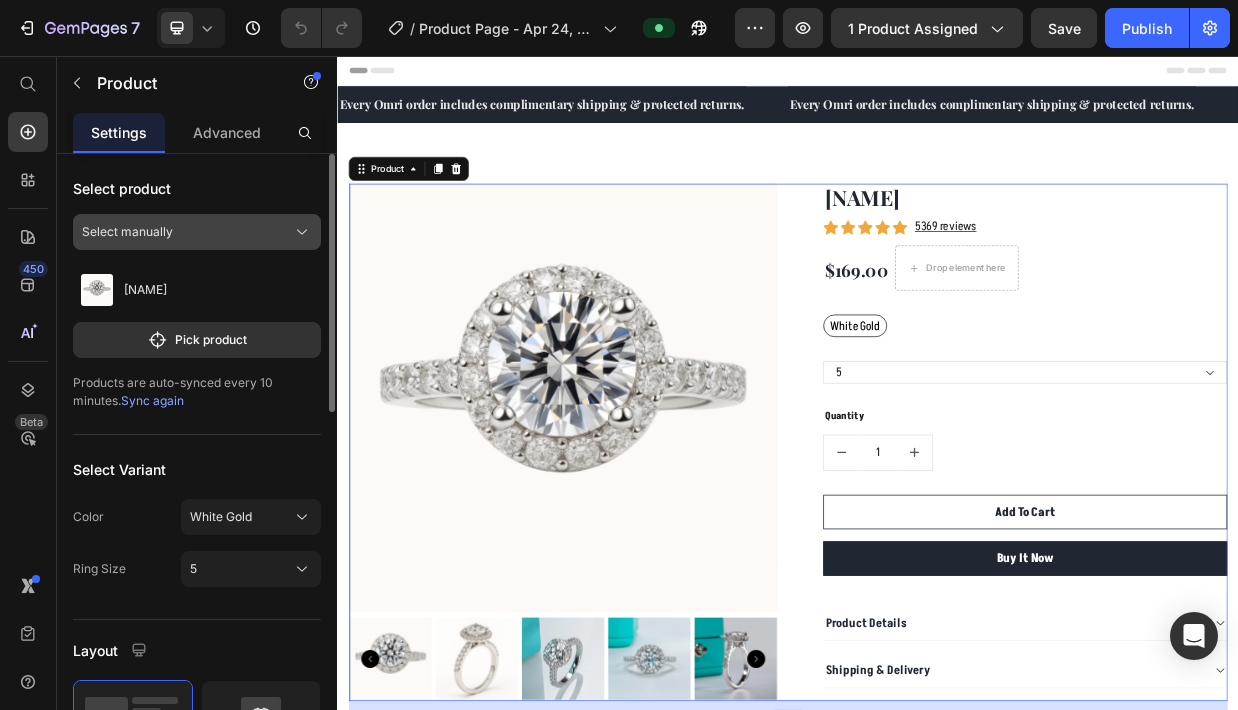 click on "Select manually" 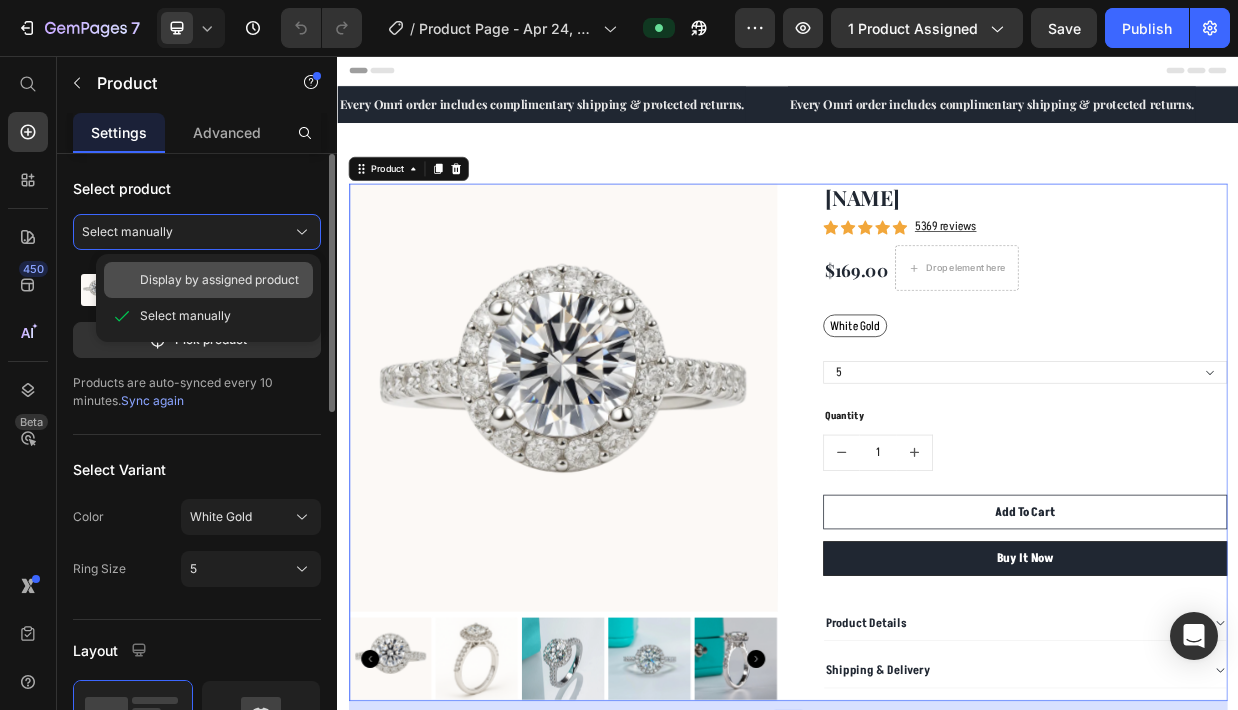 click on "Display by assigned product" at bounding box center (219, 280) 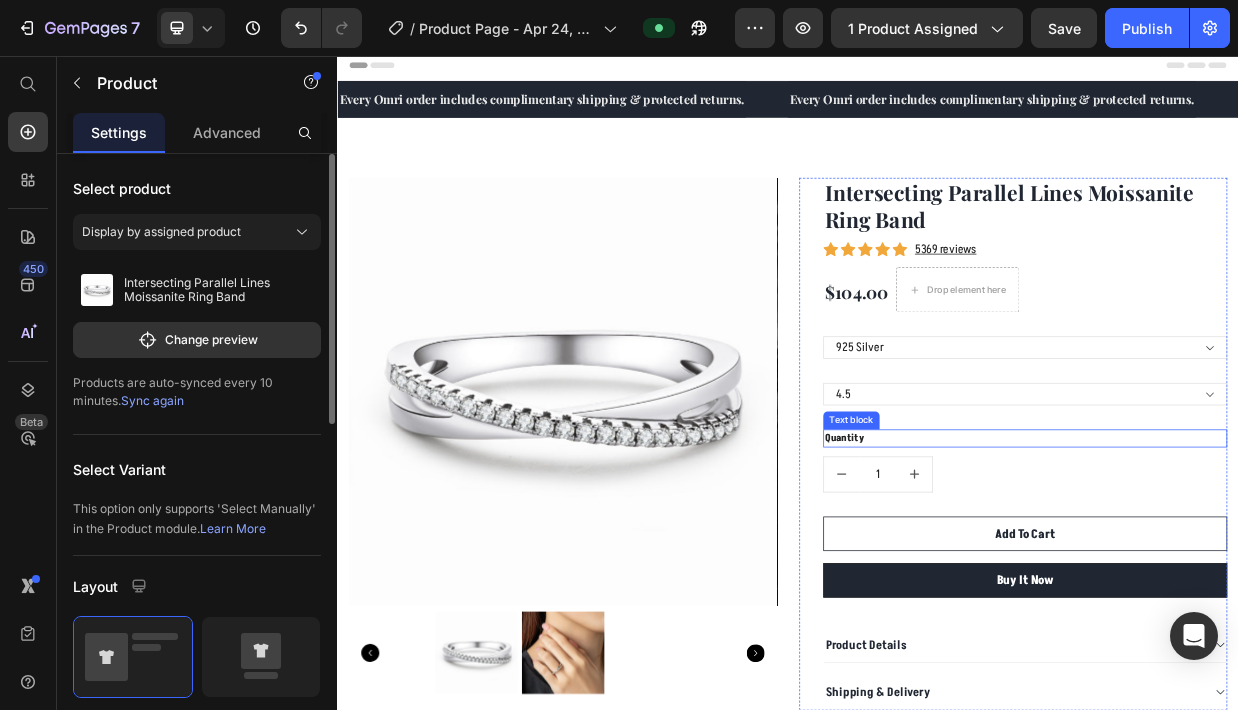 scroll, scrollTop: 0, scrollLeft: 0, axis: both 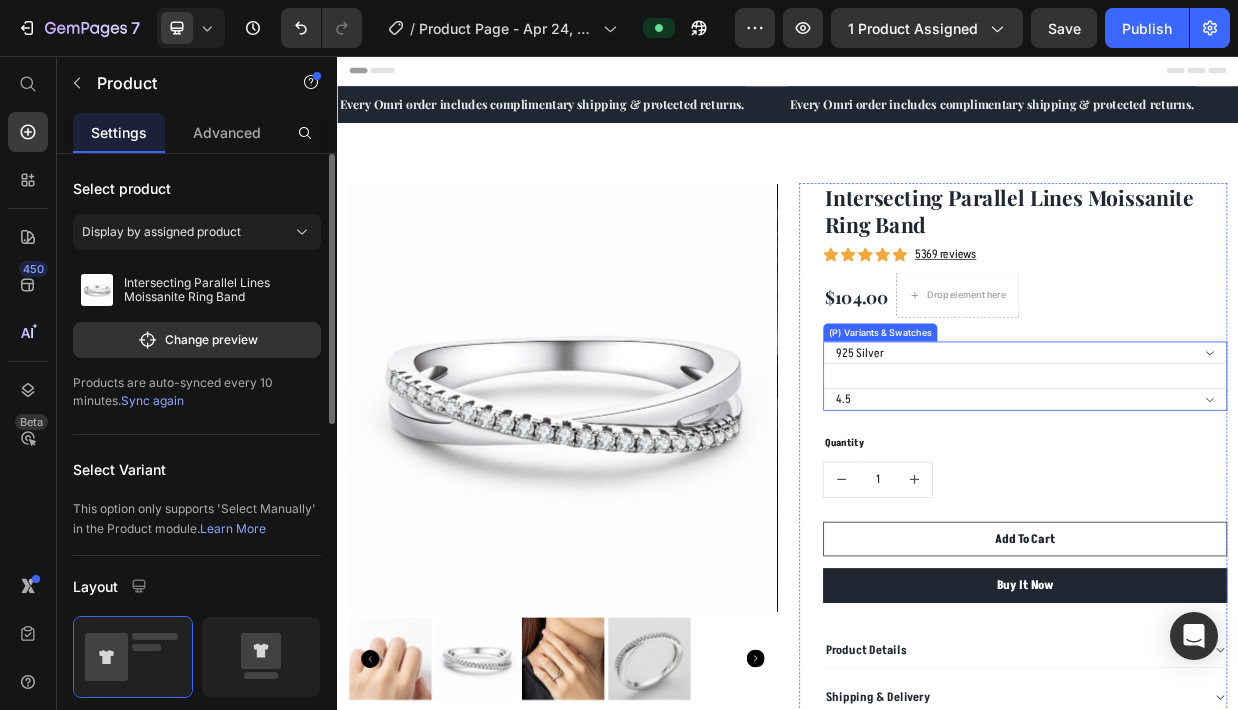 click on "925 Silver" at bounding box center [1253, 452] 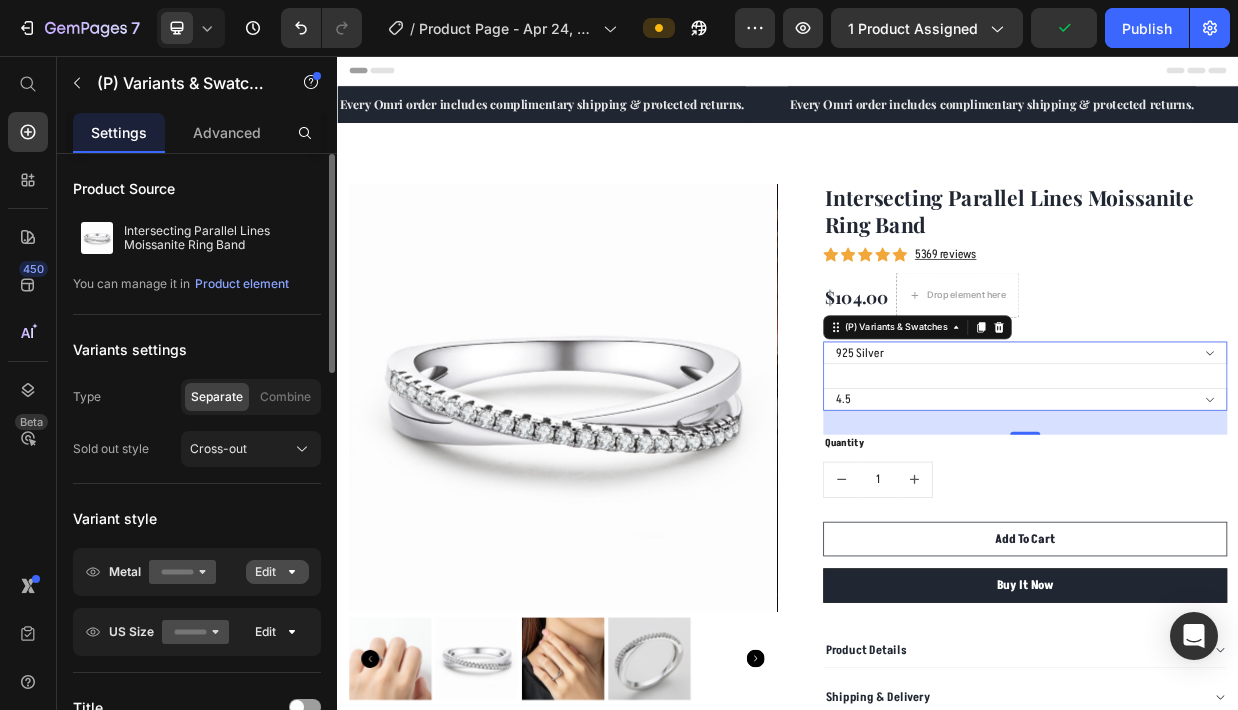 click on "Edit" 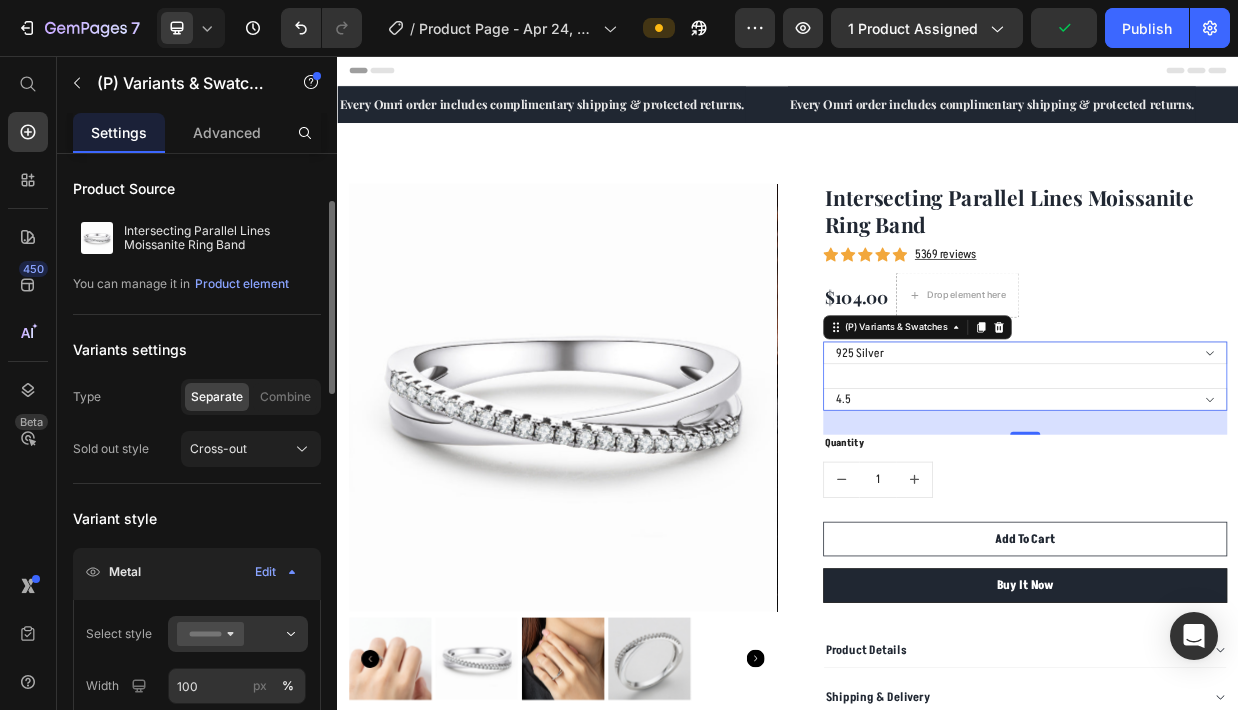 scroll, scrollTop: 92, scrollLeft: 0, axis: vertical 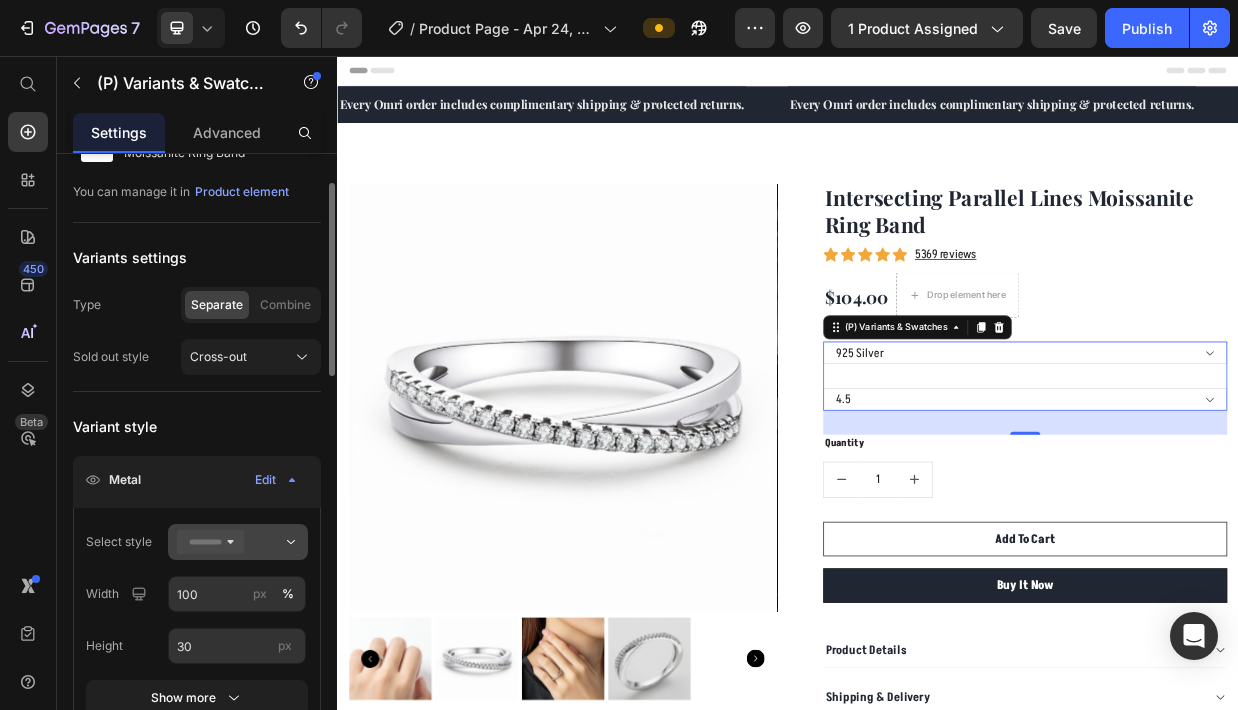 click at bounding box center [238, 542] 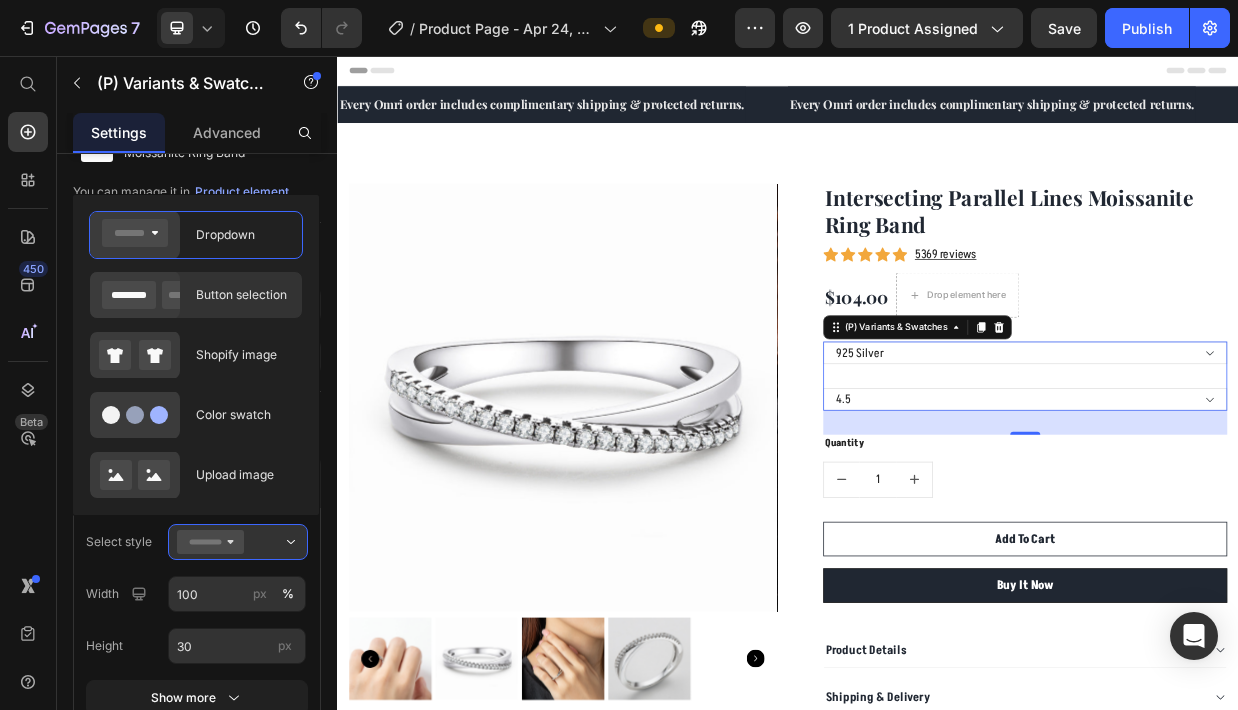 click on "Button selection" 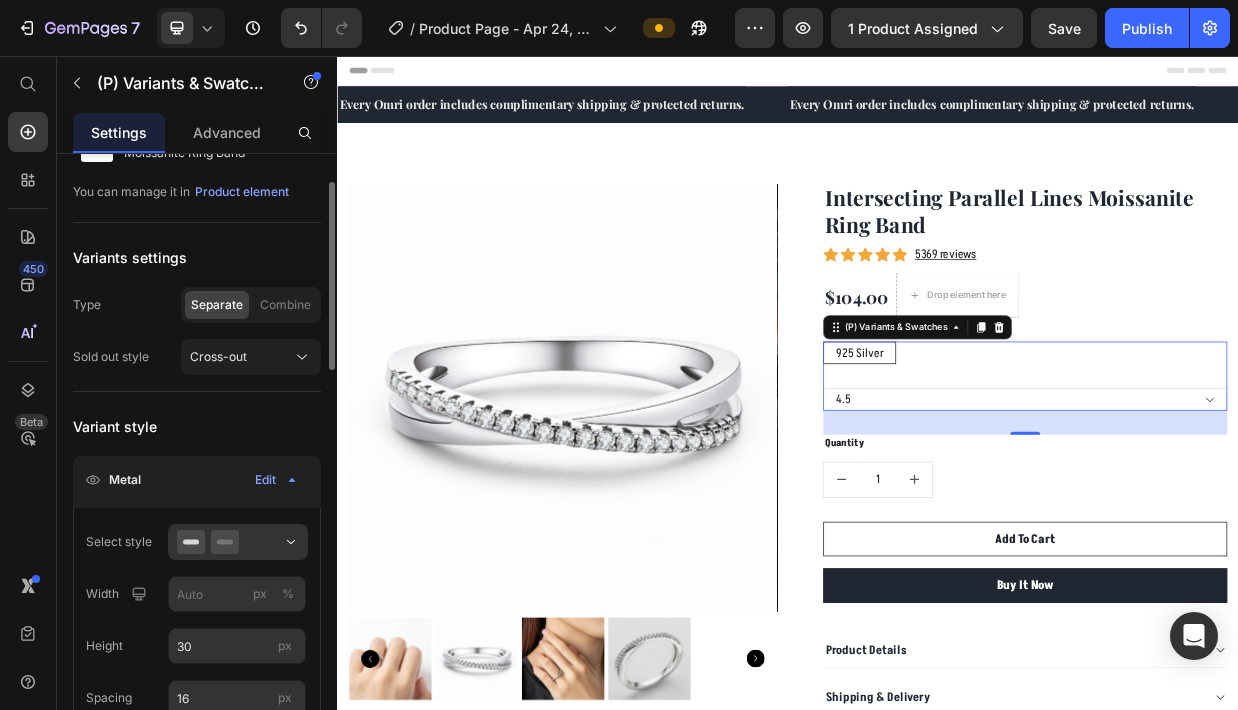 click on "Select style Width px % Height 30 px Spacing 16 px Show more" 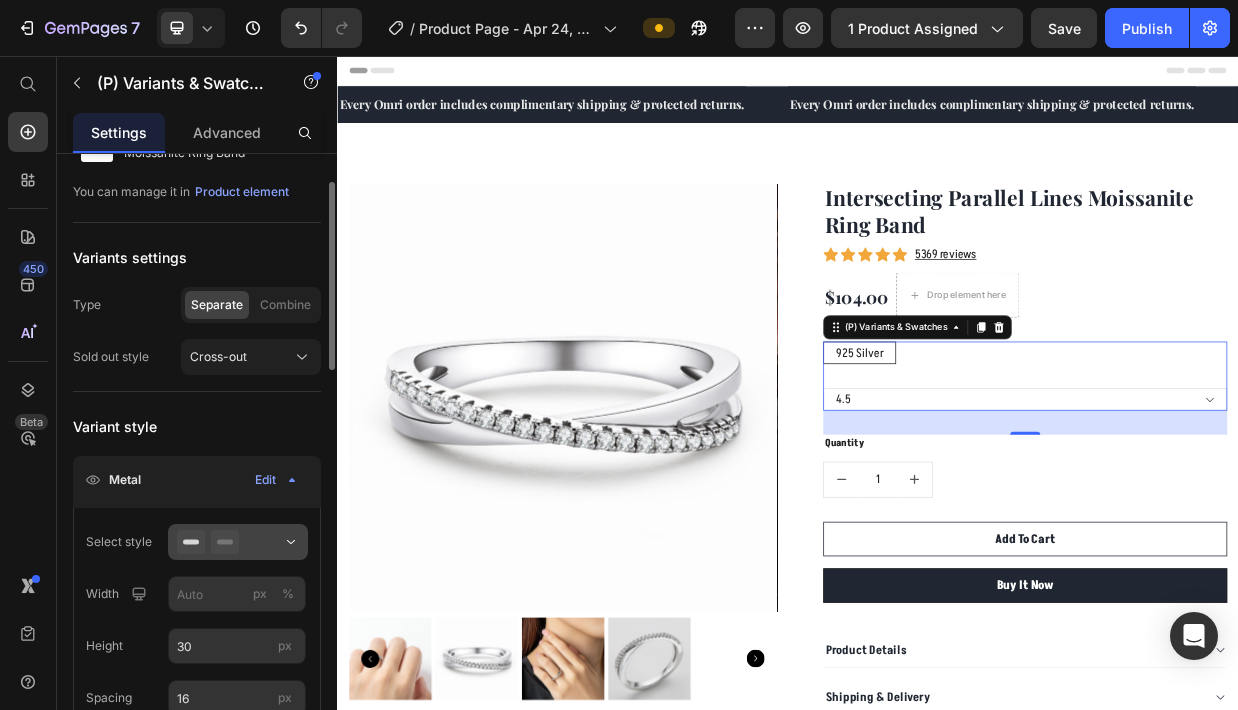 click at bounding box center [238, 542] 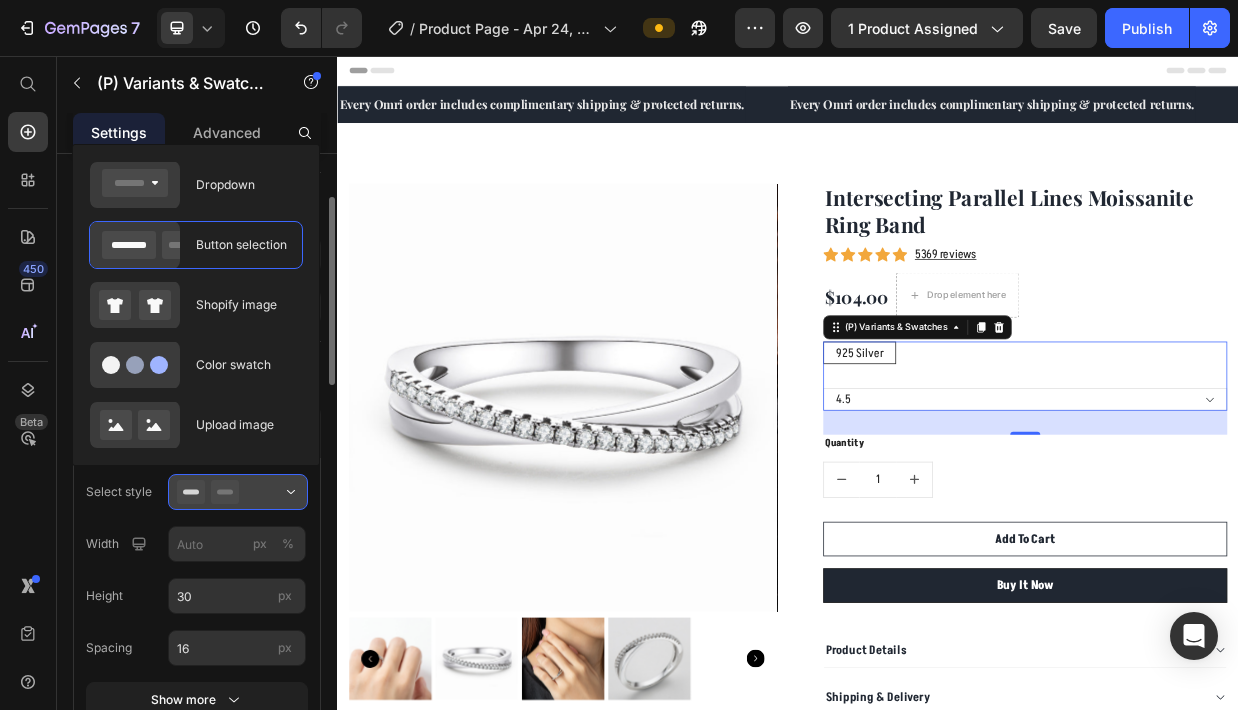 scroll, scrollTop: 144, scrollLeft: 0, axis: vertical 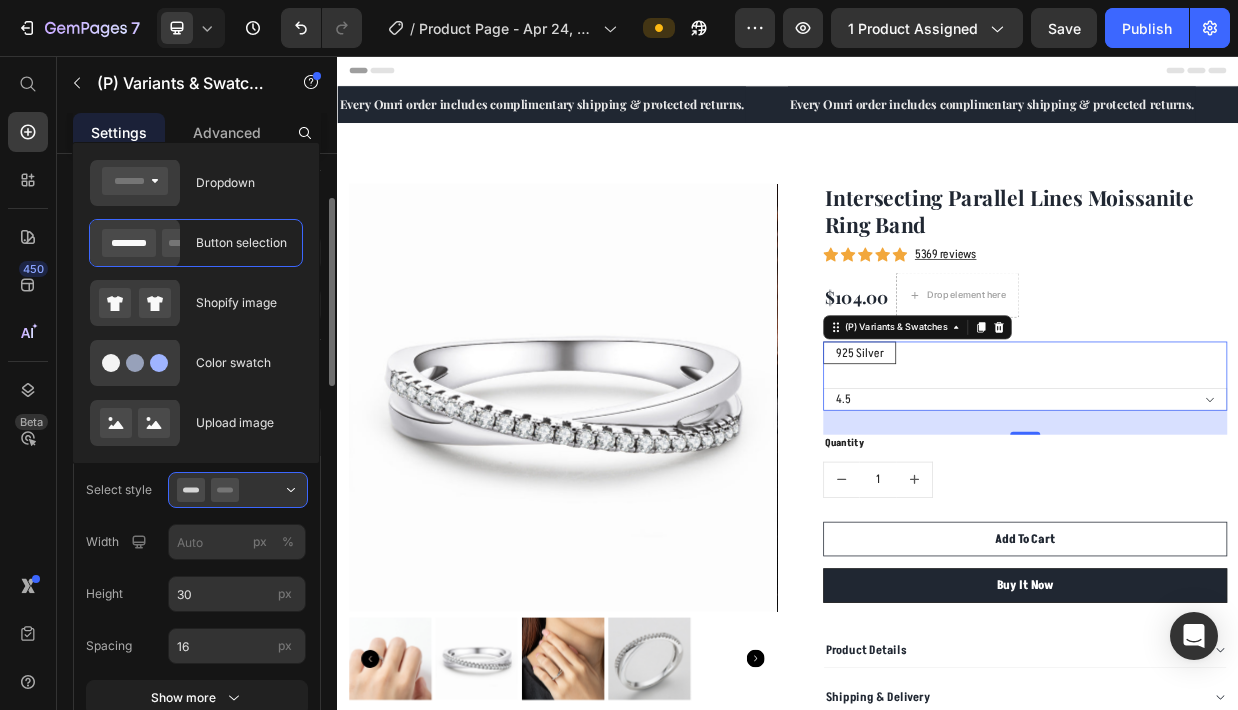 click on "Width" at bounding box center (102, 542) 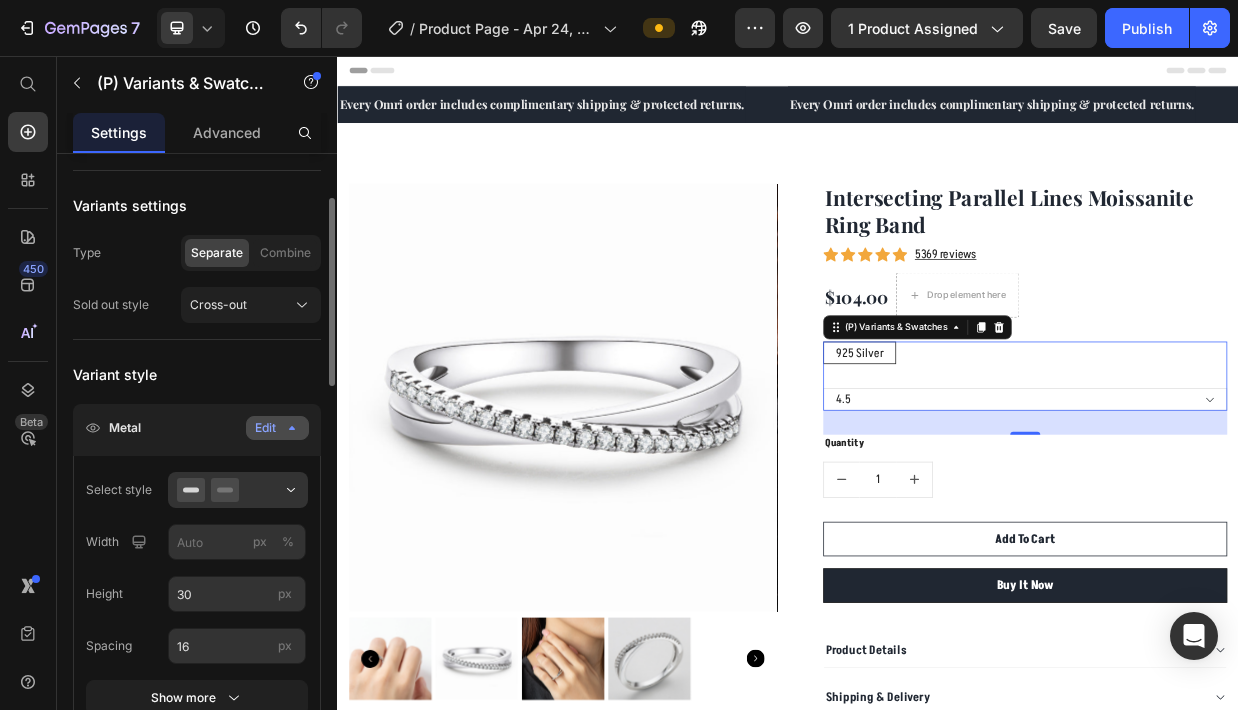 click on "Edit" at bounding box center (277, 428) 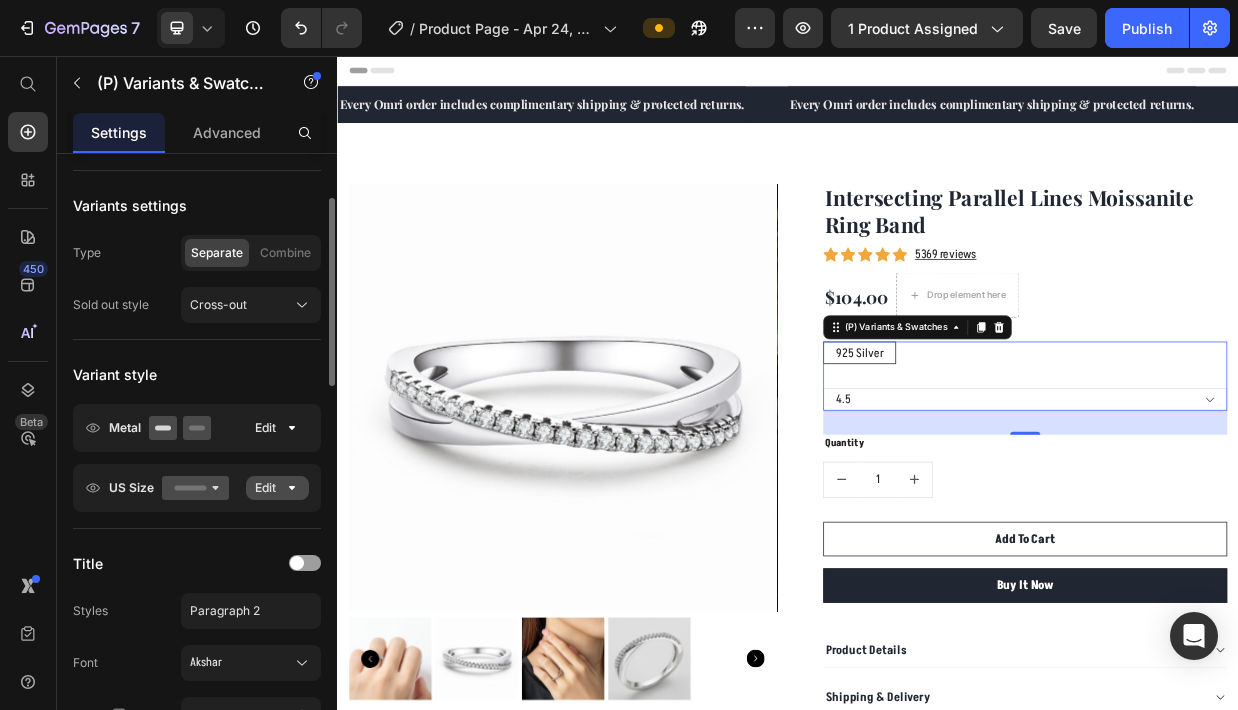 click on "Edit" 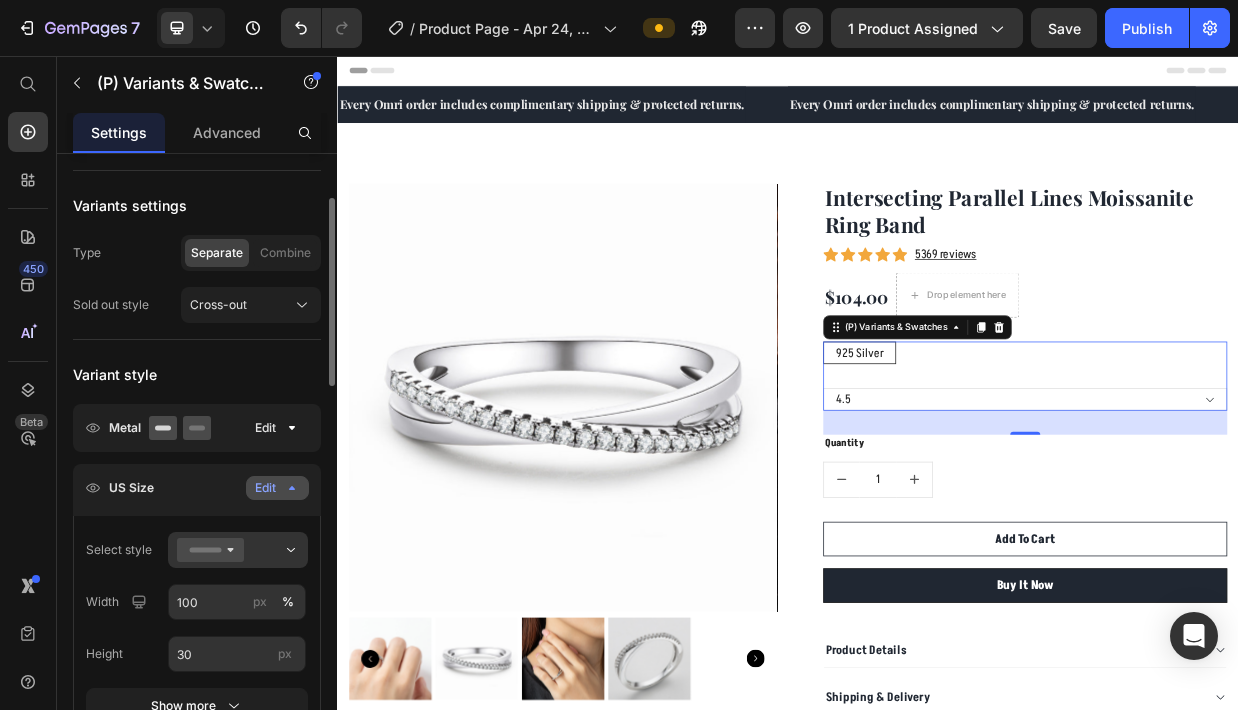 scroll, scrollTop: 153, scrollLeft: 0, axis: vertical 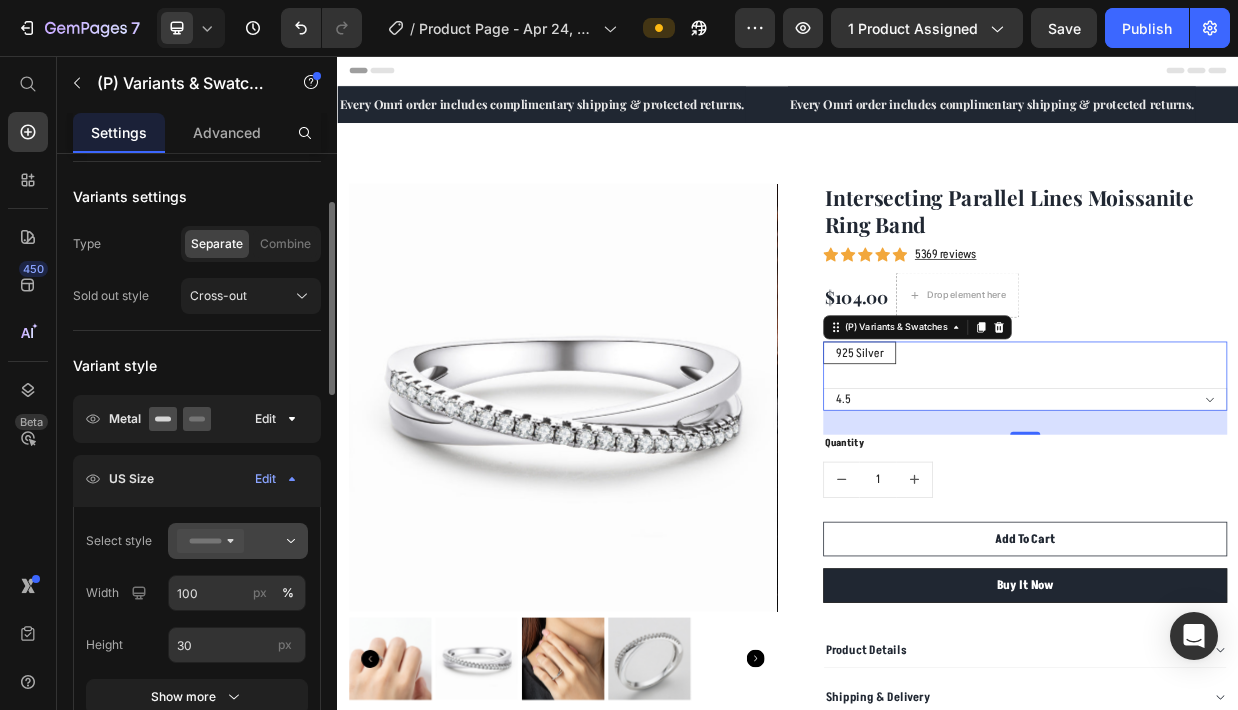 click at bounding box center (238, 541) 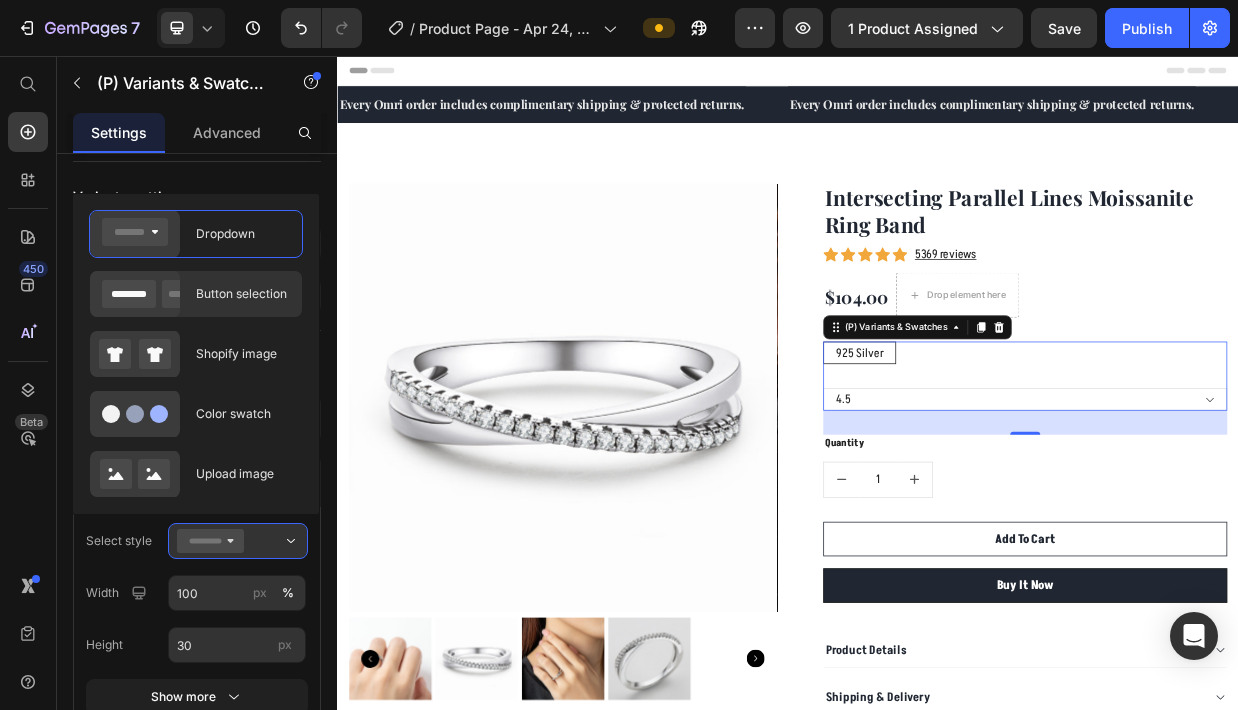 click on "Button selection" at bounding box center (243, 294) 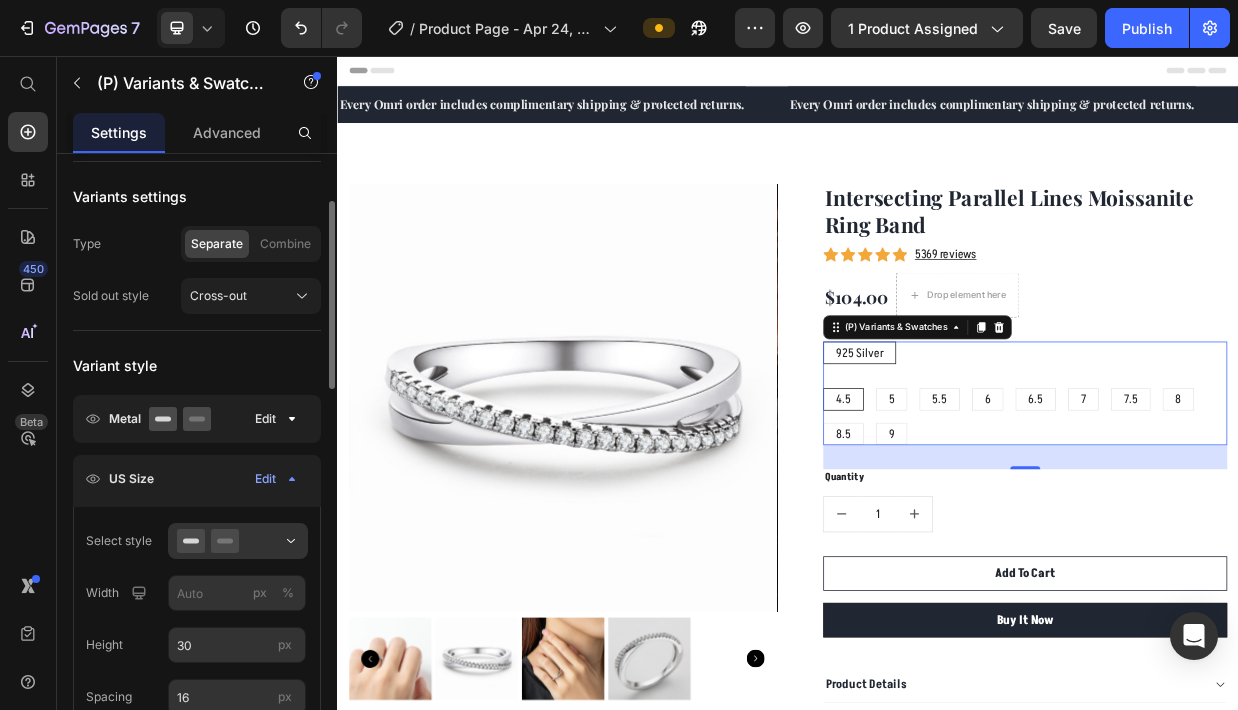 click on "Variant style" at bounding box center [197, 365] 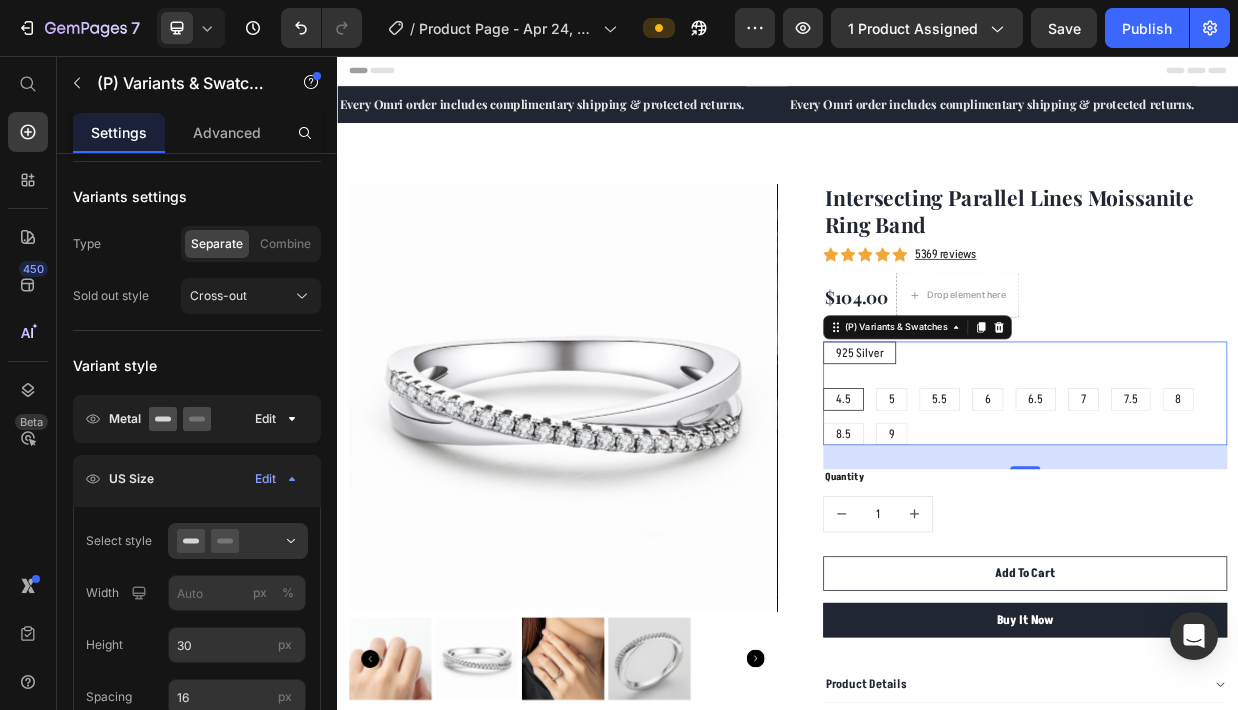 click on "$104.00 (P) Price
Drop element here Row" at bounding box center (1253, 375) 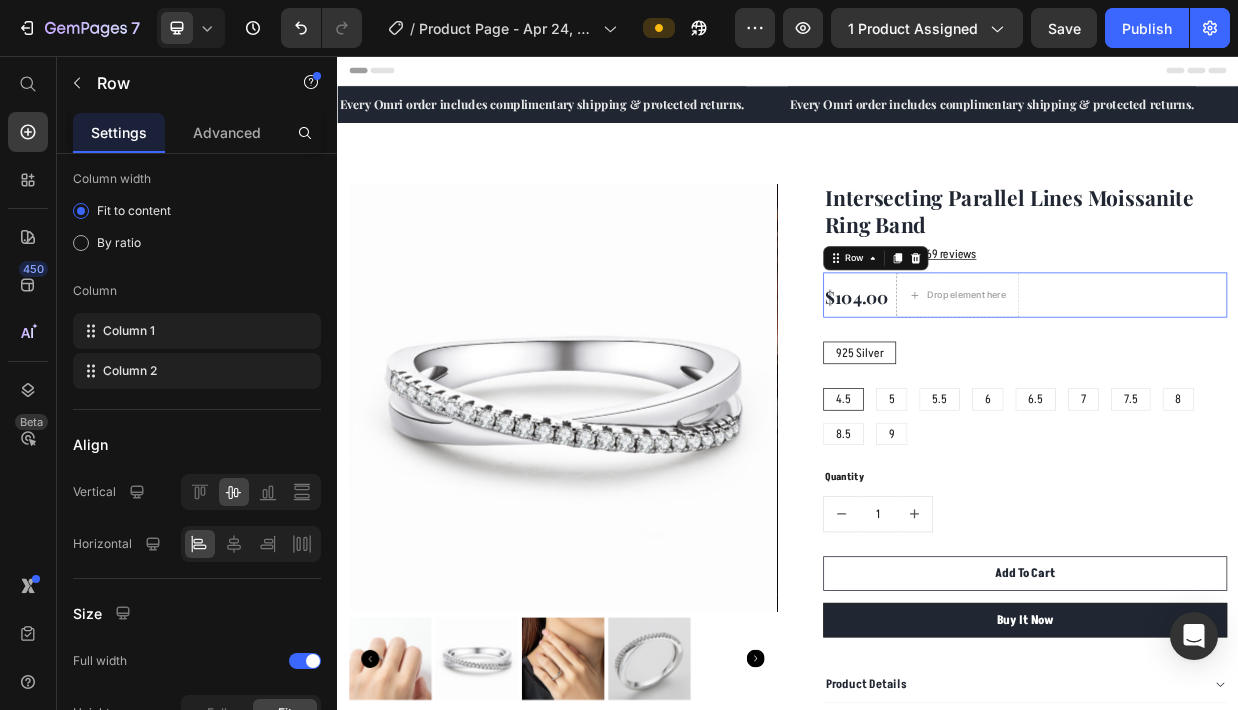 scroll, scrollTop: 0, scrollLeft: 0, axis: both 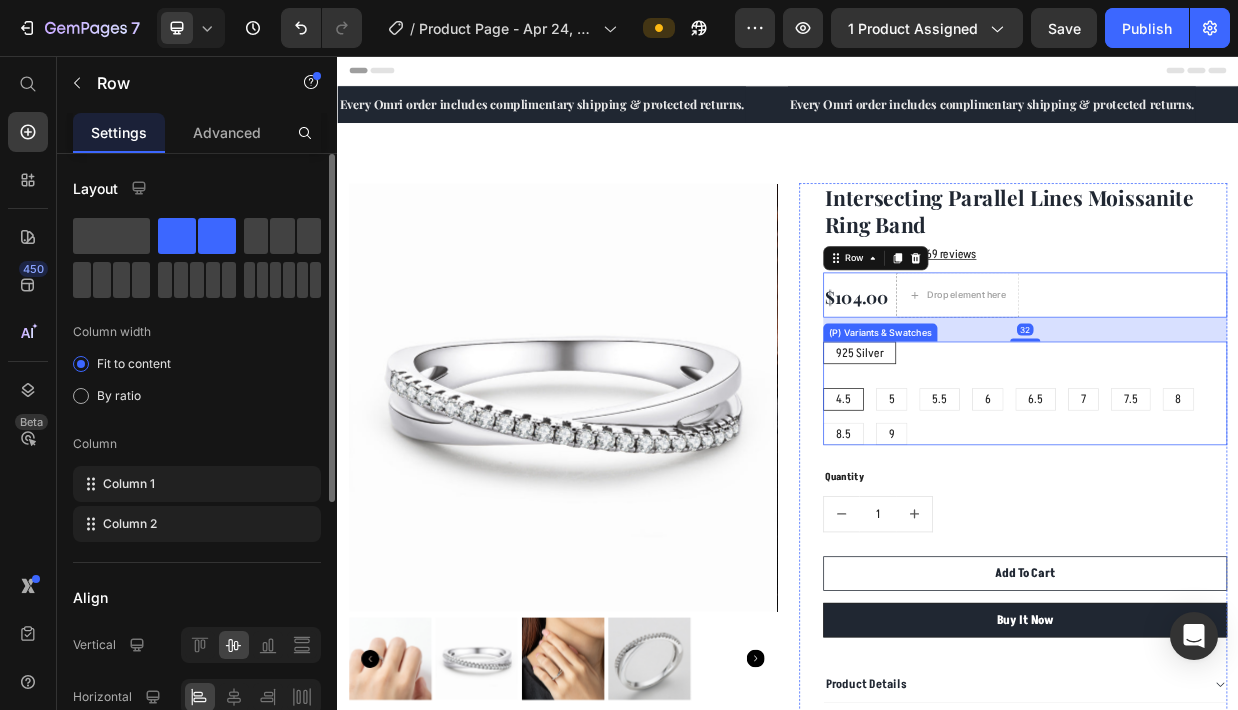 click on "925 Silver 925 Silver 925 Silver 4.5 4.5 4.5 5 5 5 5.5 5.5 5.5 6 6 6 6.5 6.5 6.5 7 7 7 7.5 7.5 7.5 8 8 8 8.5 8.5 8.5 9 9 9" at bounding box center (1253, 506) 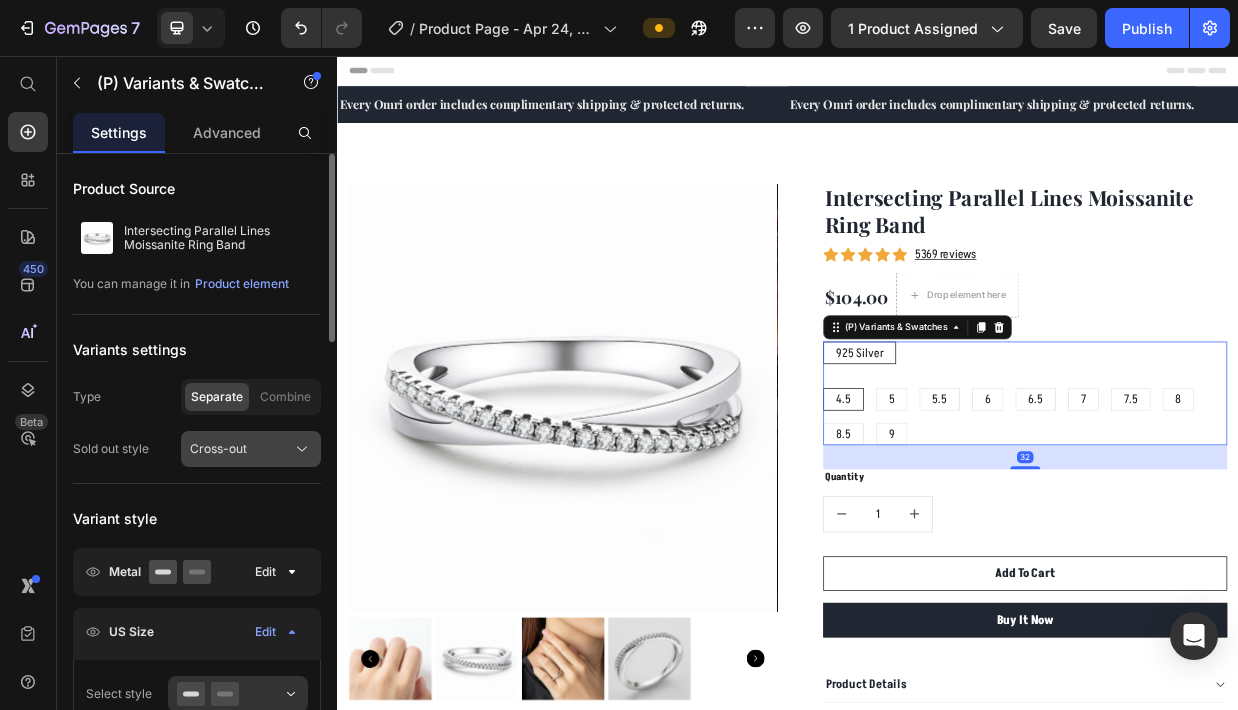 click on "Cross-out" at bounding box center [251, 449] 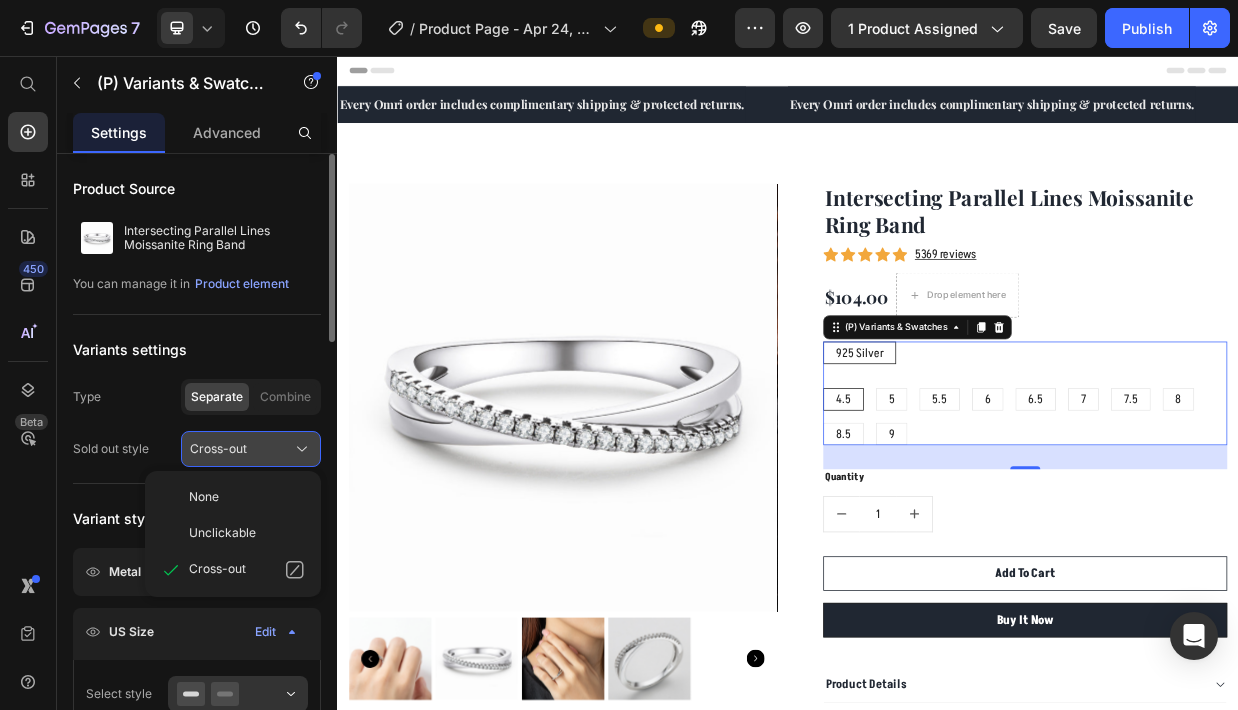 click on "Cross-out" 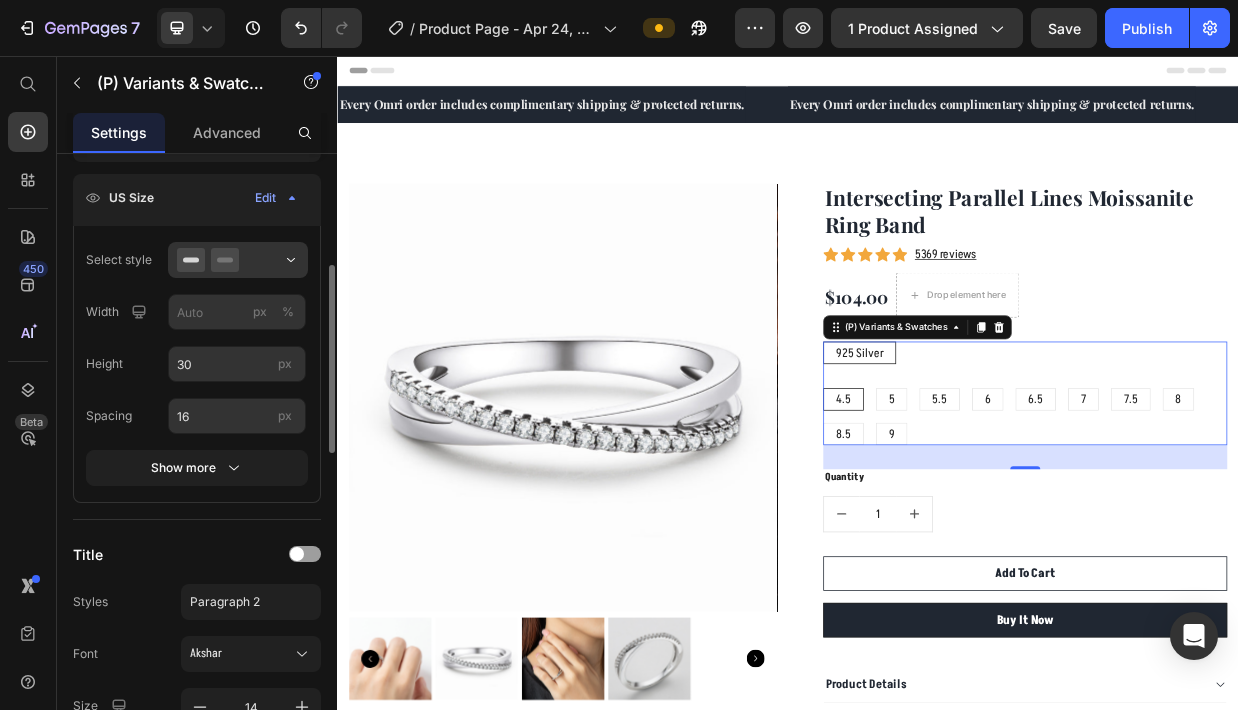 scroll, scrollTop: 445, scrollLeft: 0, axis: vertical 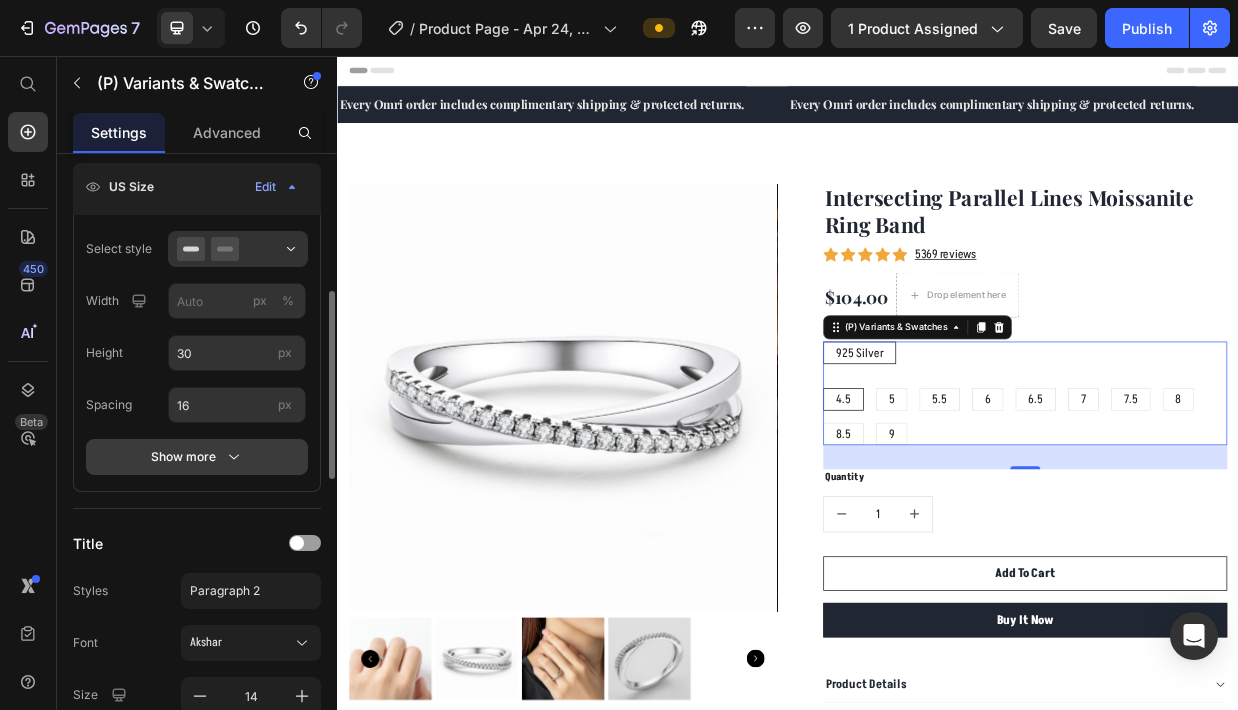 click on "Show more" at bounding box center (197, 457) 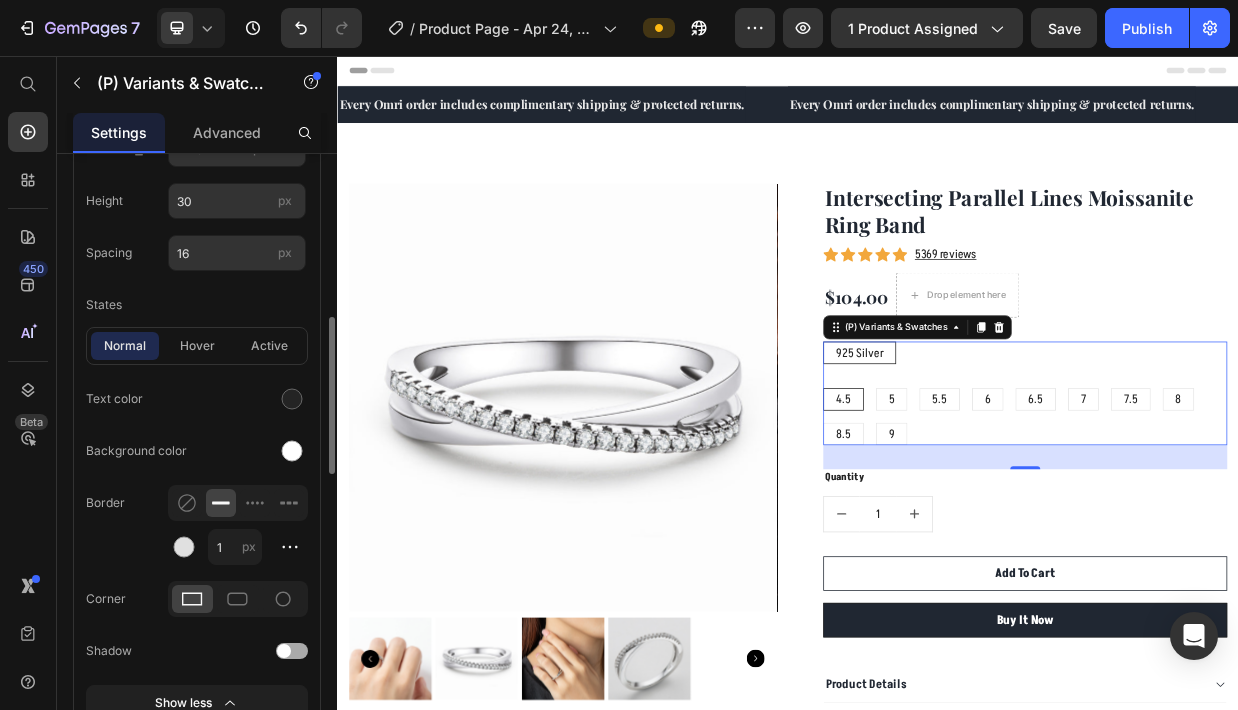 scroll, scrollTop: 625, scrollLeft: 0, axis: vertical 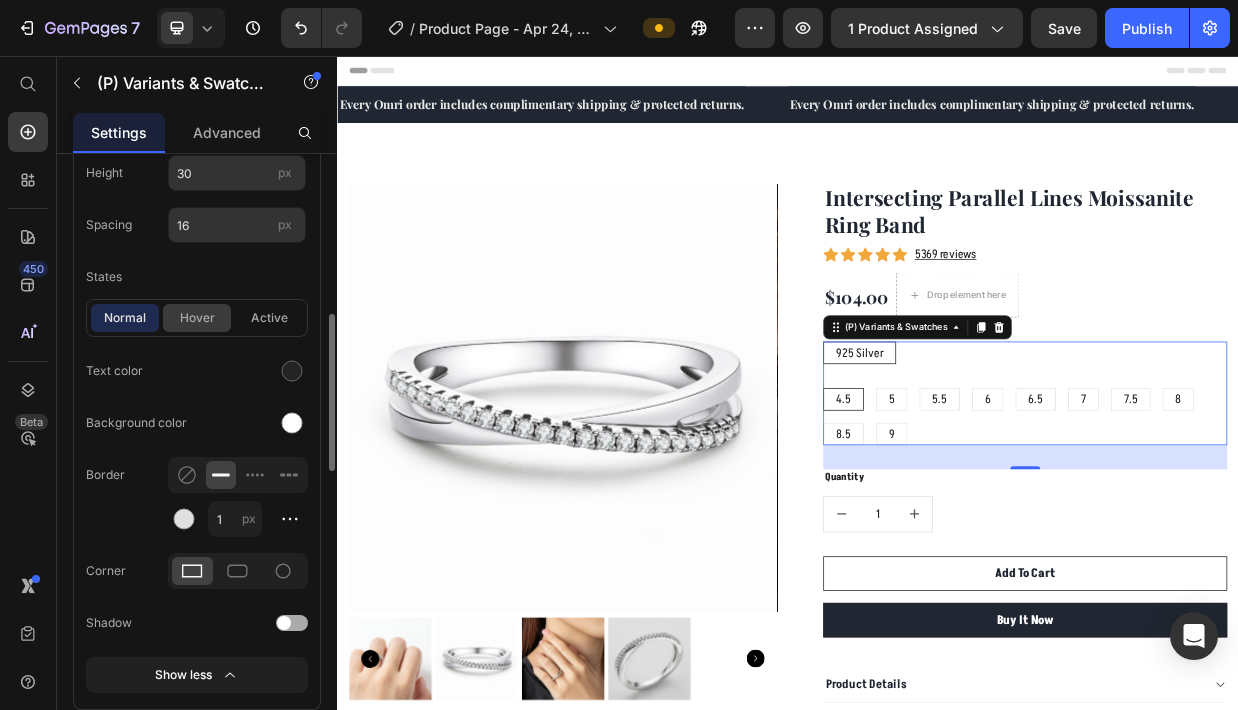 click on "hover" at bounding box center [197, 318] 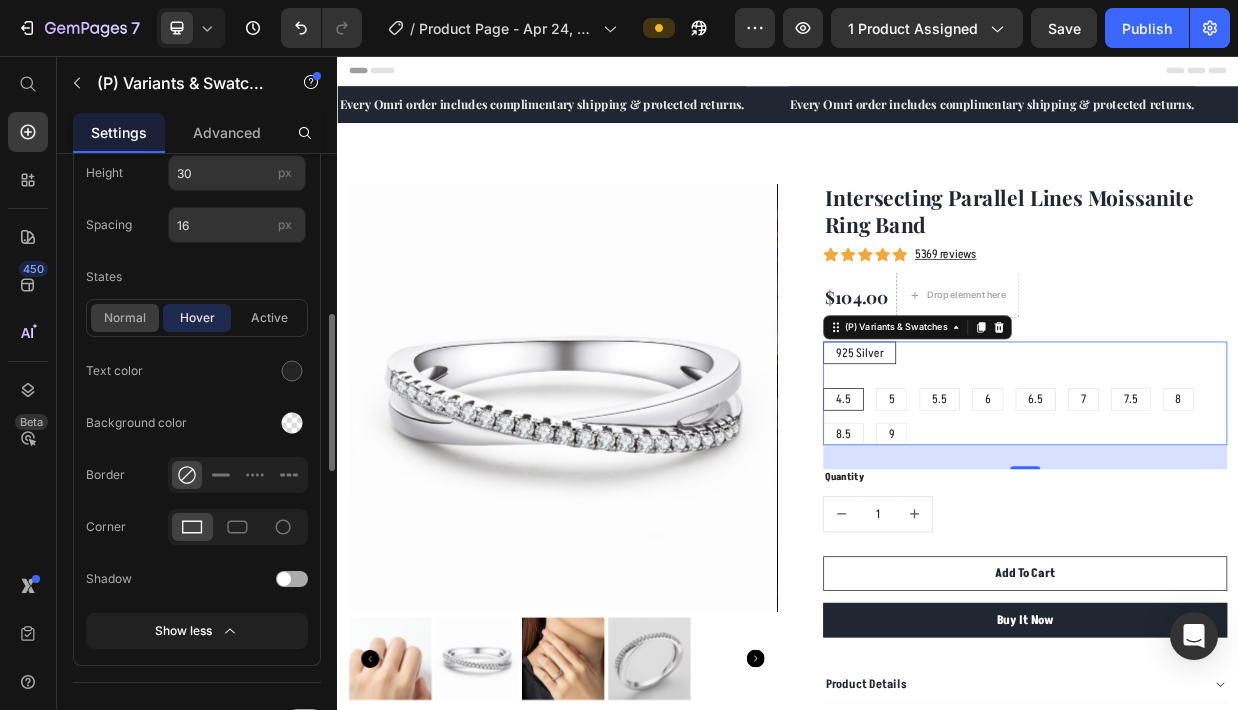 click on "normal" at bounding box center (125, 318) 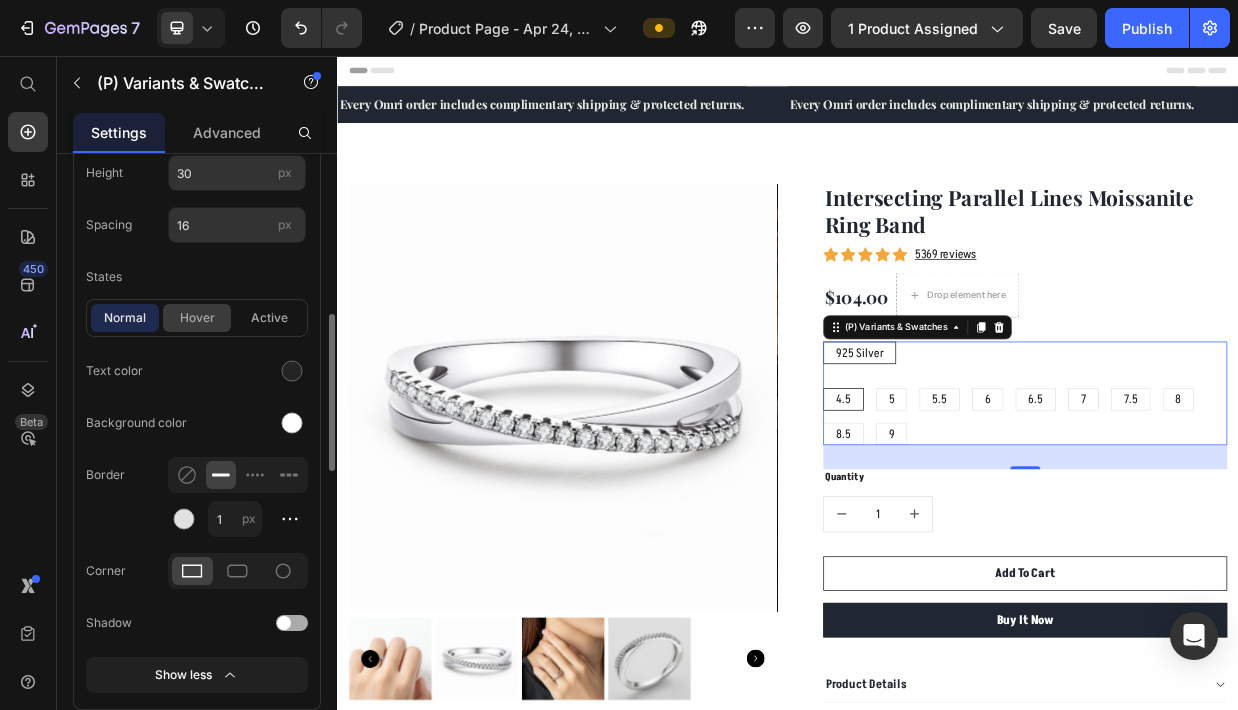 click on "hover" at bounding box center [197, 318] 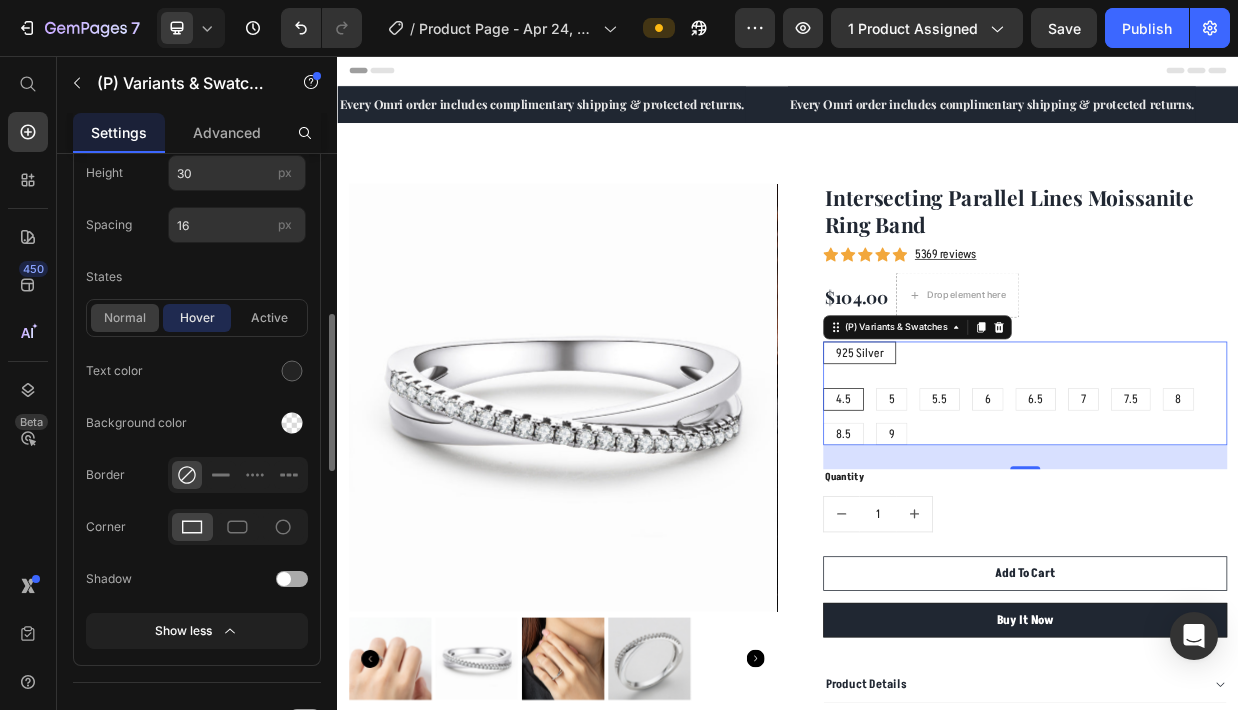 click on "normal" at bounding box center [125, 318] 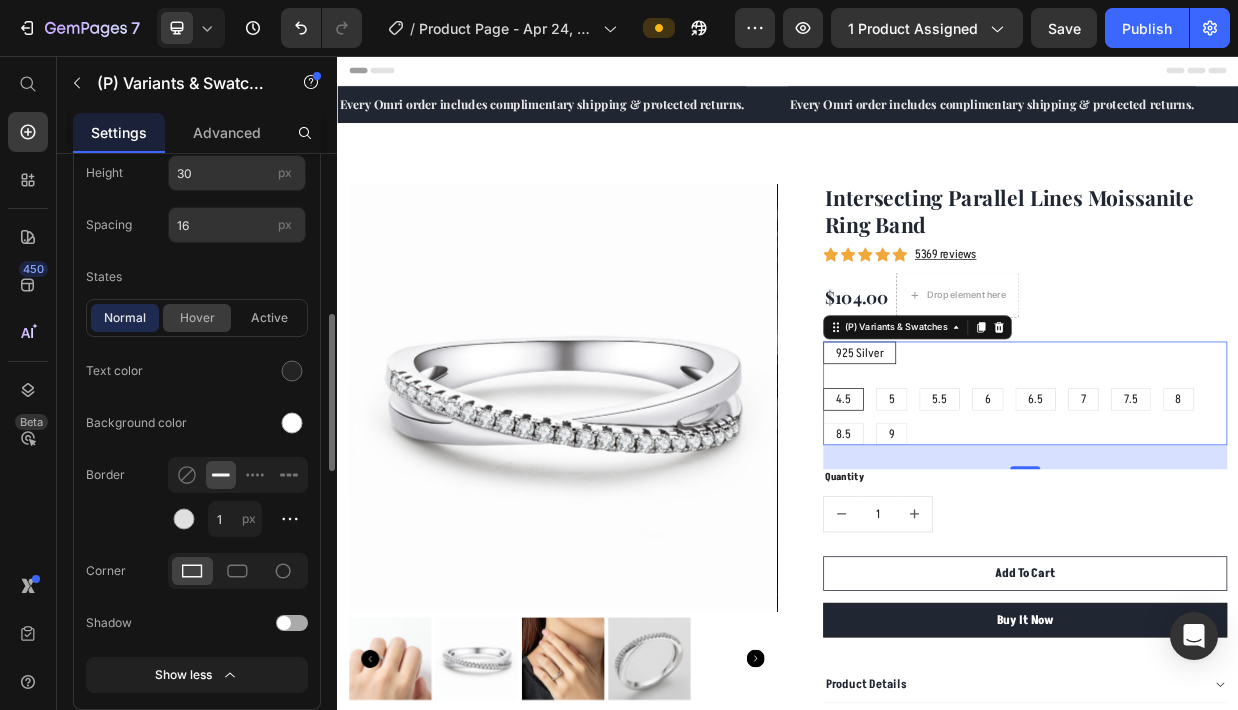 click on "hover" at bounding box center [197, 318] 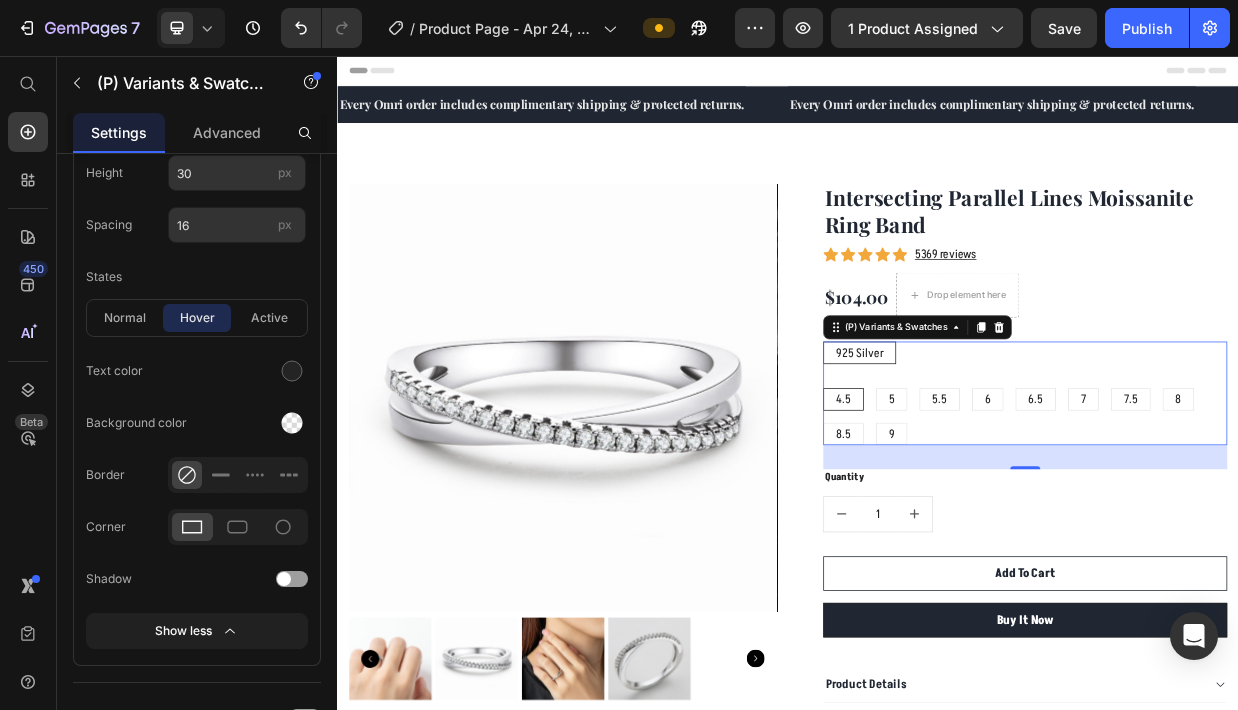 click on "4.5" at bounding box center (1011, 514) 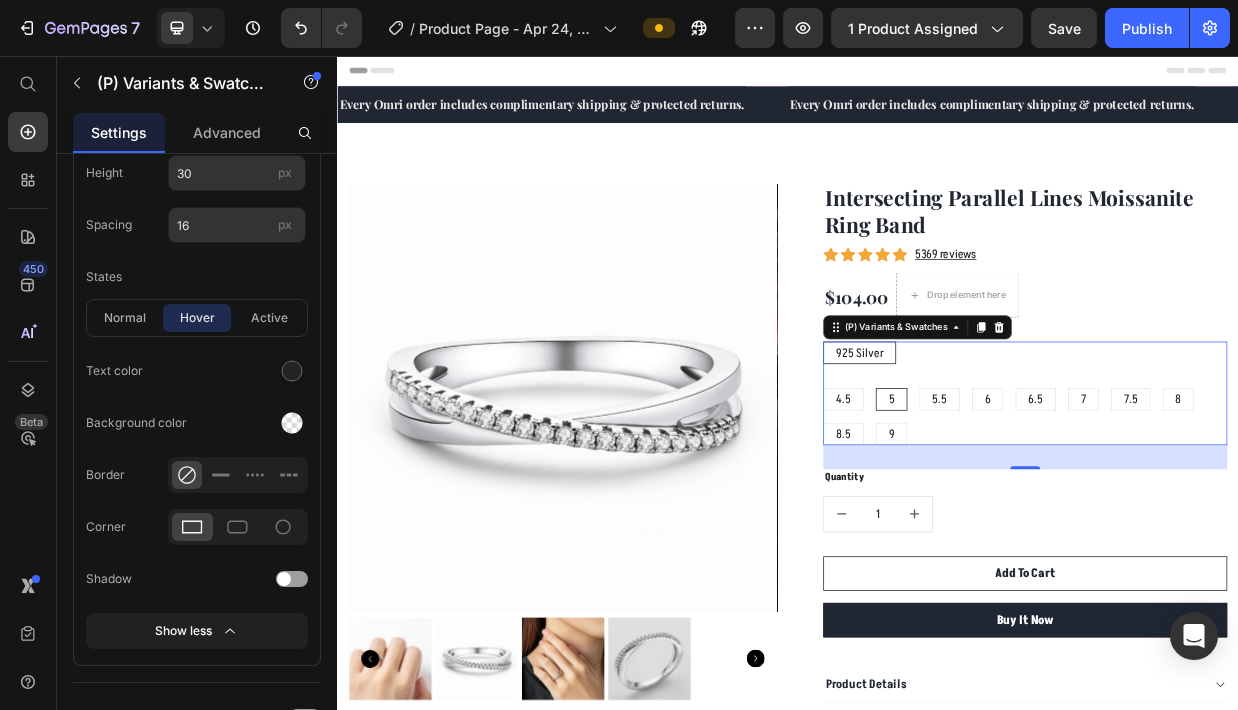 click on "4.5" at bounding box center (1011, 514) 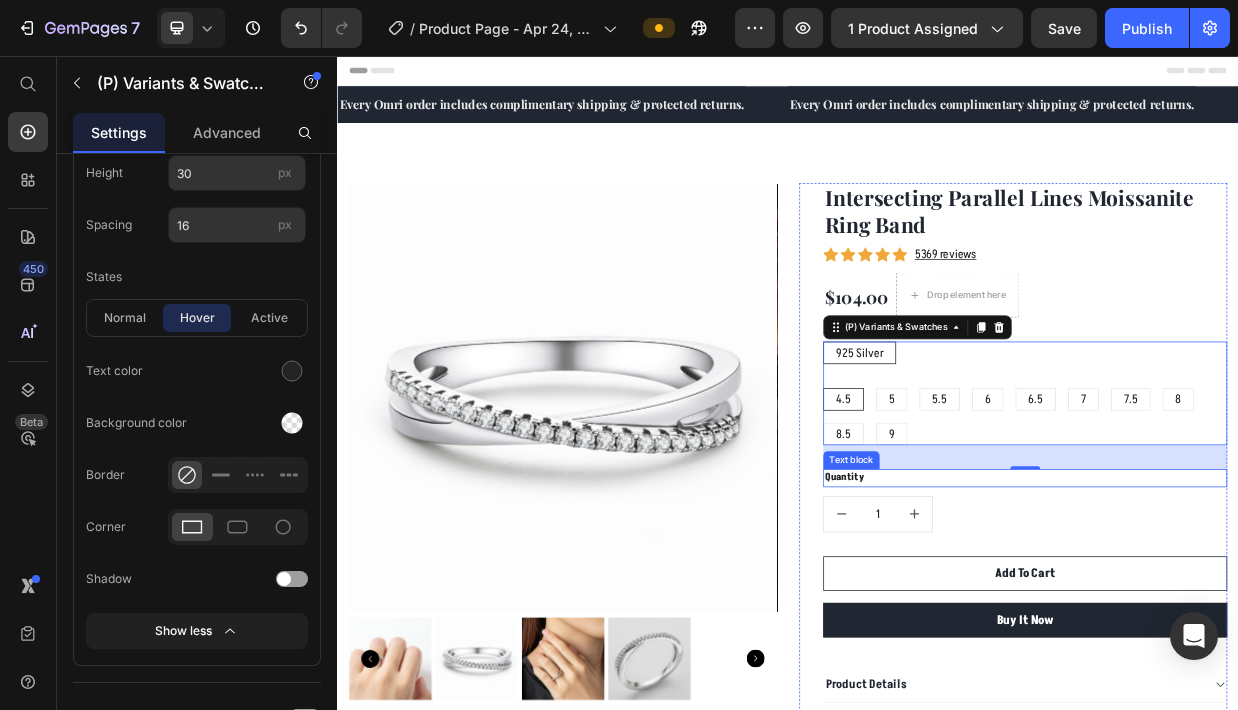 click on "Quantity" at bounding box center [1253, 619] 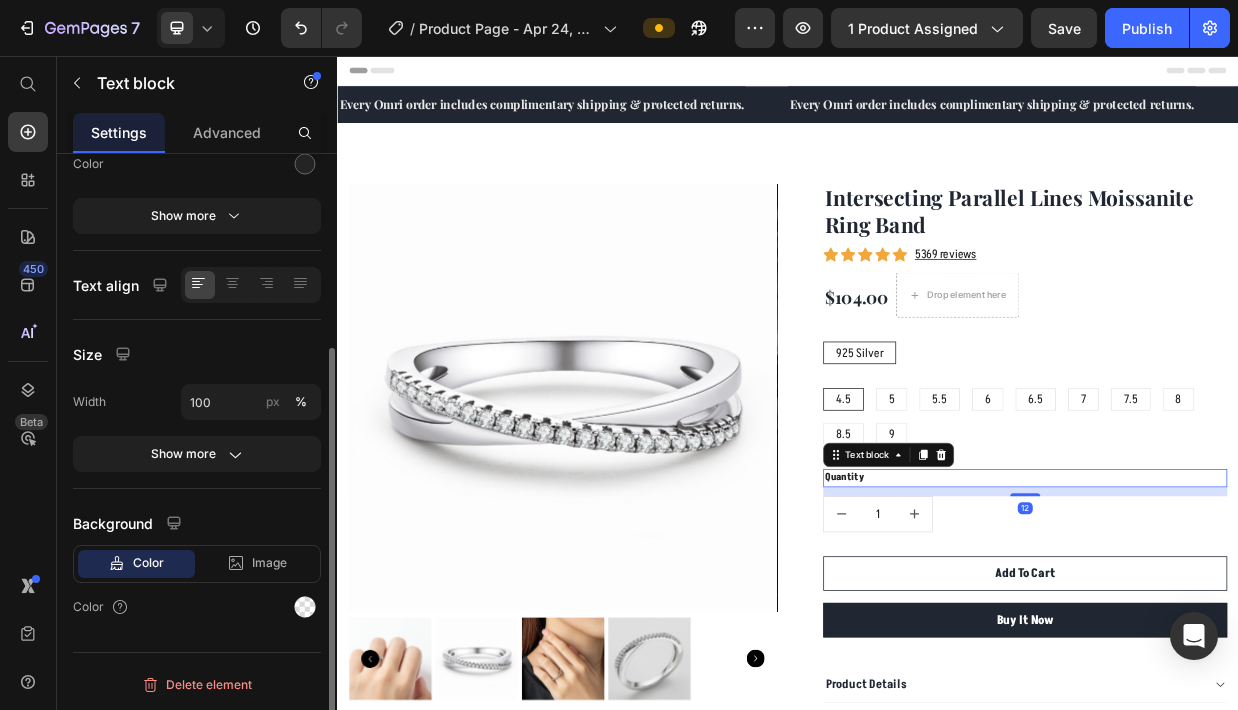 scroll, scrollTop: 0, scrollLeft: 0, axis: both 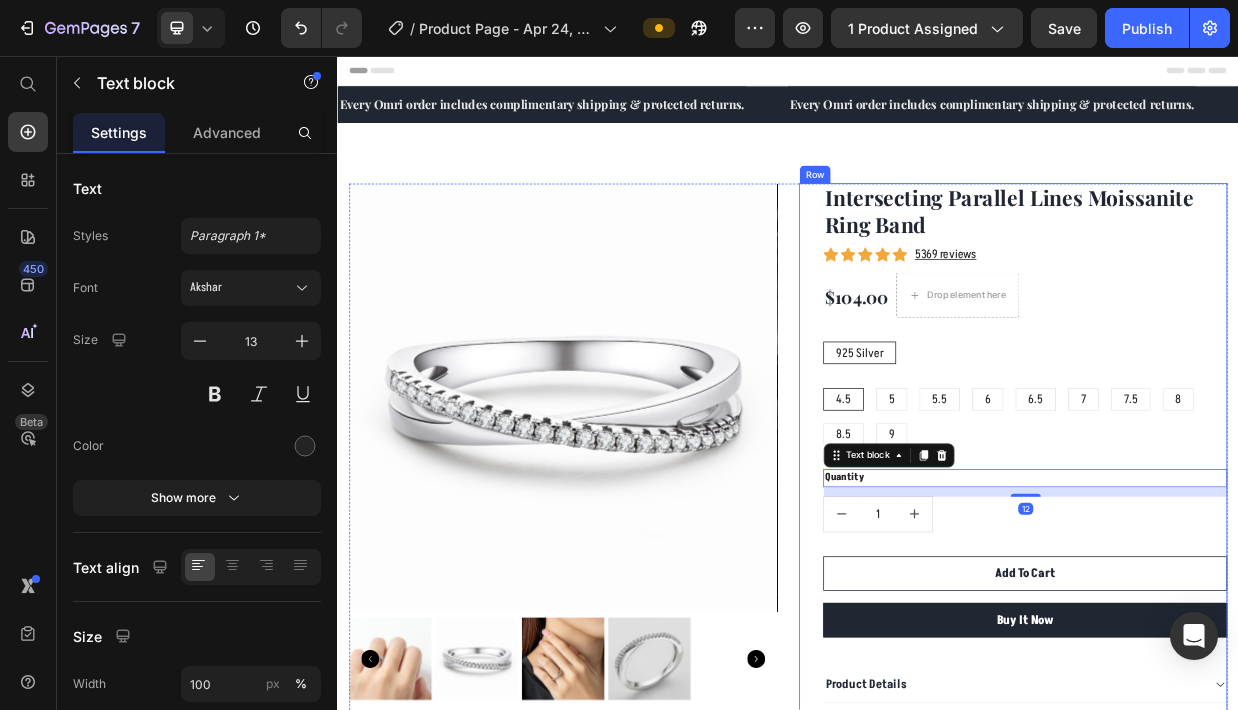 click on "Intersecting Parallel Lines Moissanite  Ring Band (P) Title
Icon
Icon
Icon
Icon
Icon Icon List Hoz 5369 reviews Text block Row $104.00 (P) Price
Drop element here Row 925 Silver 925 Silver 925 Silver 4.5 4.5 4.5 5 5 5 5.5 5.5 5.5 6 6 6 6.5 6.5 6.5 7 7 7 7.5 7.5 7.5 8 8 8 8.5 8.5 8.5 9 9 9 (P) Variants & Swatches Quantity Text block   12 1 (P) Quantity Add To Cart (P) Cart Button Buy it now (P) Dynamic Checkout
Product Details
Shipping & Delivery Accordion" at bounding box center [1253, 603] 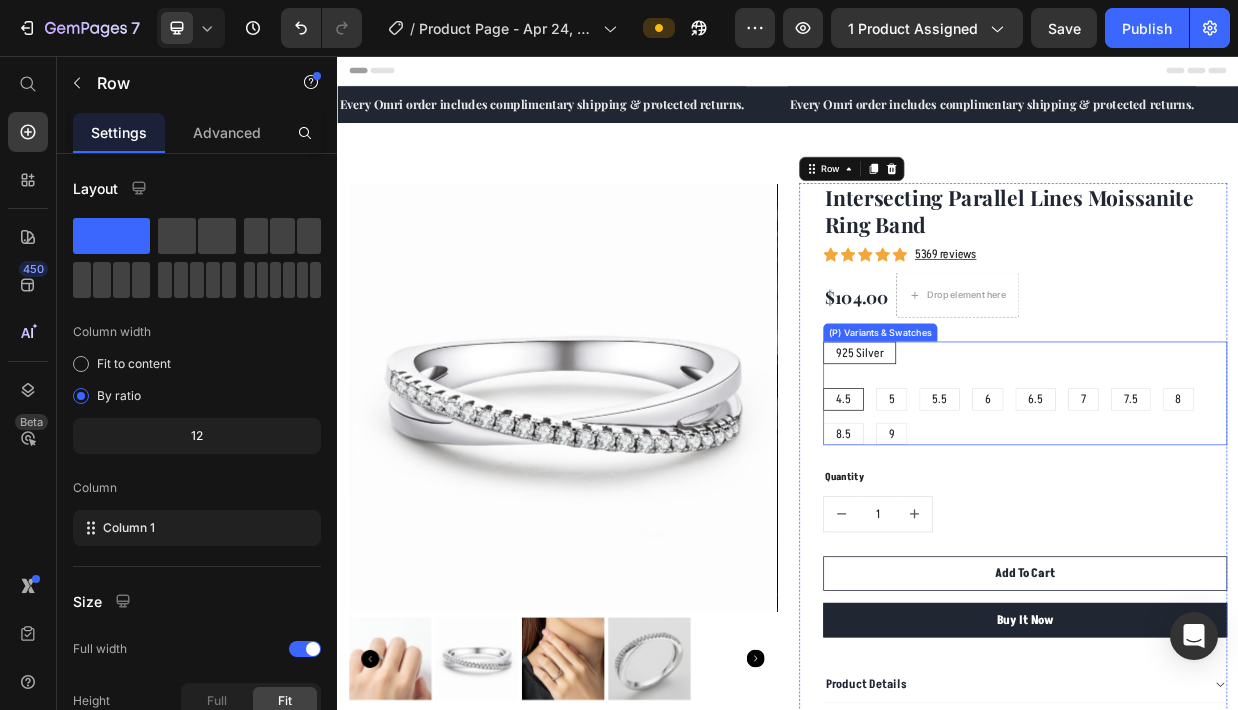 click on "925 Silver 925 Silver 925 Silver 4.5 4.5 4.5 5 5 5 5.5 5.5 5.5 6 6 6 6.5 6.5 6.5 7 7 7 7.5 7.5 7.5 8 8 8 8.5 8.5 8.5 9 9 9" at bounding box center (1253, 506) 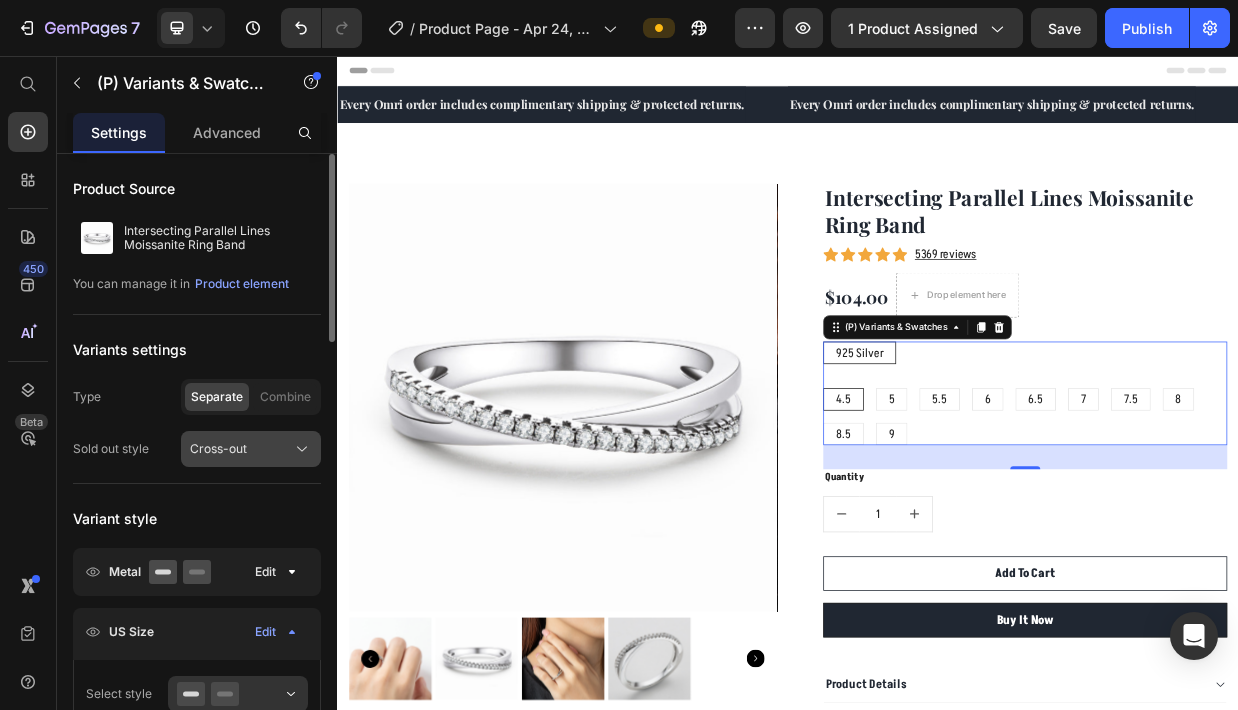 click on "Cross-out" at bounding box center (251, 449) 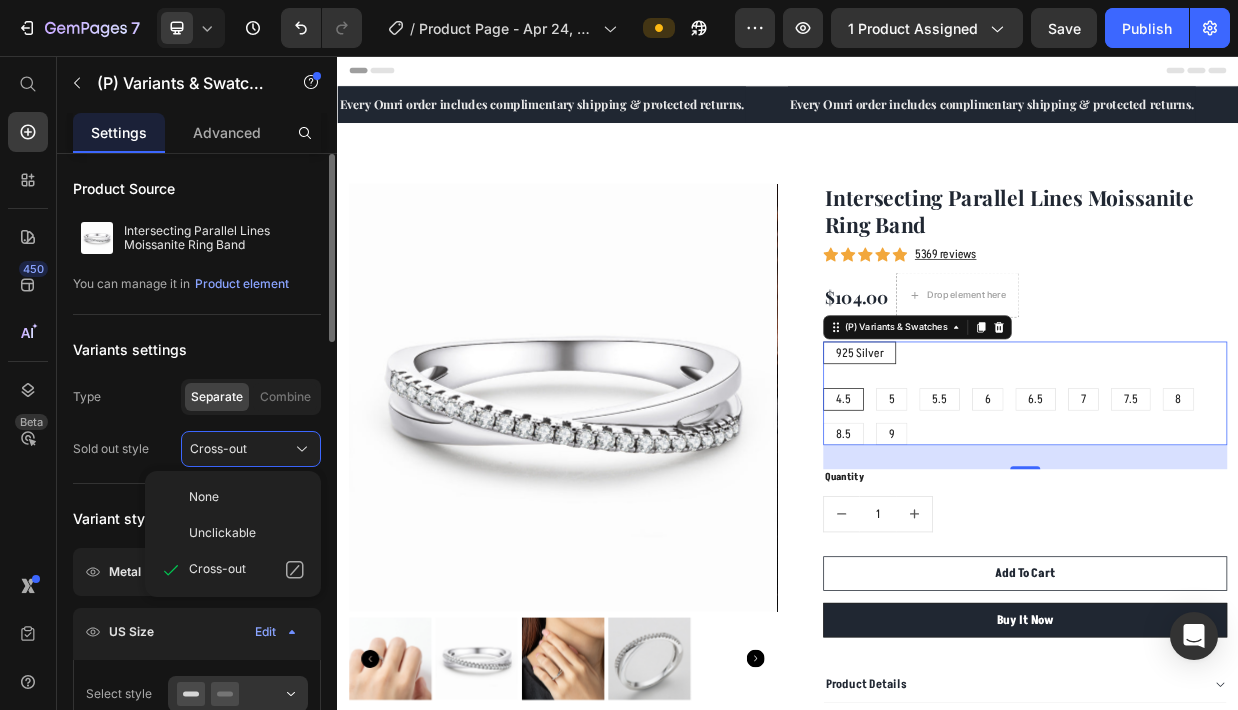 click on "Variants settings" at bounding box center [197, 349] 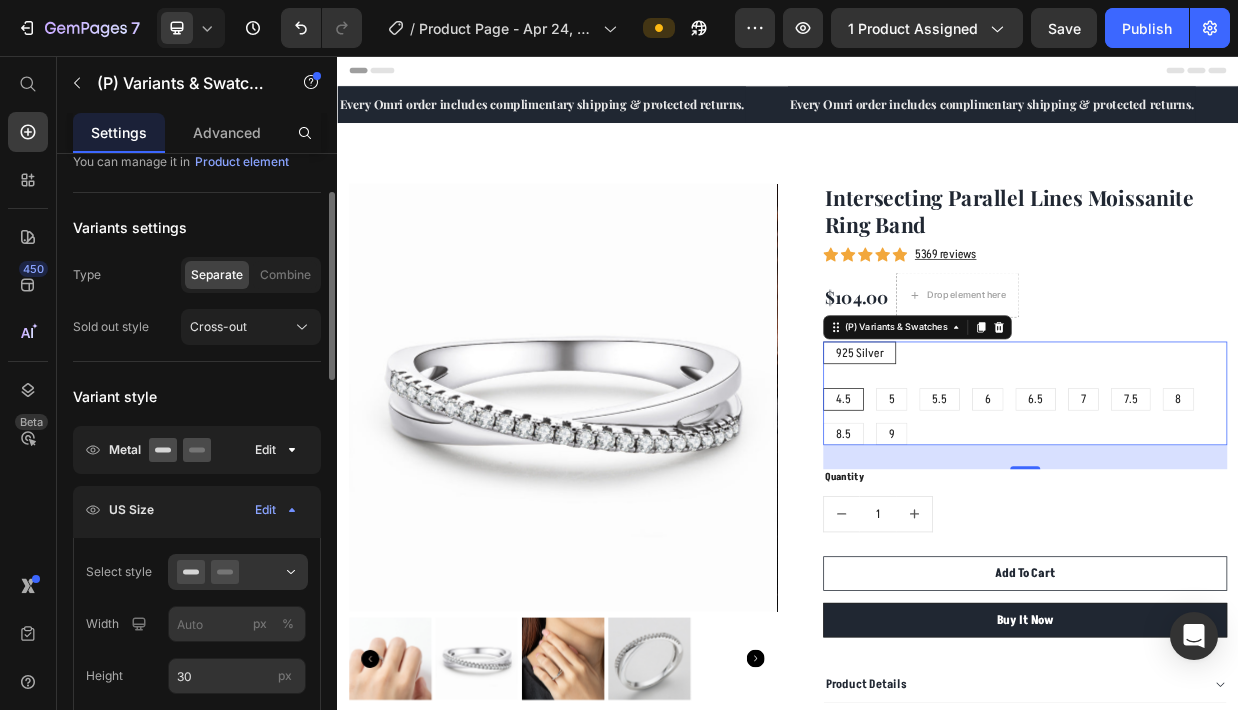 scroll, scrollTop: 124, scrollLeft: 0, axis: vertical 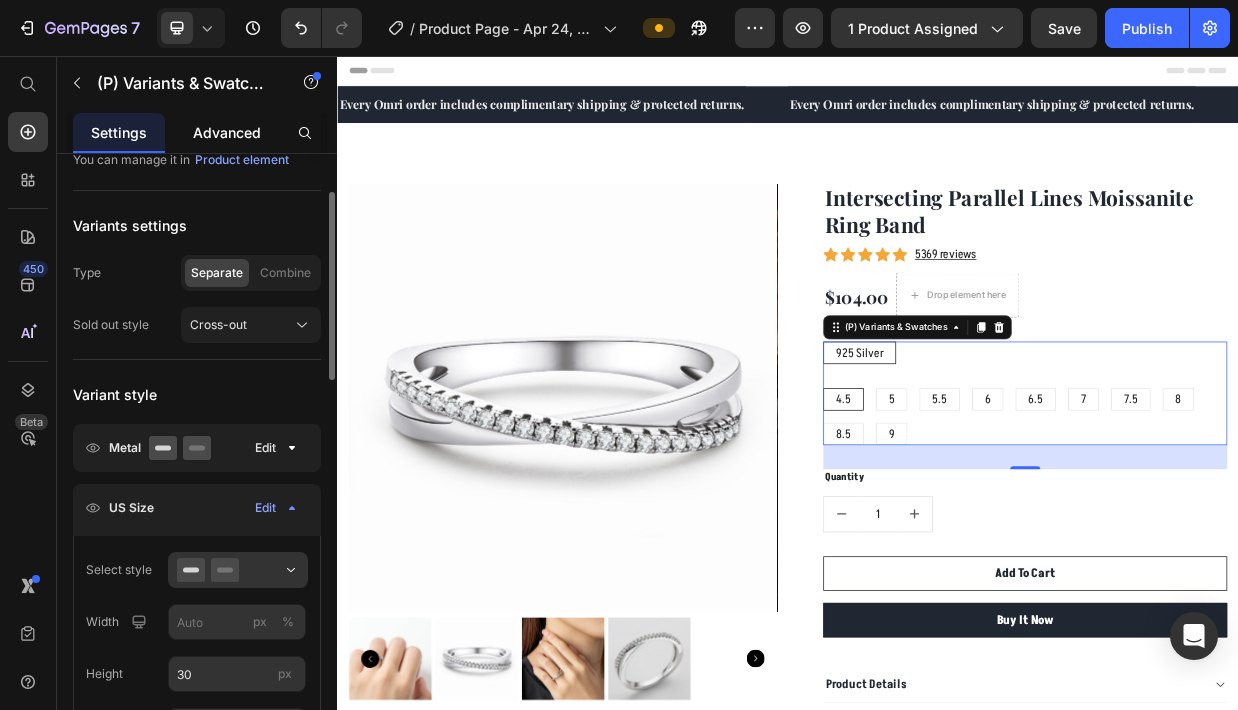 click on "Advanced" at bounding box center [227, 132] 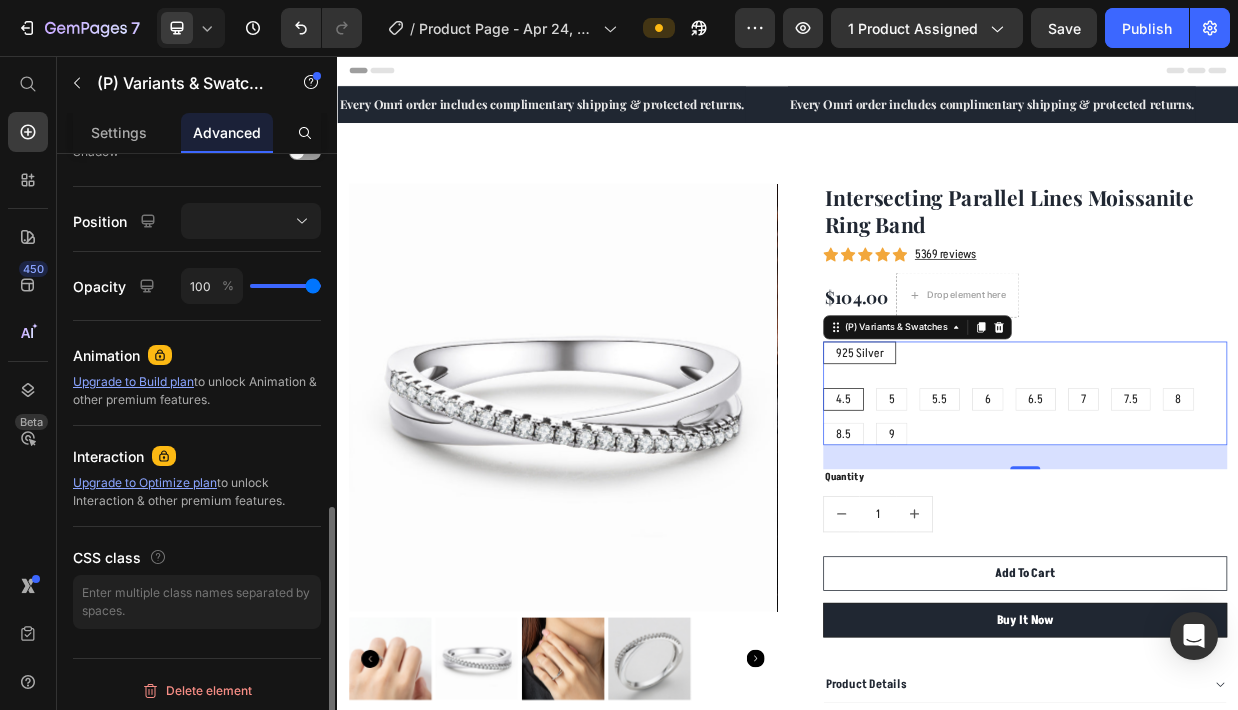 scroll, scrollTop: 796, scrollLeft: 0, axis: vertical 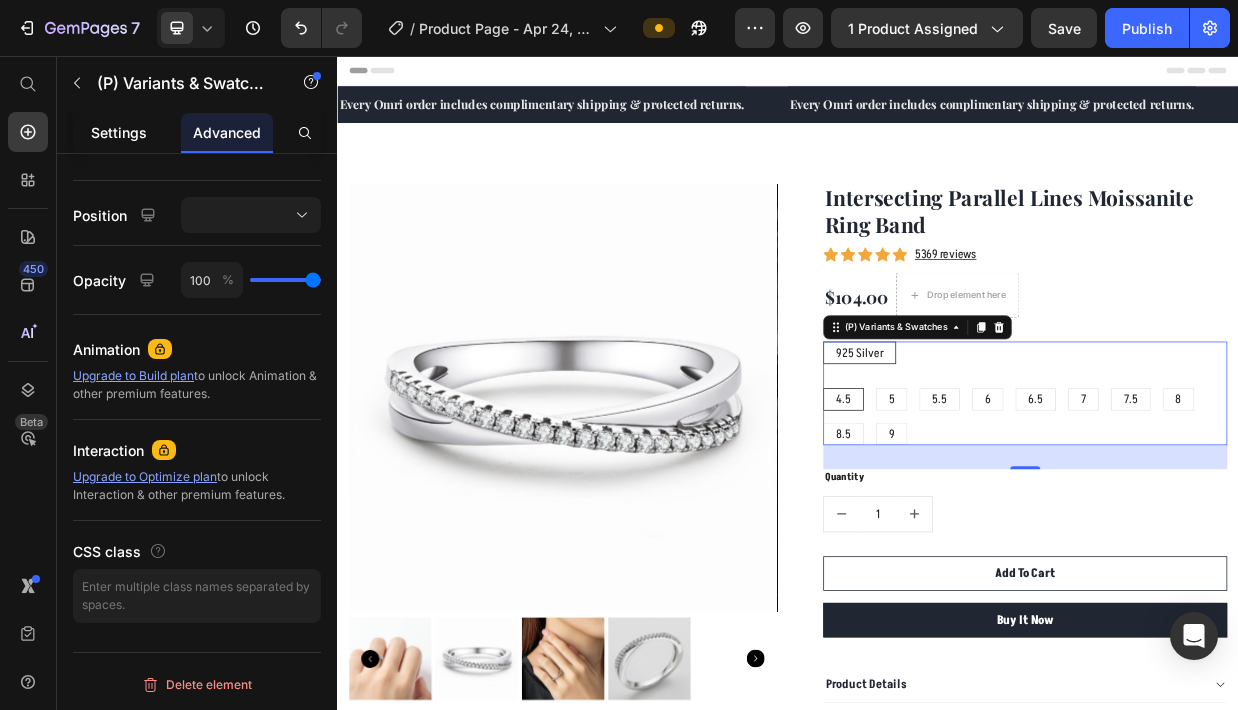 click on "Settings" at bounding box center [119, 132] 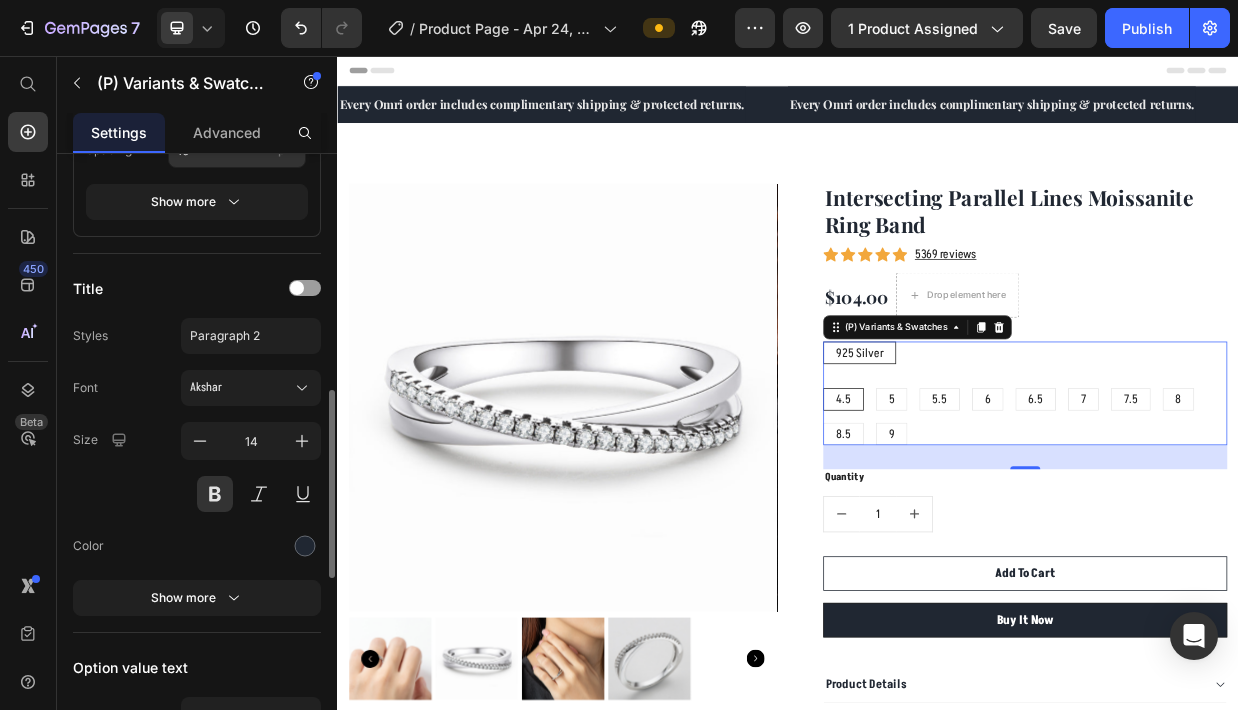 scroll, scrollTop: 718, scrollLeft: 0, axis: vertical 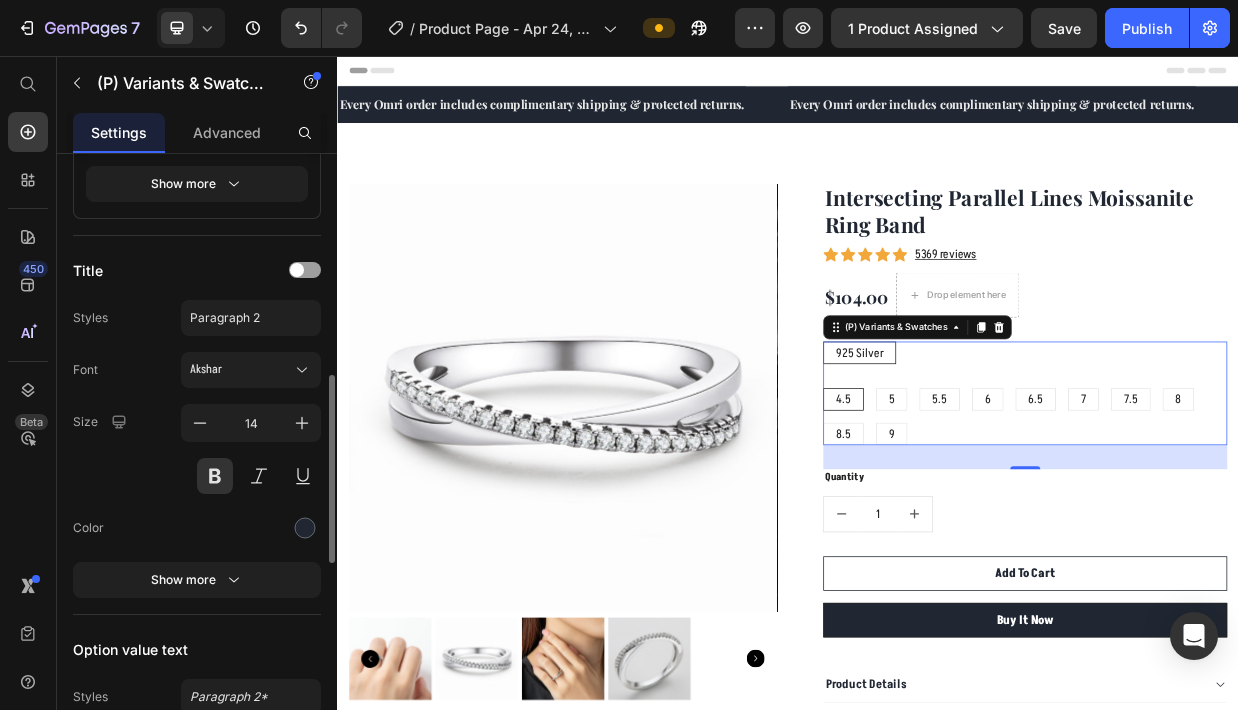 click on "Show more" at bounding box center (197, 580) 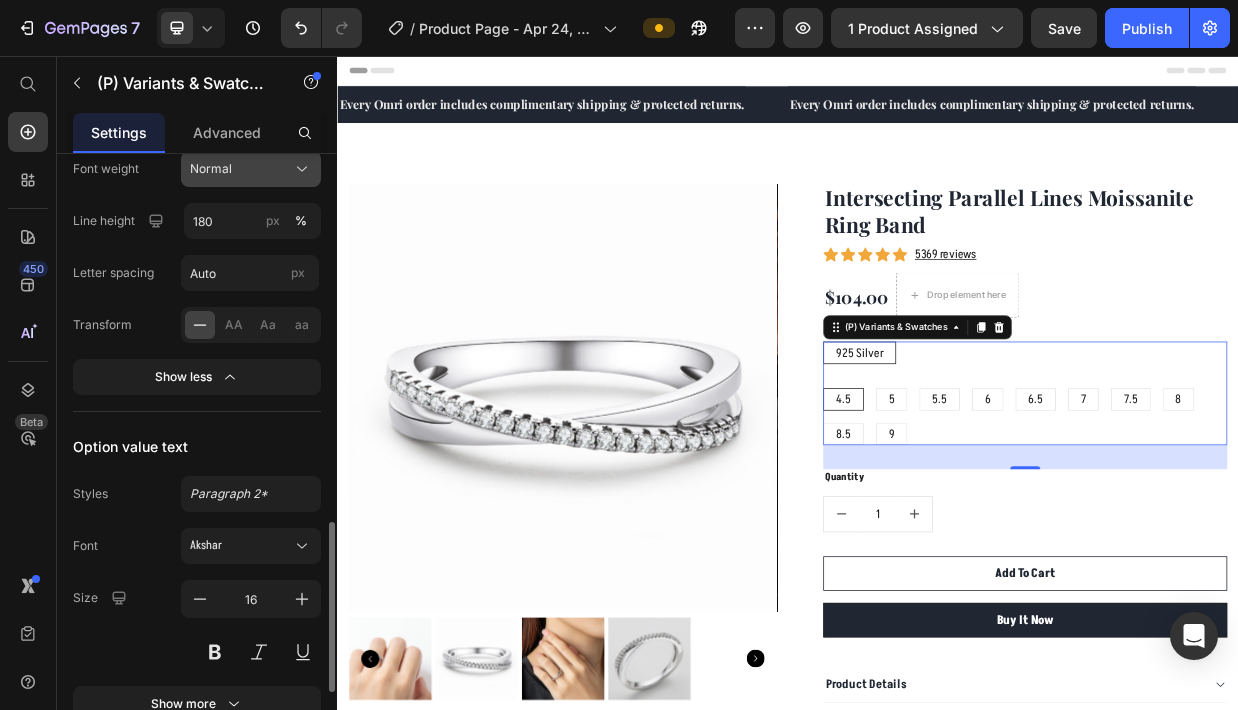 scroll, scrollTop: 1216, scrollLeft: 0, axis: vertical 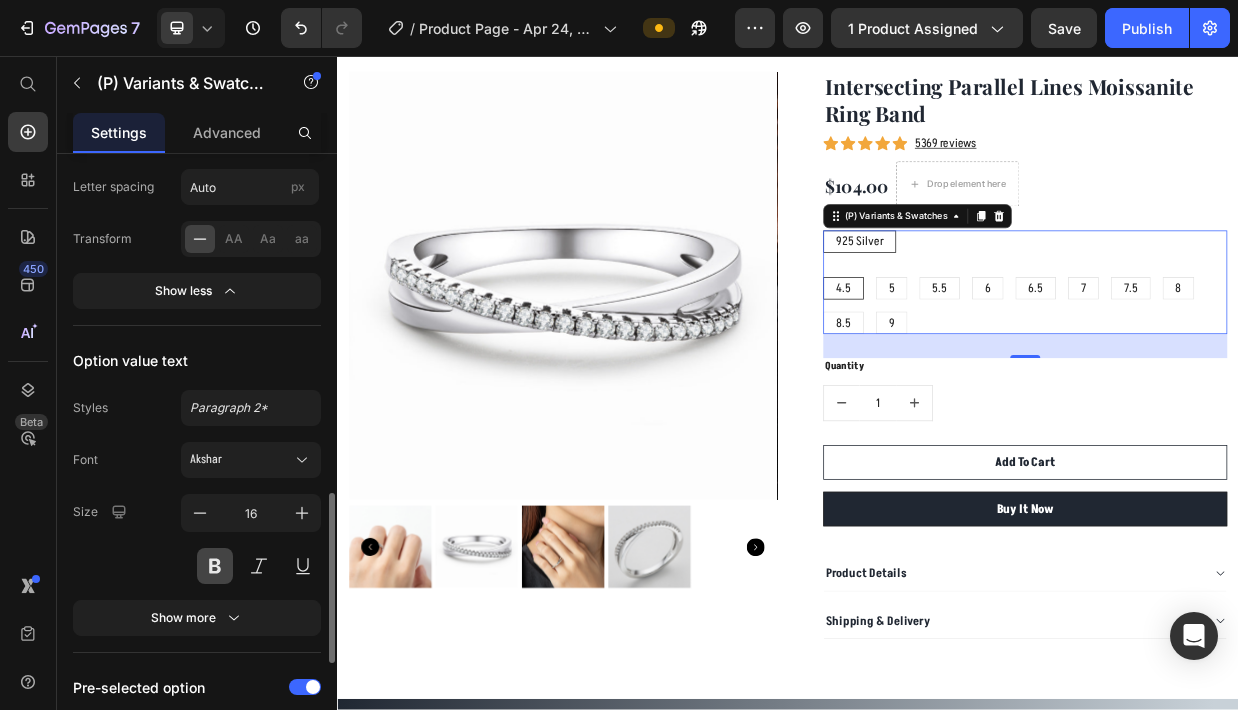 click at bounding box center (215, 566) 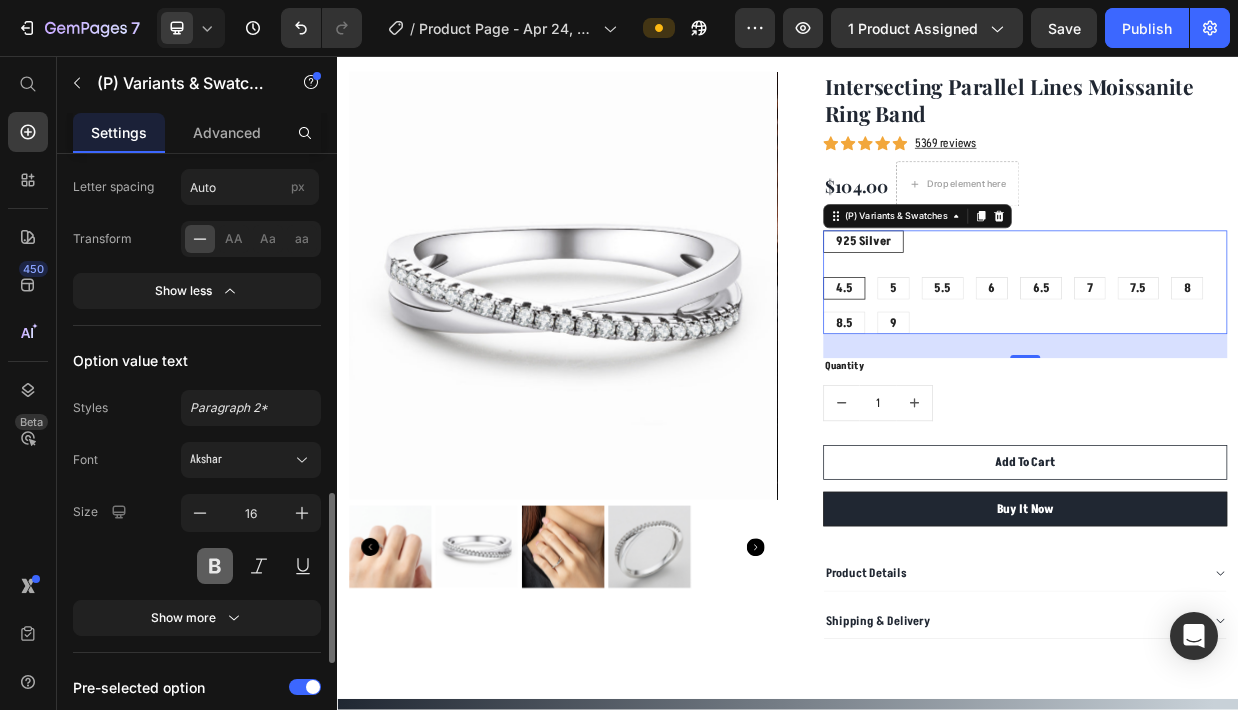 click at bounding box center (215, 566) 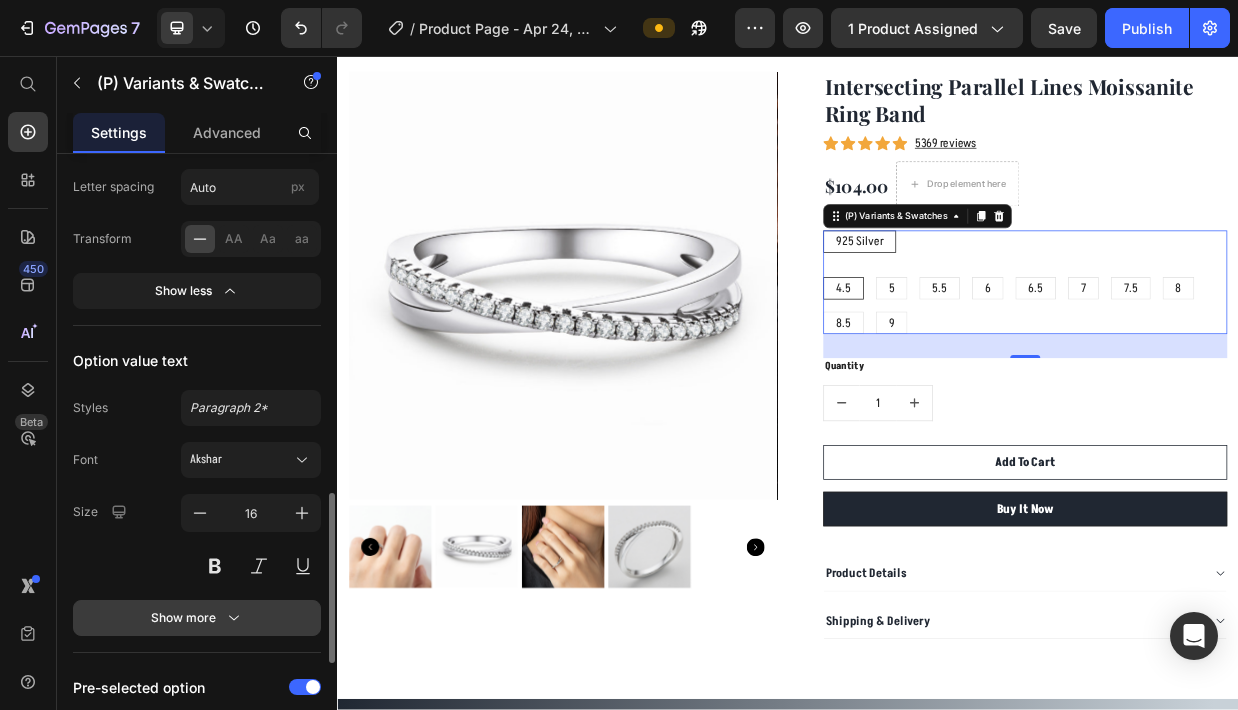 click on "Show more" at bounding box center [197, 618] 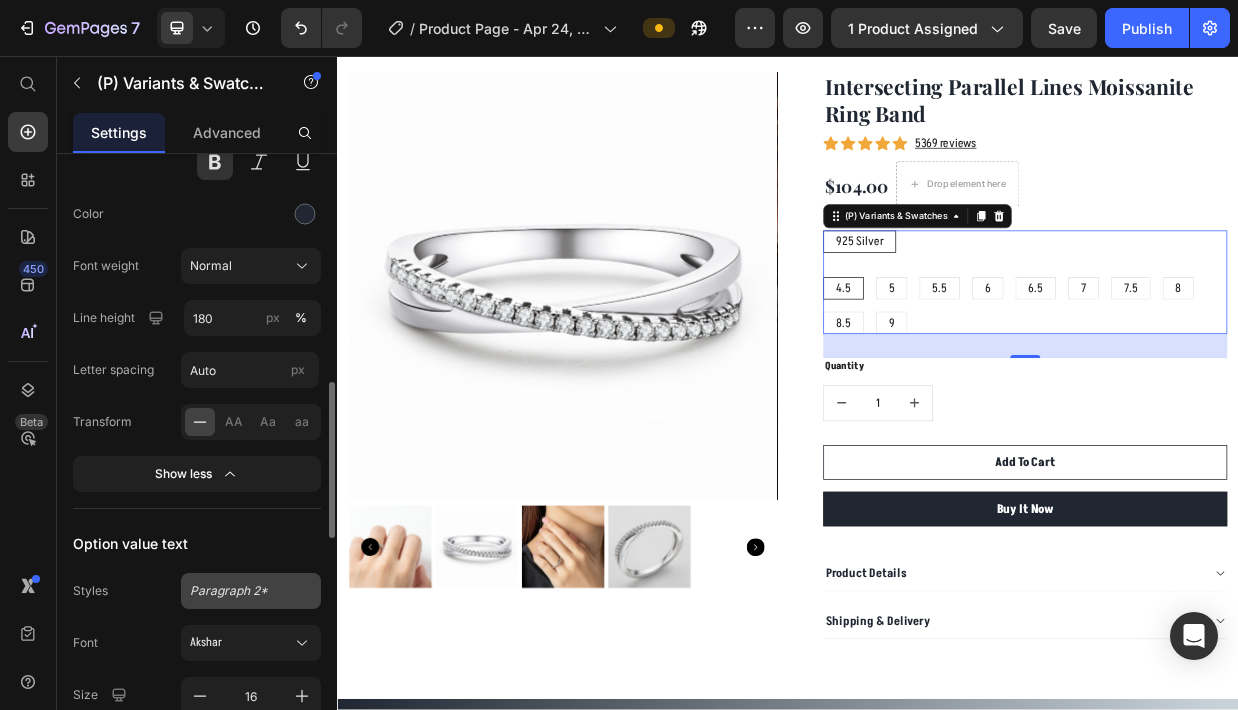scroll, scrollTop: 953, scrollLeft: 0, axis: vertical 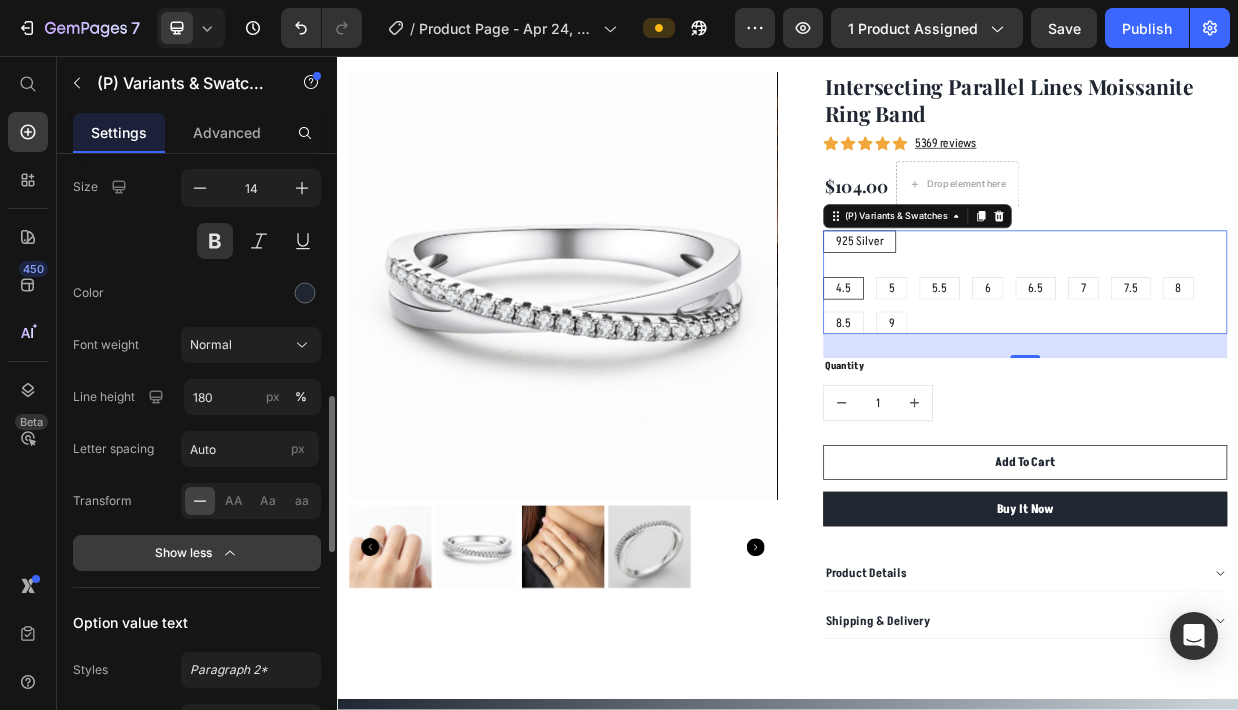 click on "Show less" 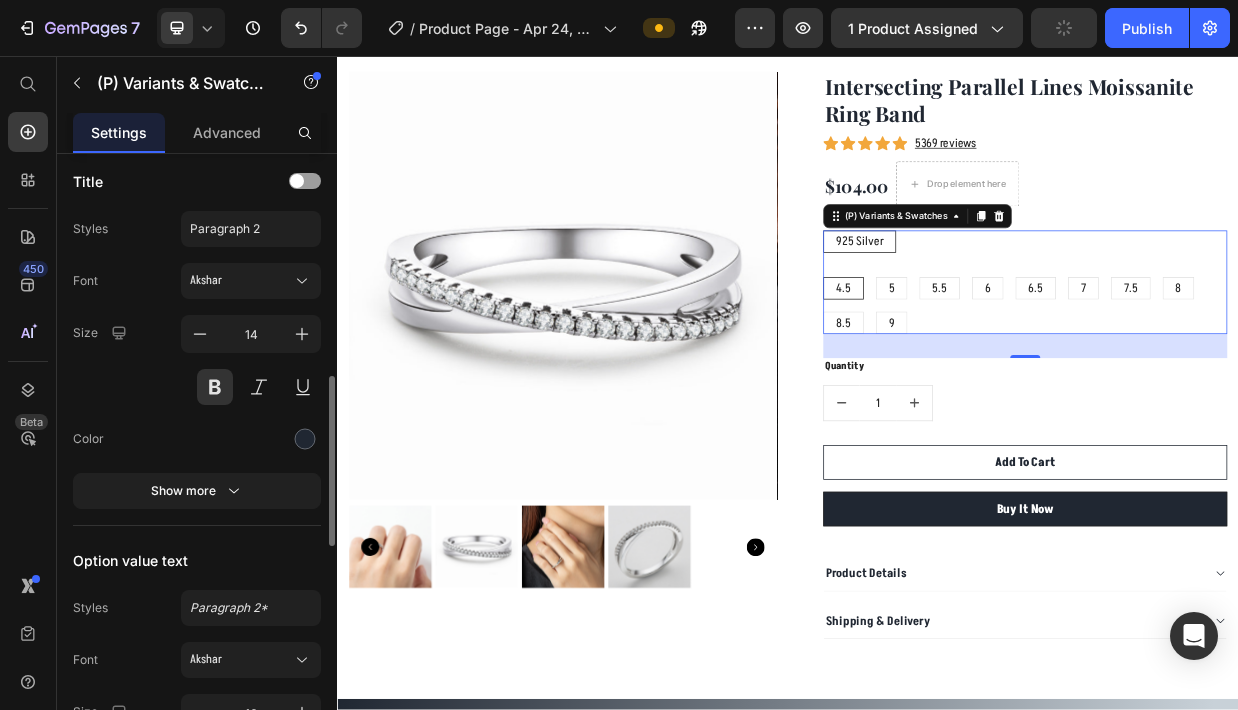 scroll, scrollTop: 805, scrollLeft: 0, axis: vertical 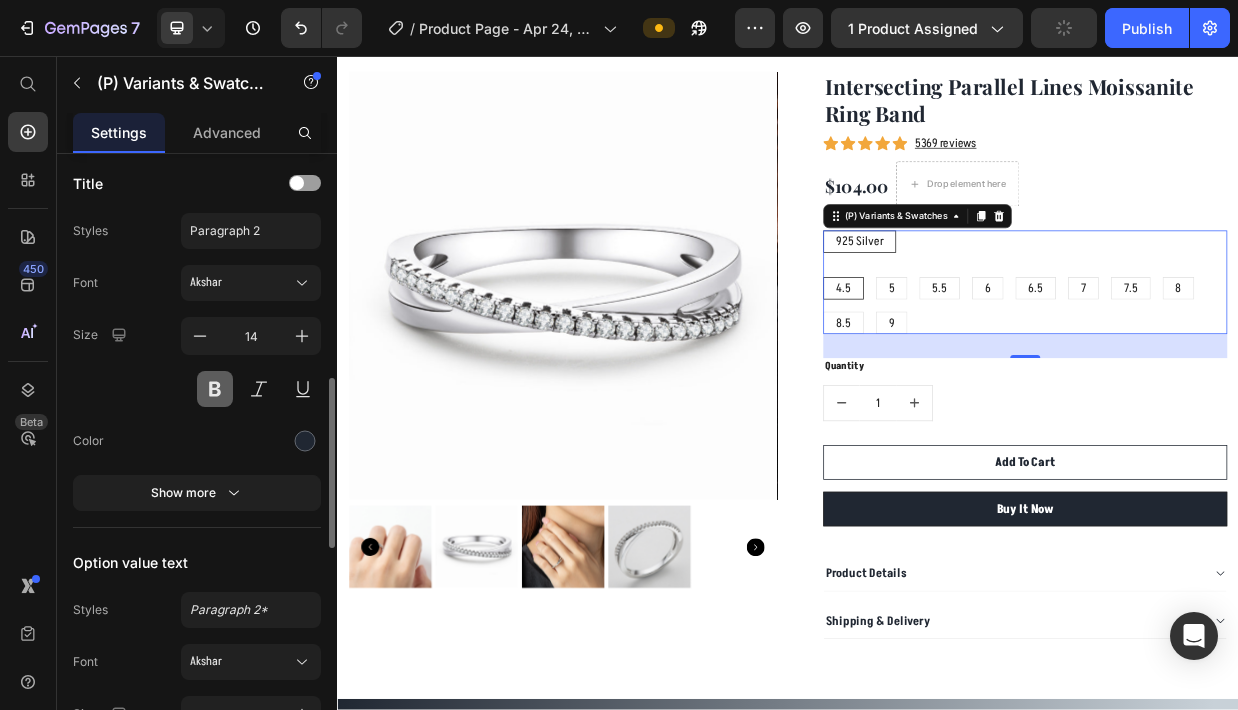click at bounding box center (215, 389) 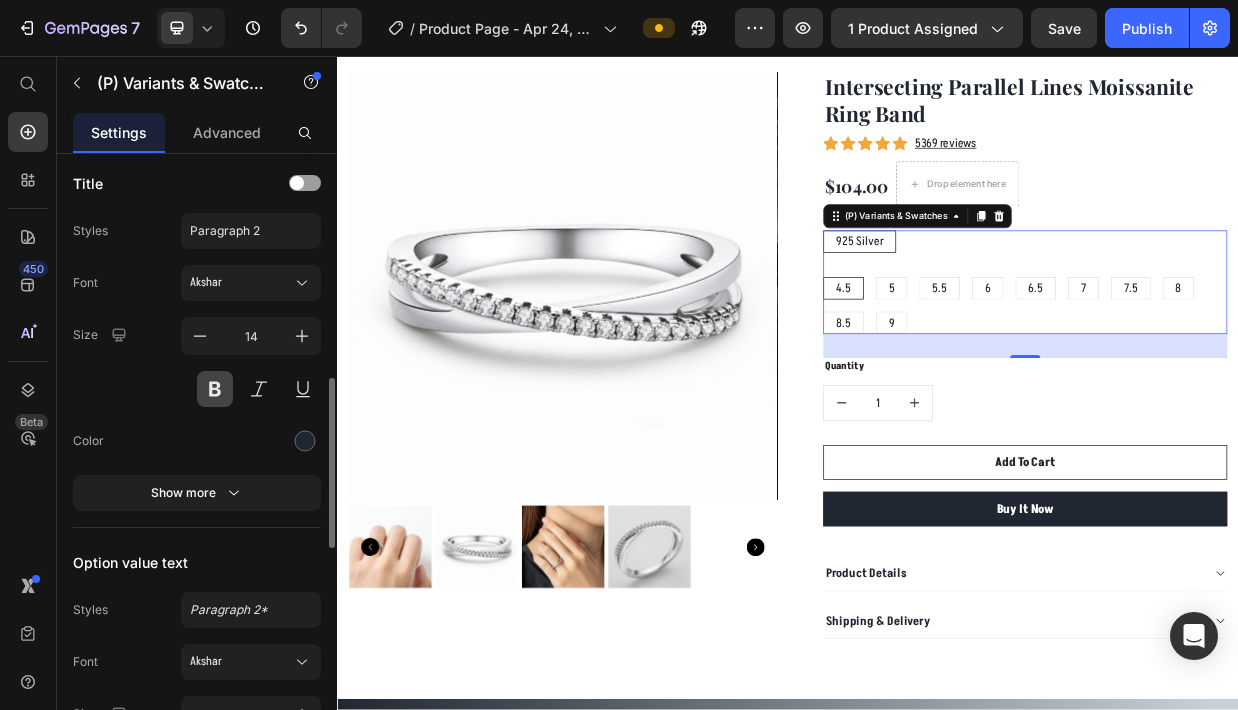 click at bounding box center [215, 389] 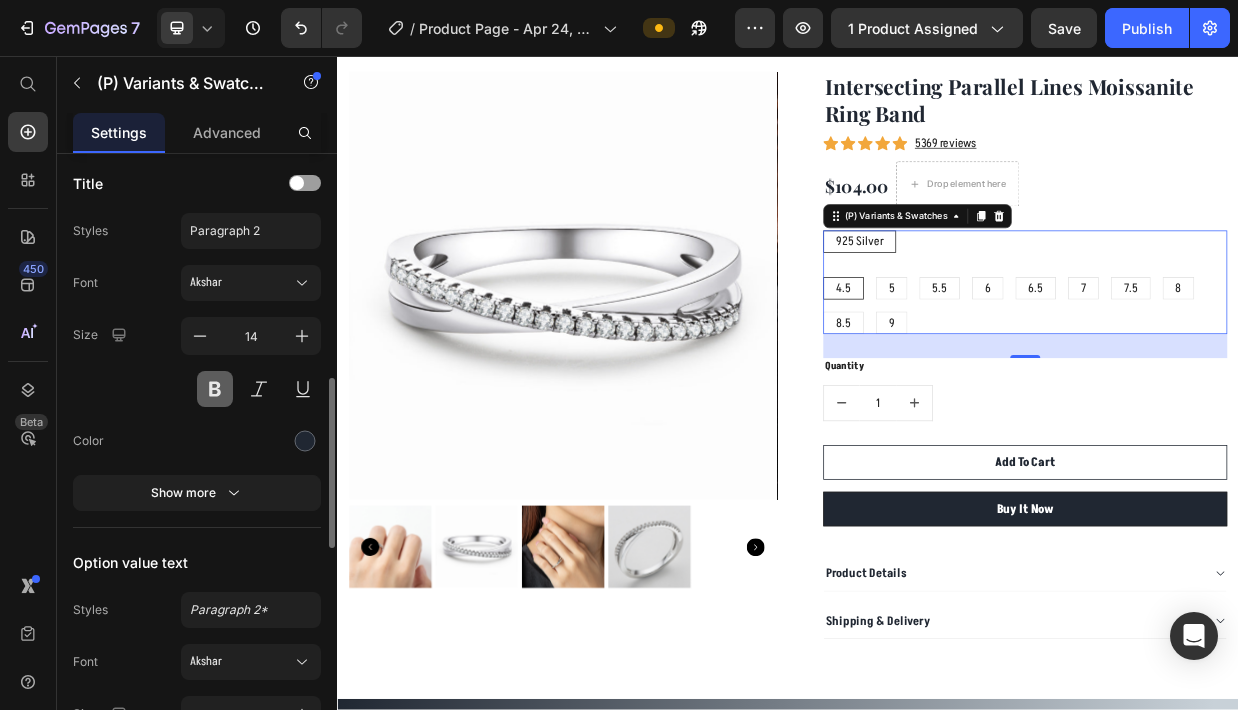 click at bounding box center [215, 389] 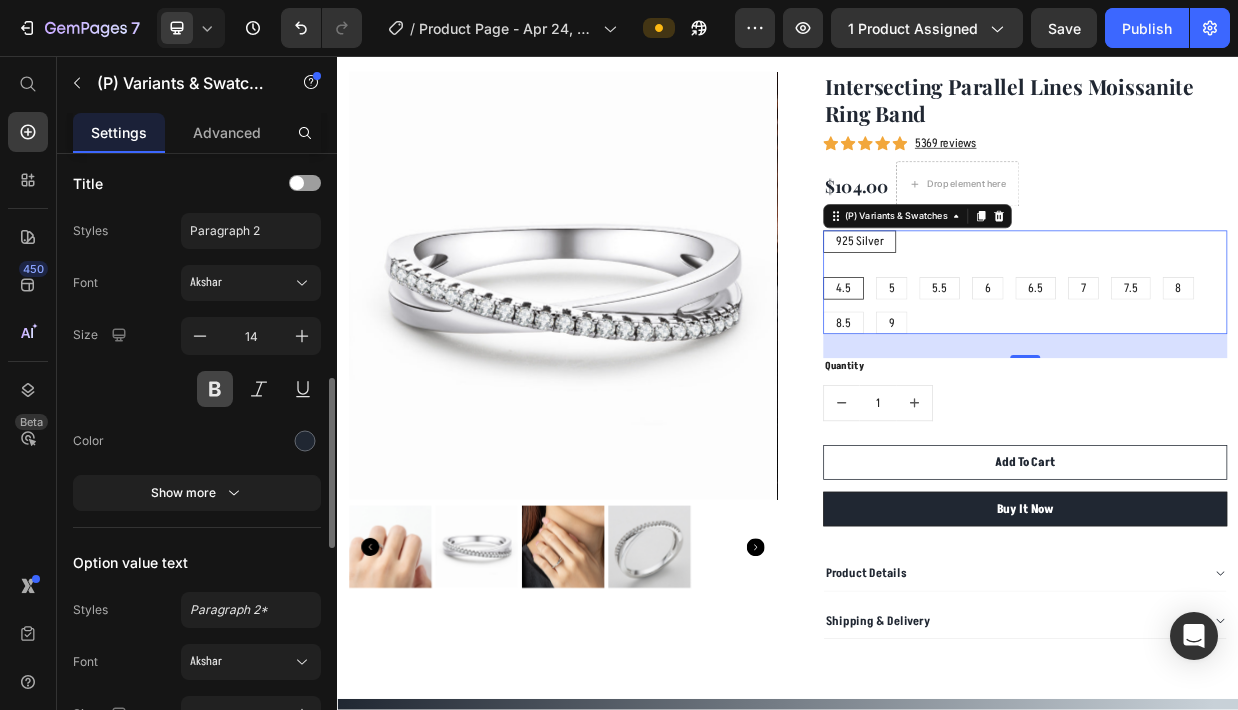 click at bounding box center [215, 389] 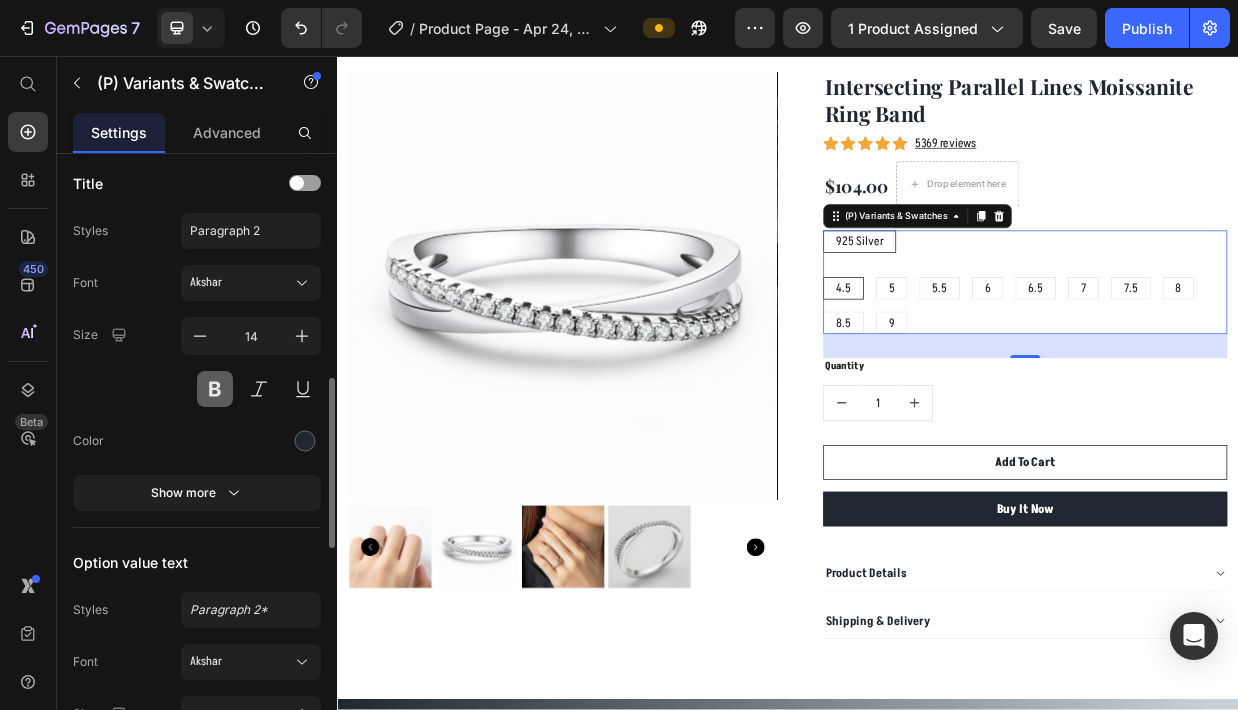 click at bounding box center (215, 389) 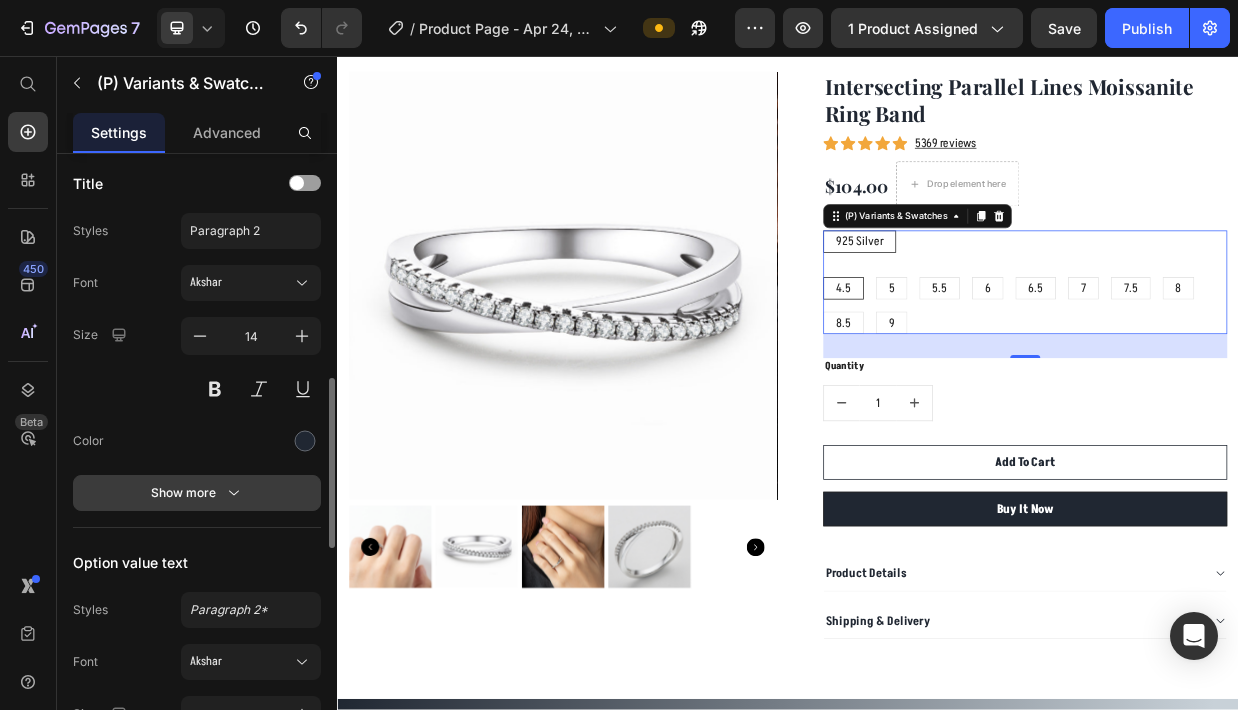 click on "Show more" at bounding box center [197, 493] 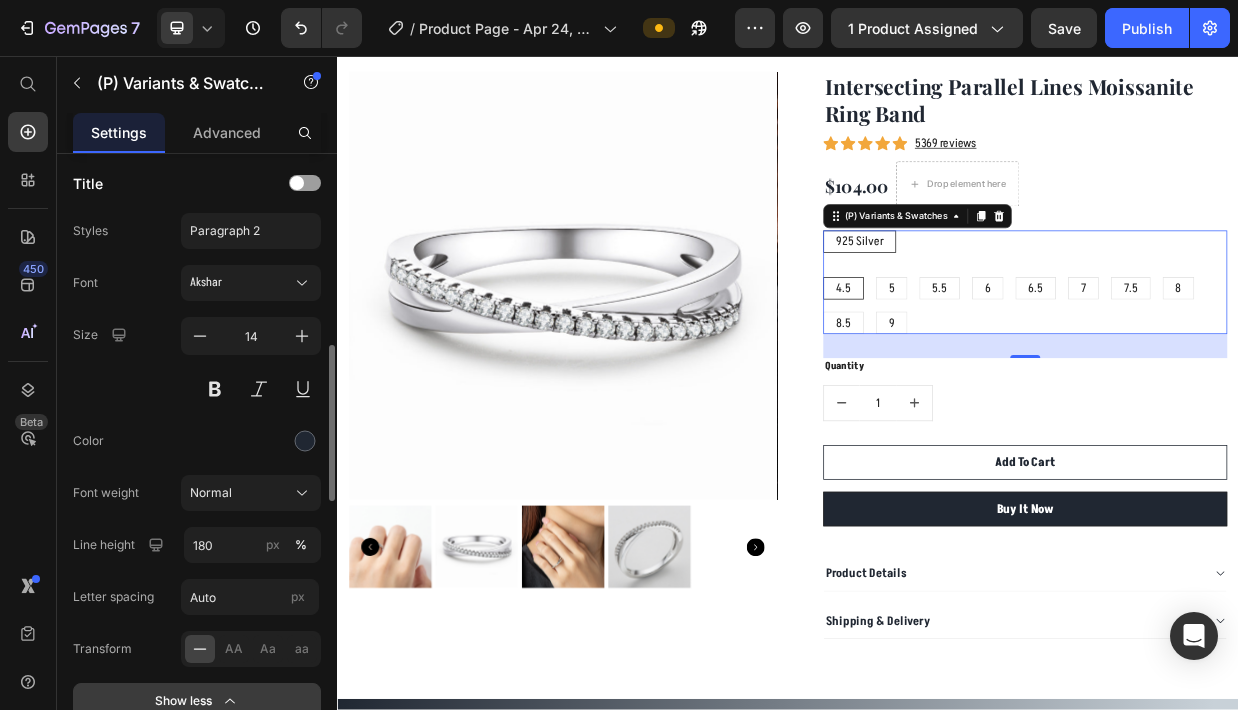 scroll, scrollTop: 773, scrollLeft: 0, axis: vertical 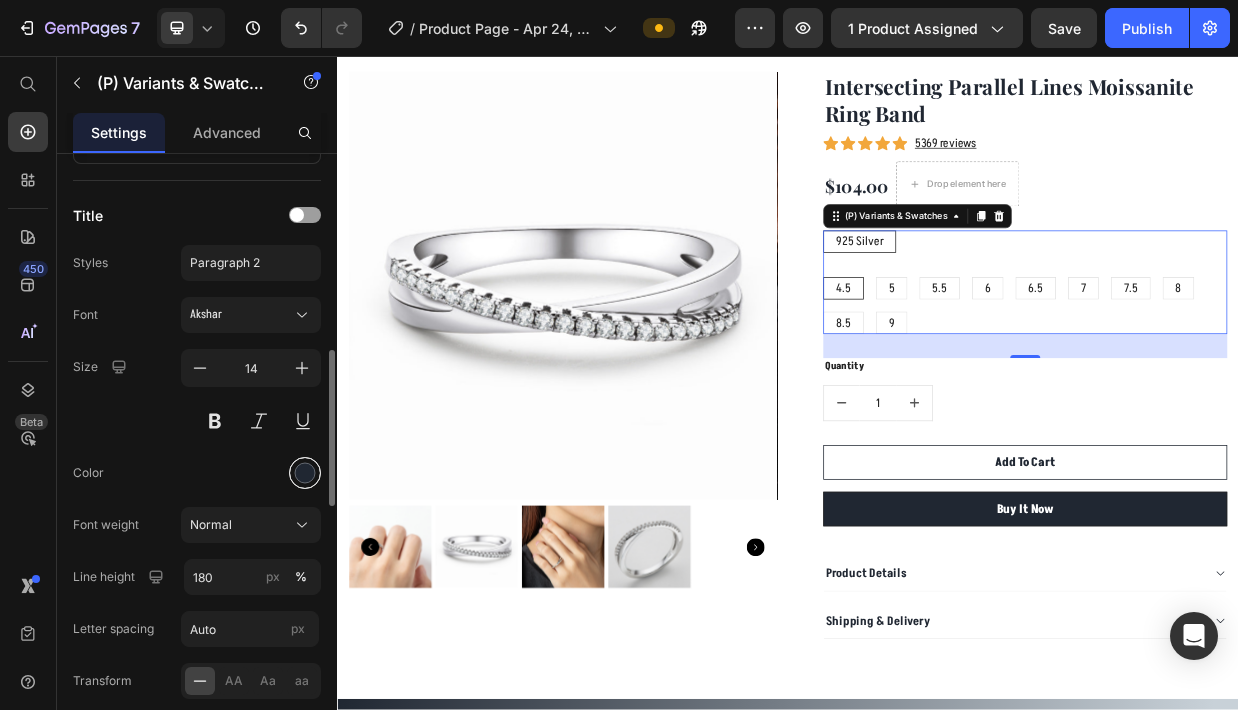 click at bounding box center (305, 473) 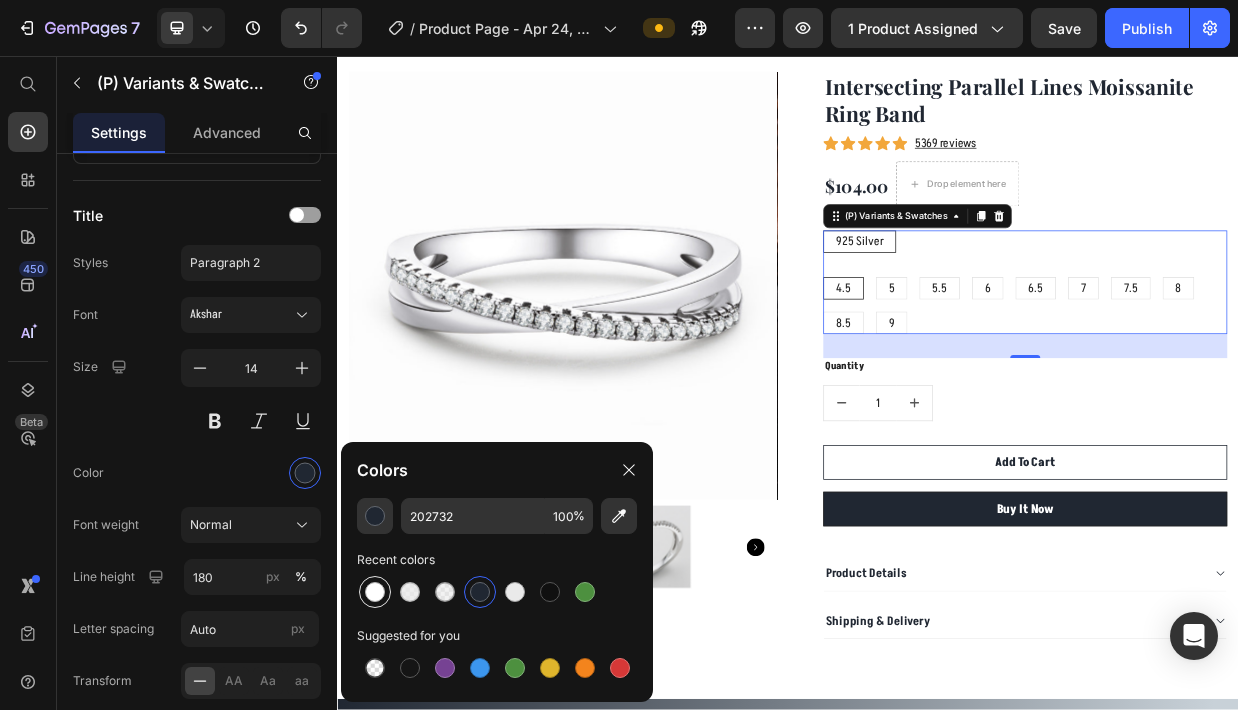 click at bounding box center (375, 592) 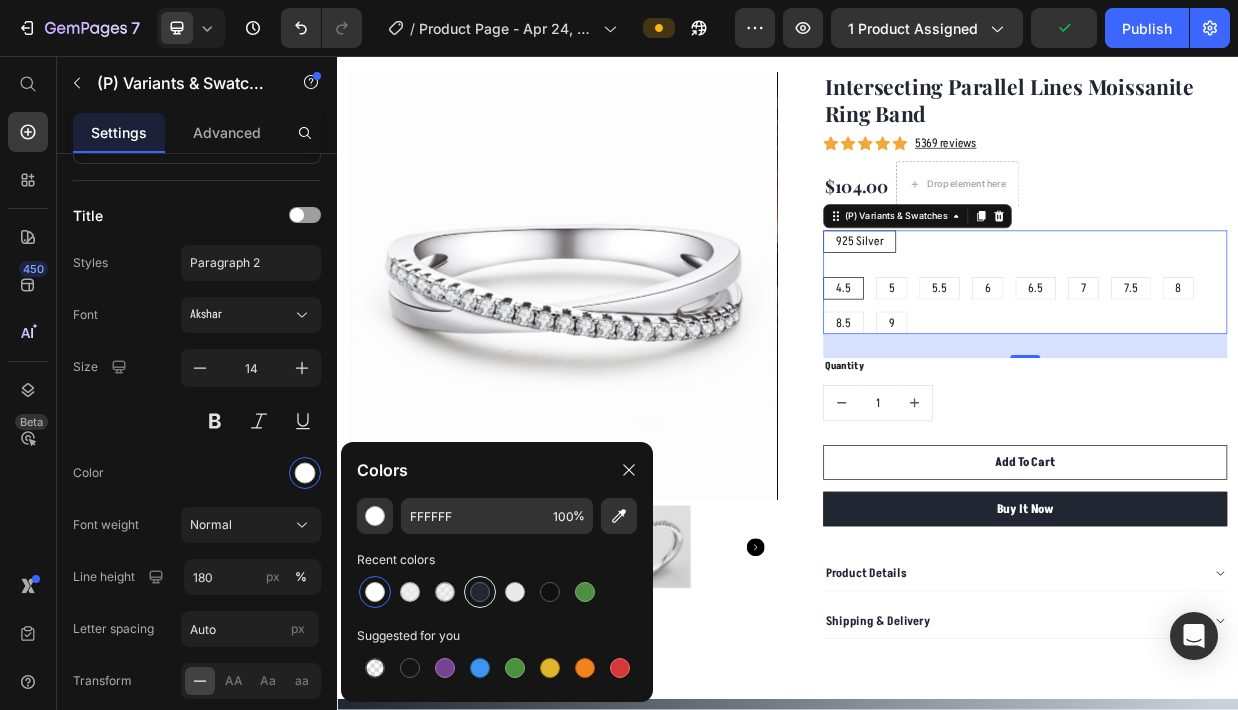 click at bounding box center (480, 592) 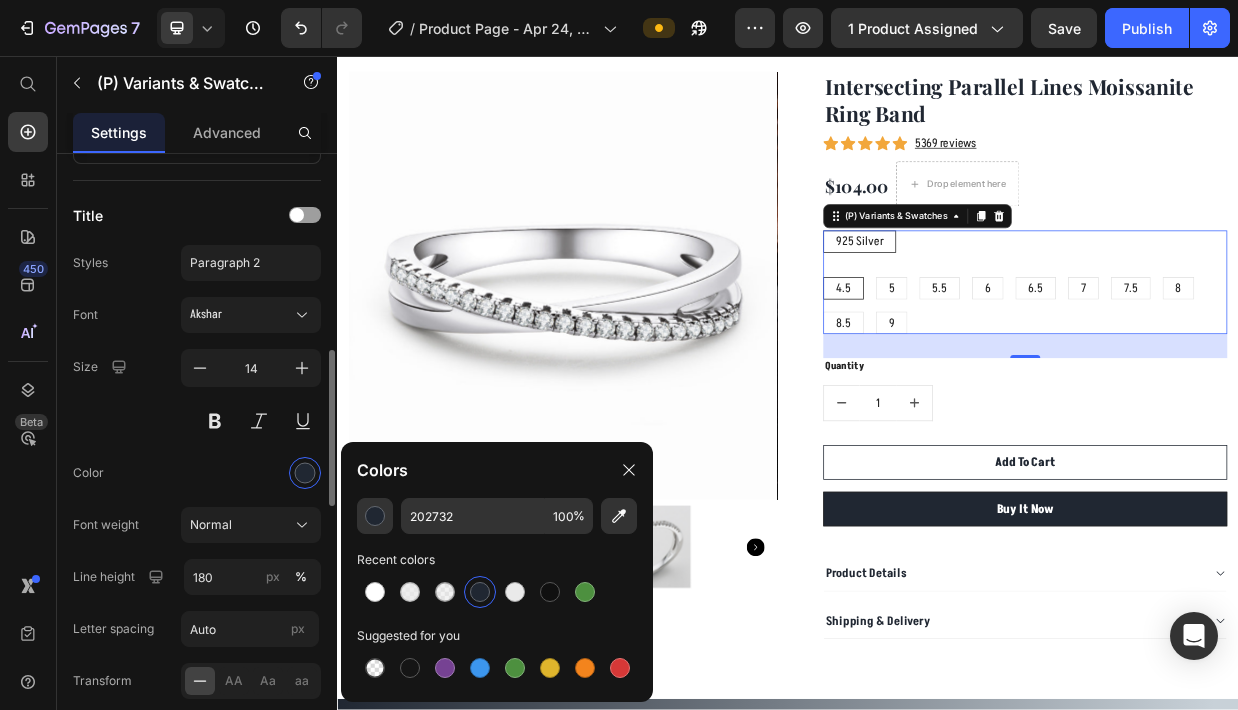 click at bounding box center (251, 473) 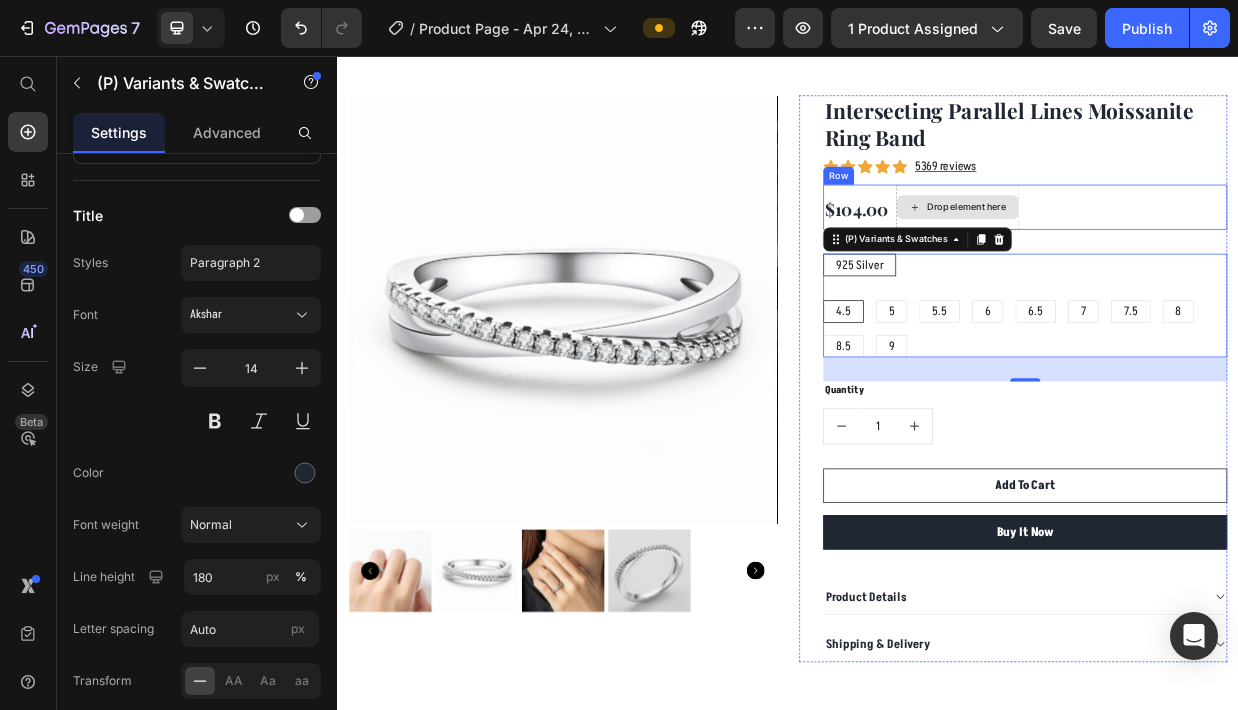 scroll, scrollTop: 116, scrollLeft: 0, axis: vertical 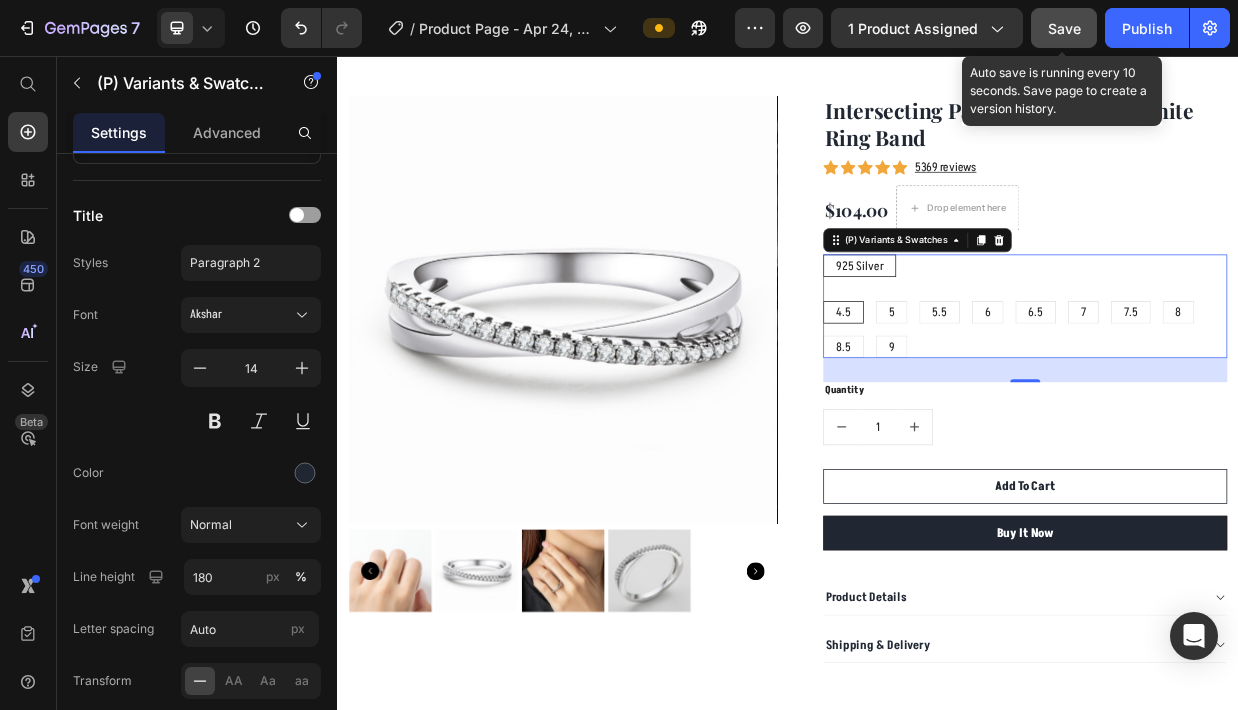 click on "Save" 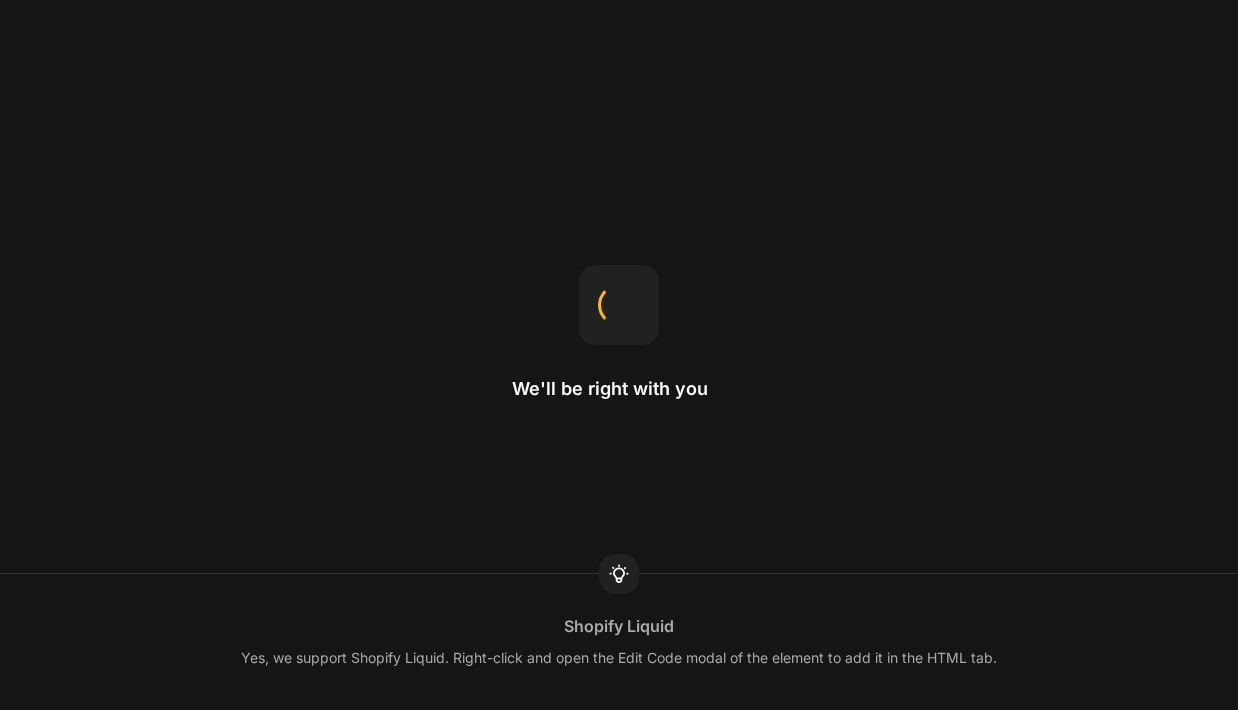 scroll, scrollTop: 0, scrollLeft: 0, axis: both 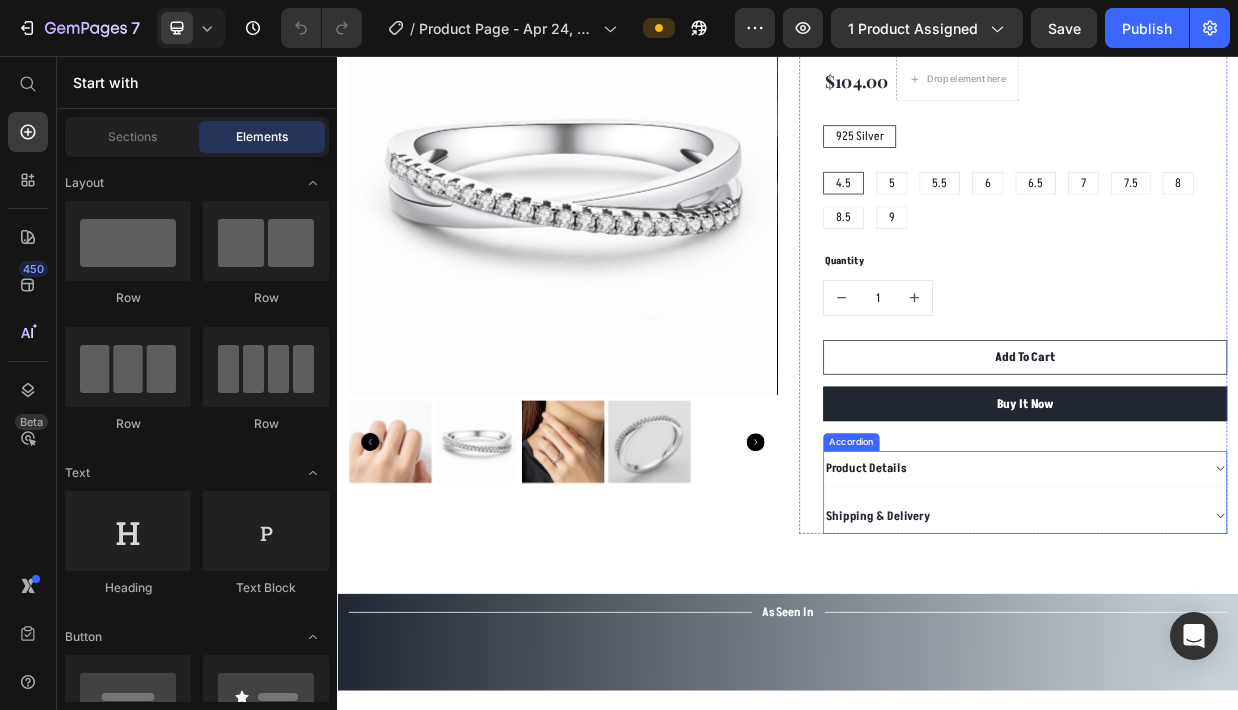 click on "Product Details" at bounding box center (1237, 606) 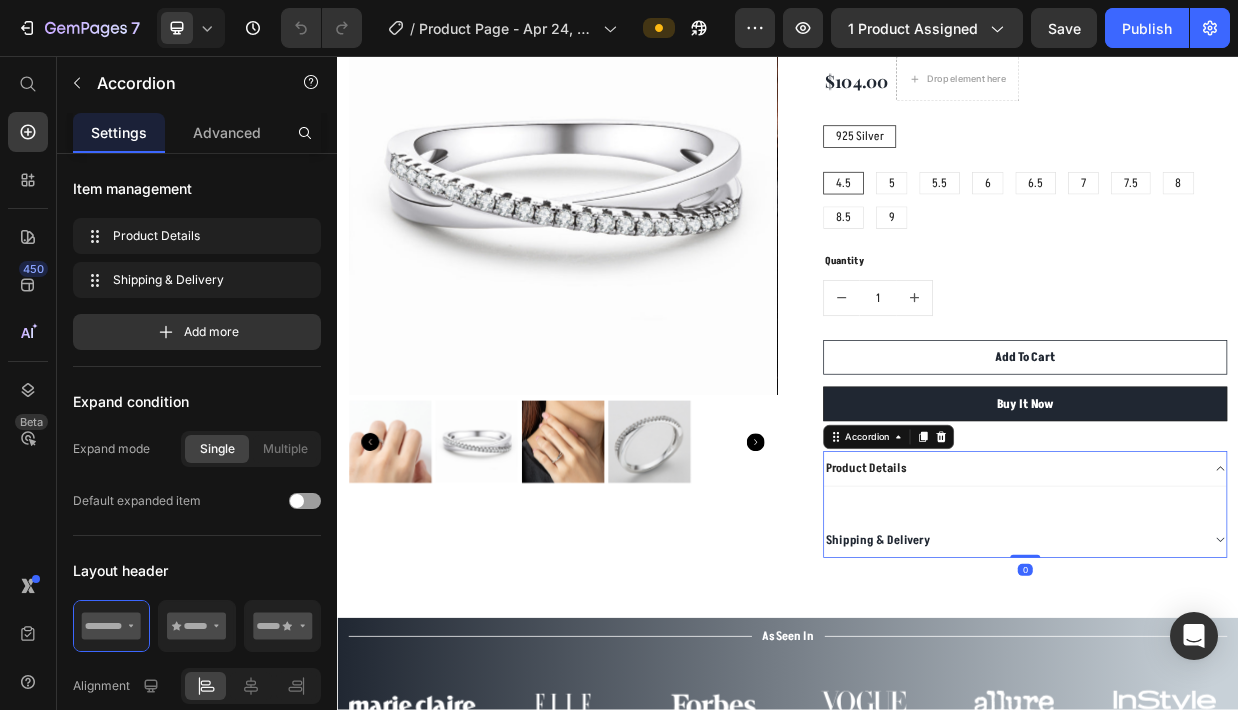click on "Product Details" at bounding box center (1237, 606) 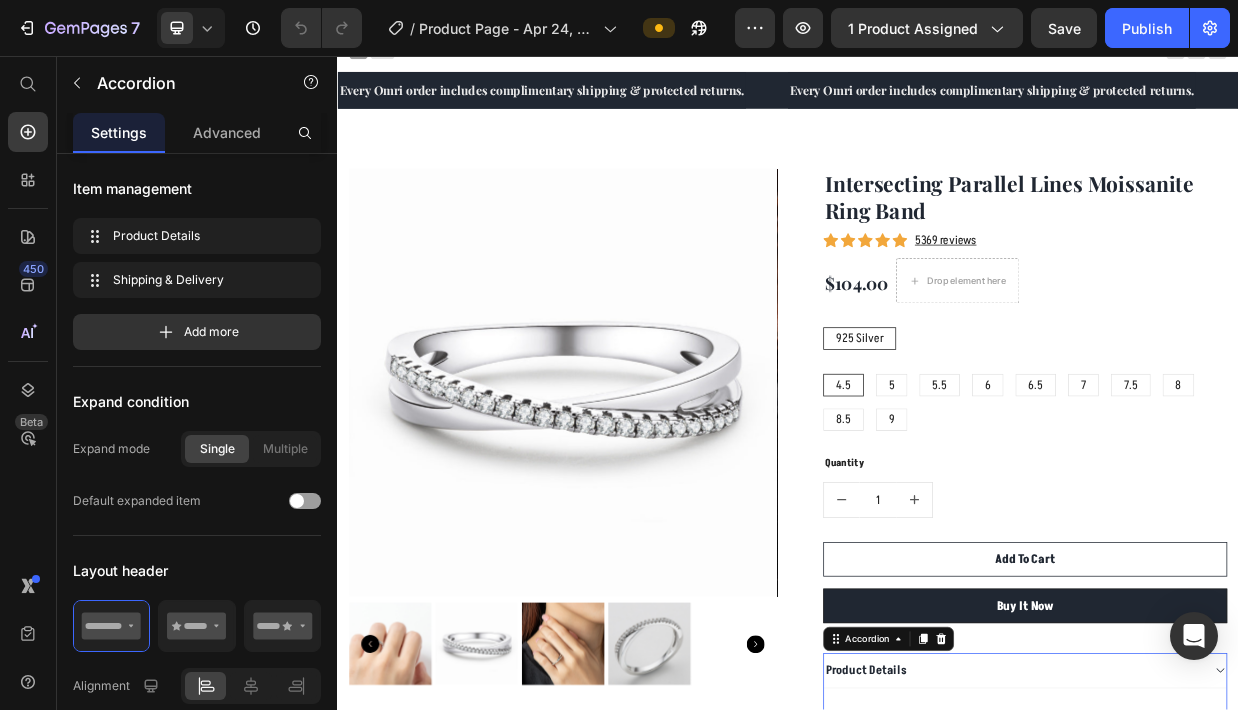 scroll, scrollTop: 18, scrollLeft: 0, axis: vertical 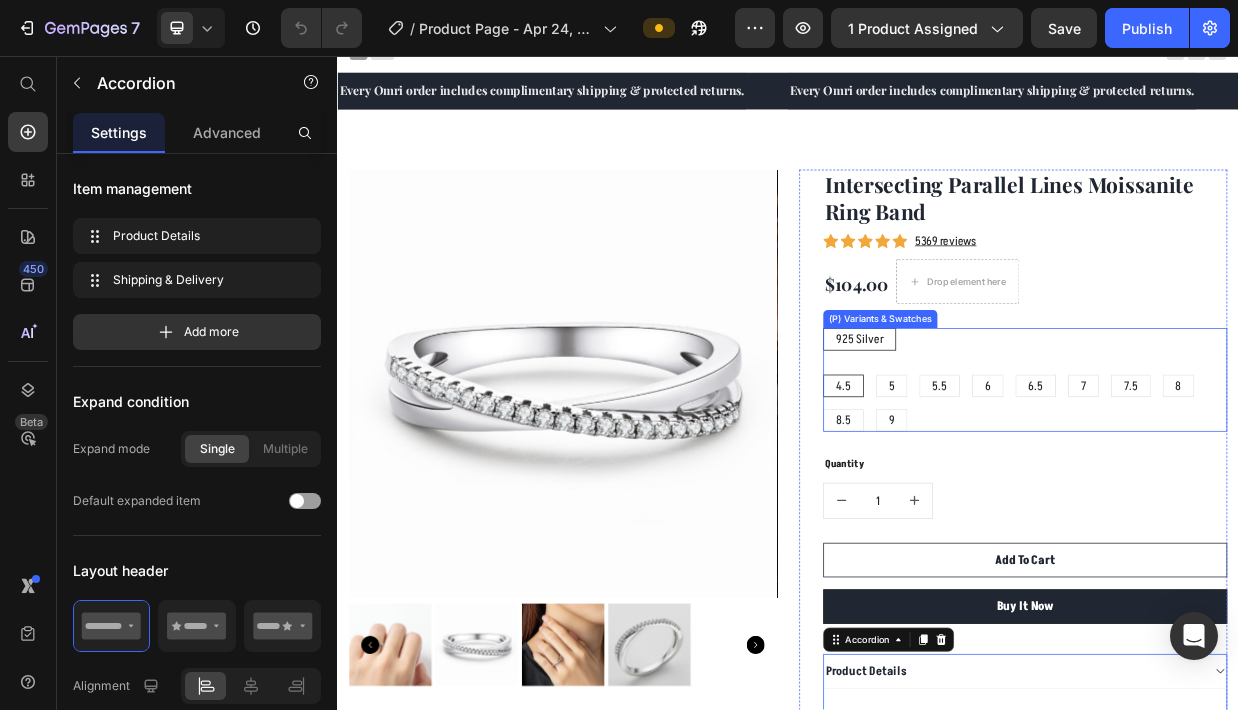 click on "925 Silver 925 Silver 925 Silver 4.5 4.5 4.5 5 5 5 5.5 5.5 5.5 6 6 6 6.5 6.5 6.5 7 7 7 7.5 7.5 7.5 8 8 8 8.5 8.5 8.5 9 9 9" at bounding box center [1253, 488] 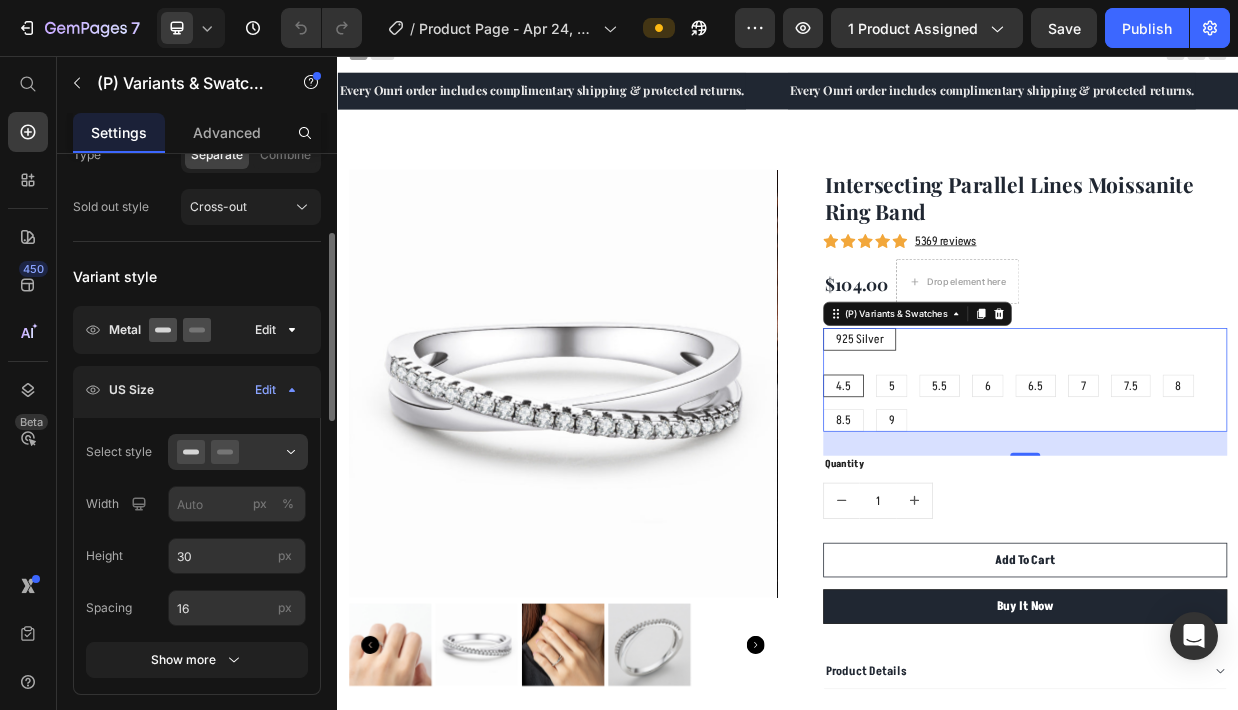 scroll, scrollTop: 361, scrollLeft: 0, axis: vertical 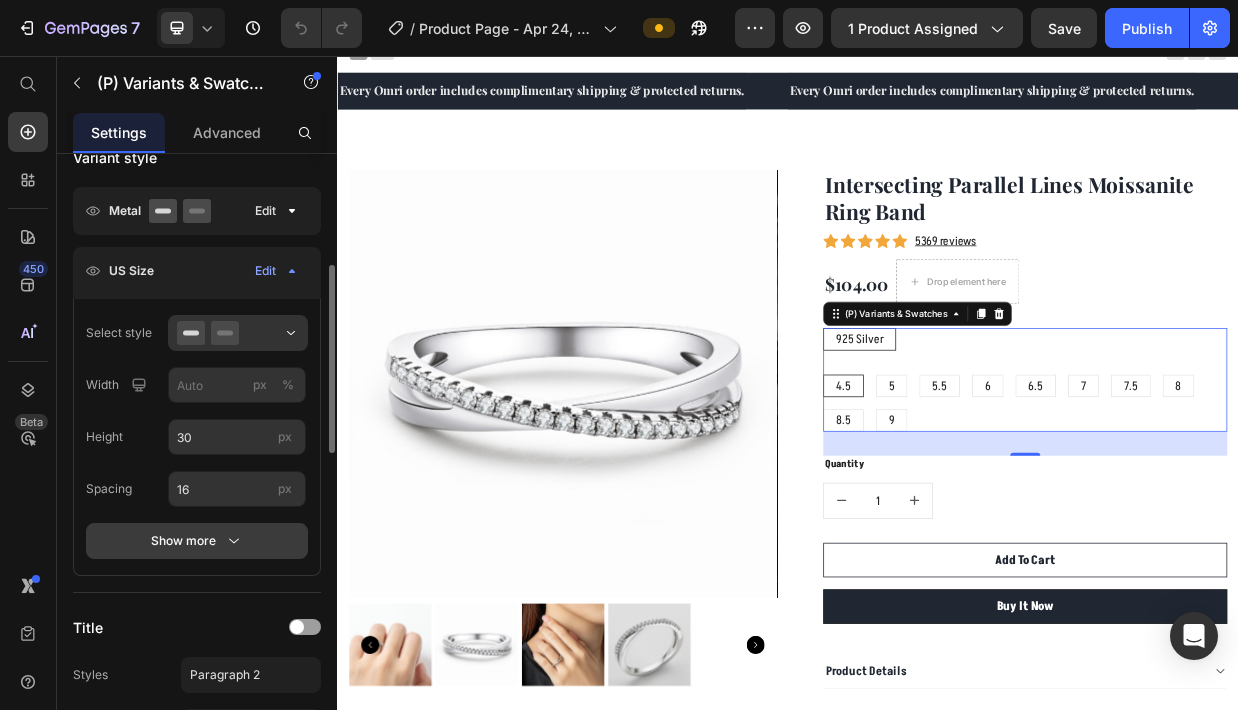 click on "Show more" at bounding box center [197, 541] 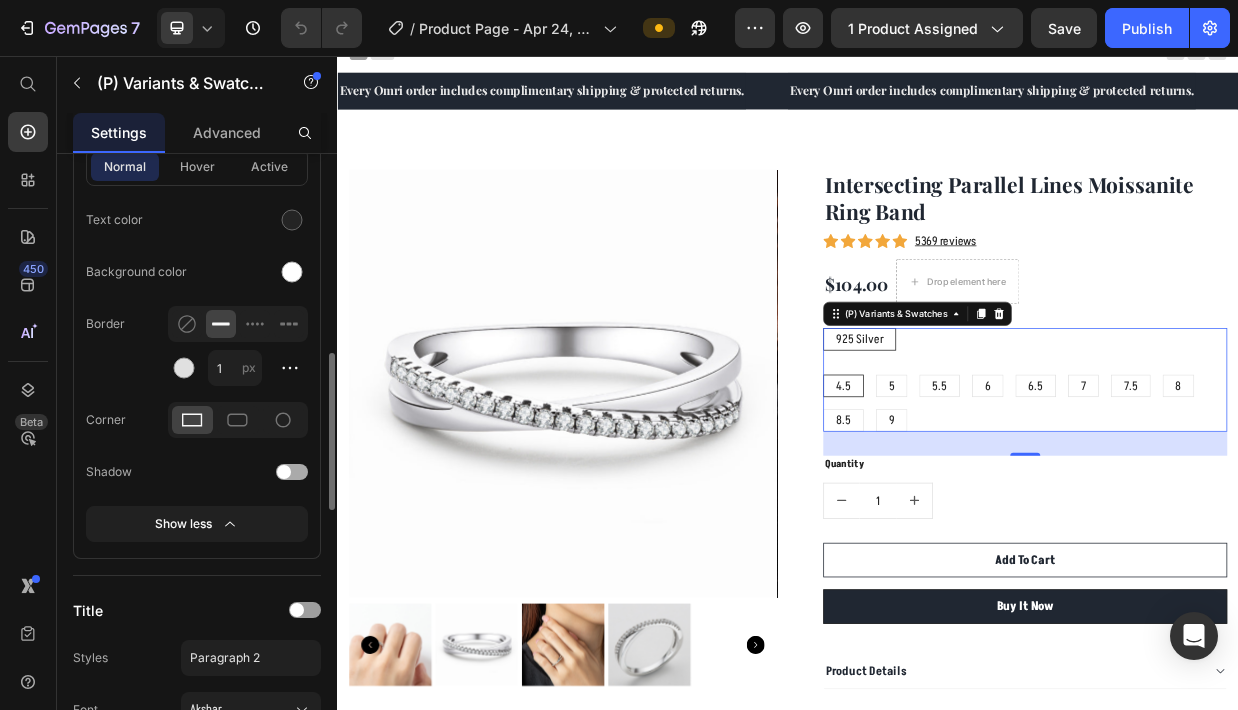 scroll, scrollTop: 737, scrollLeft: 0, axis: vertical 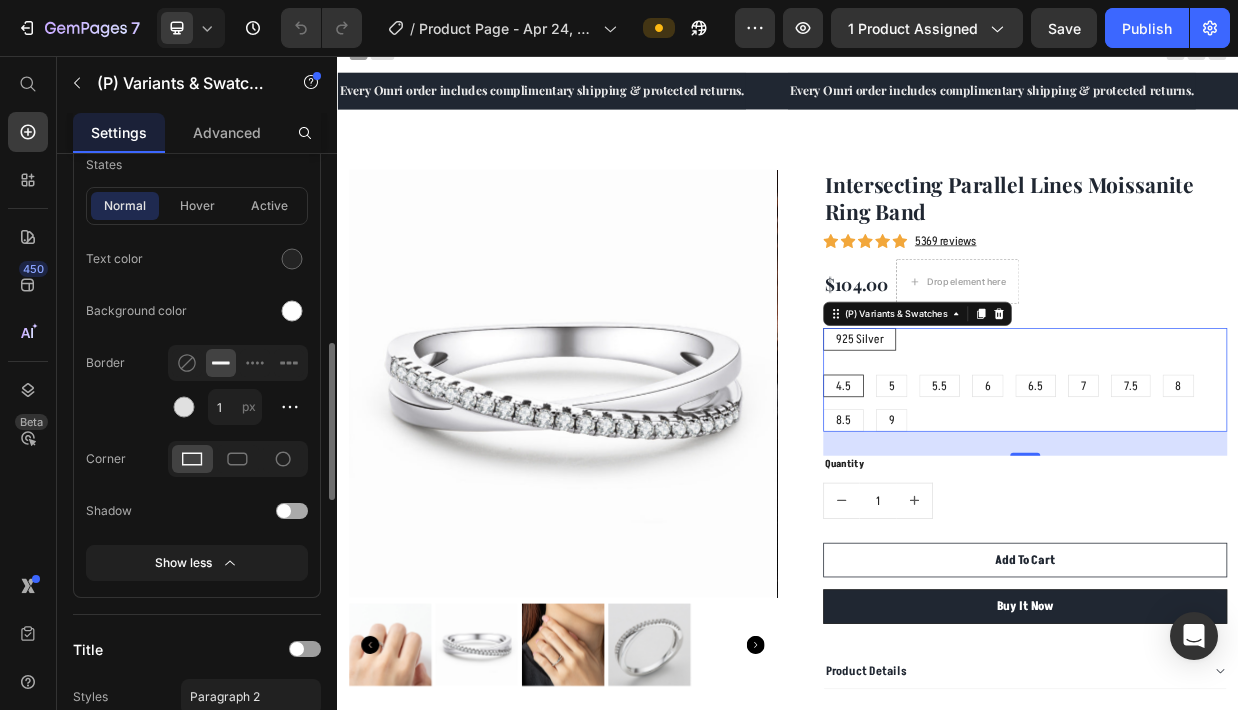 click at bounding box center [292, 511] 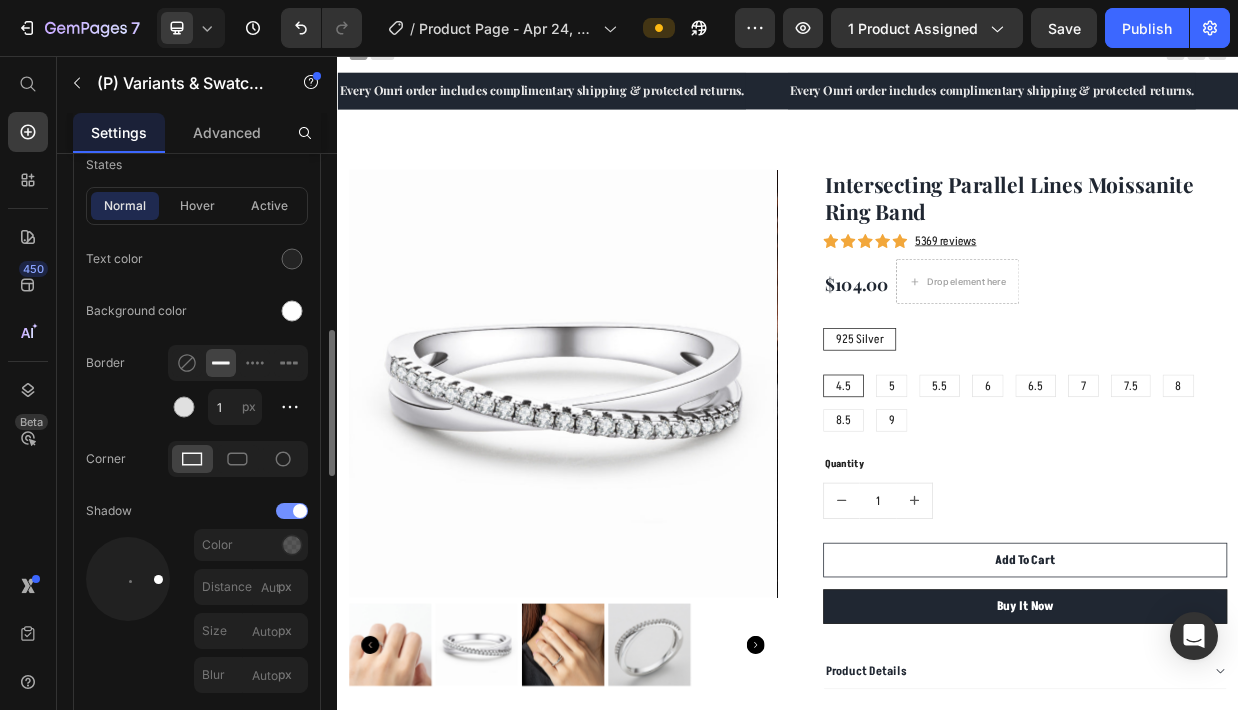 click at bounding box center [292, 511] 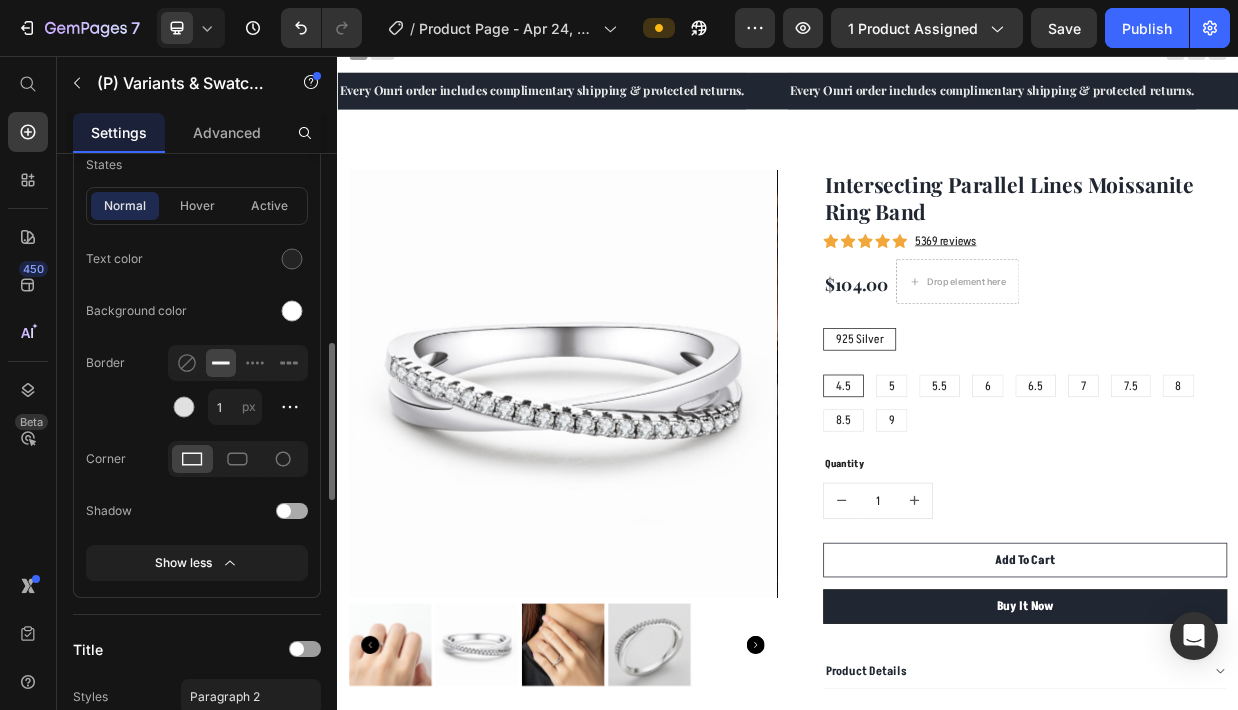 click at bounding box center (284, 511) 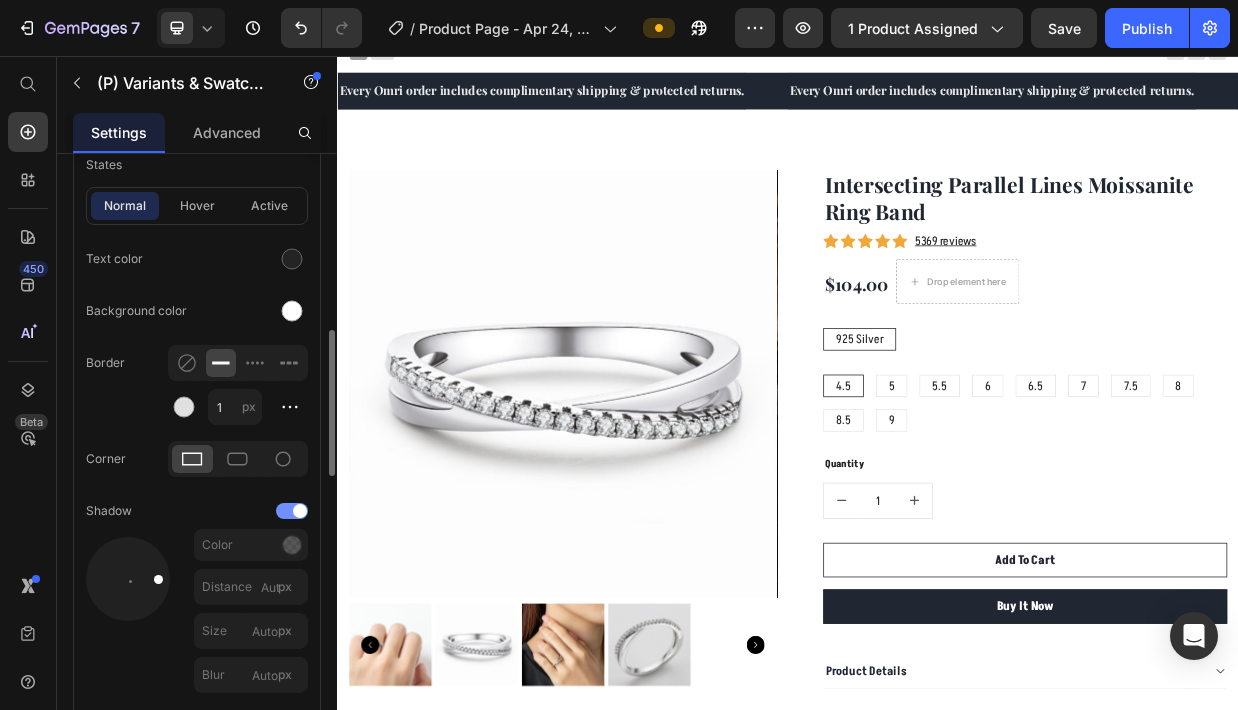 click at bounding box center (292, 511) 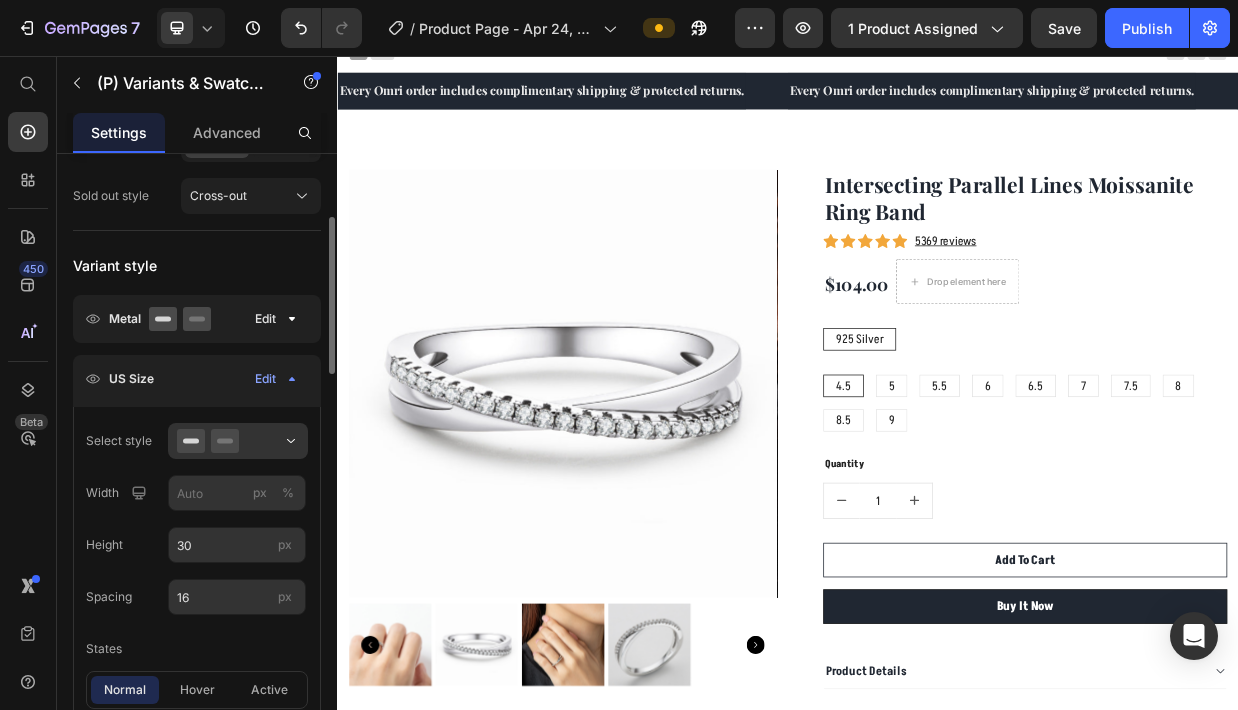 scroll, scrollTop: 246, scrollLeft: 0, axis: vertical 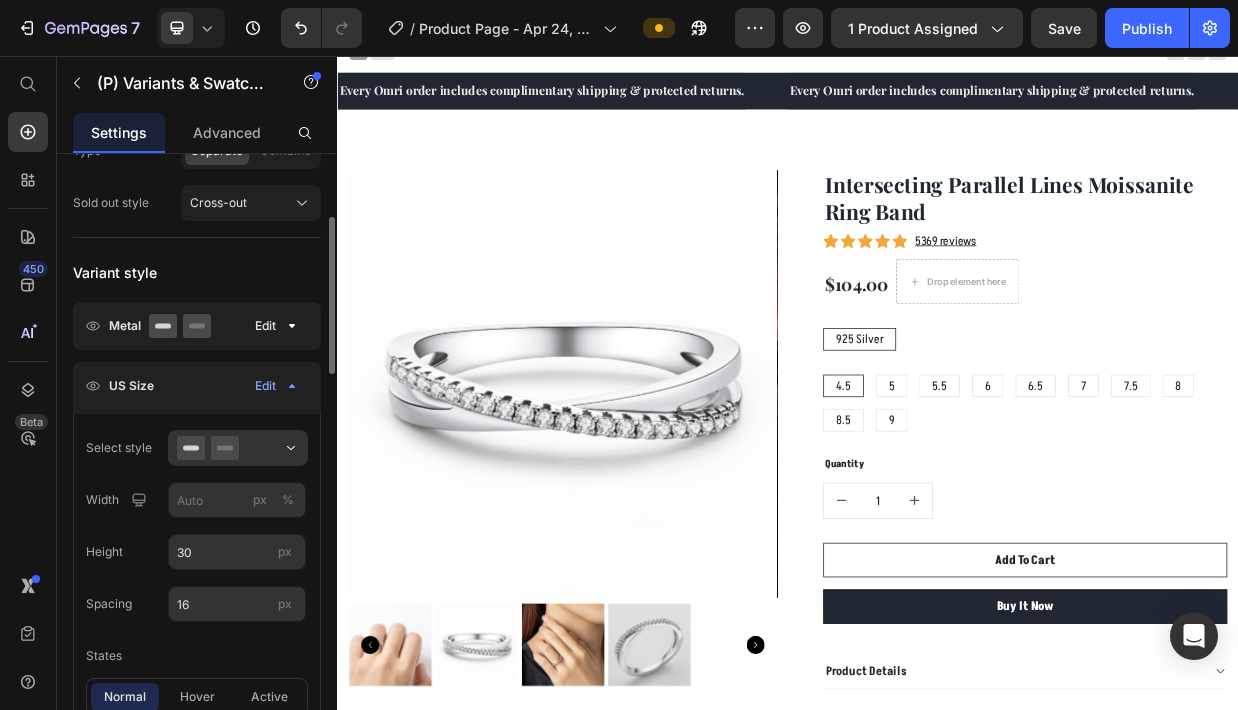 click on "US Size Edit" 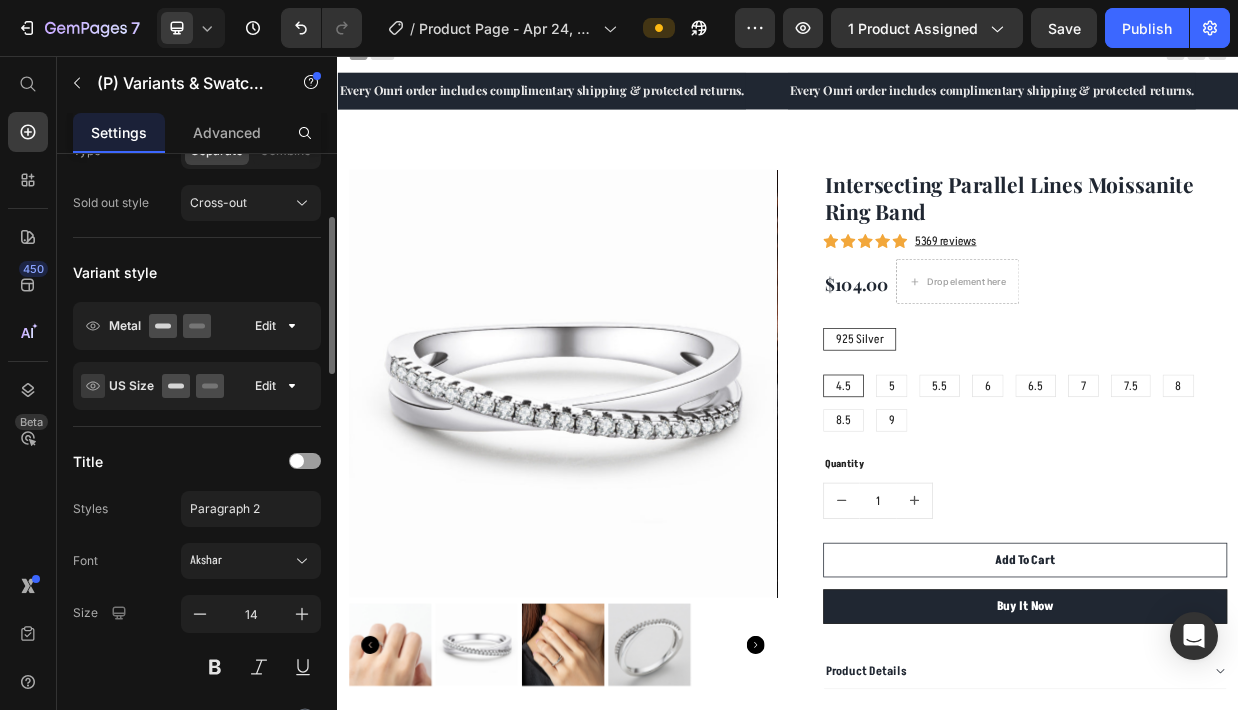 click 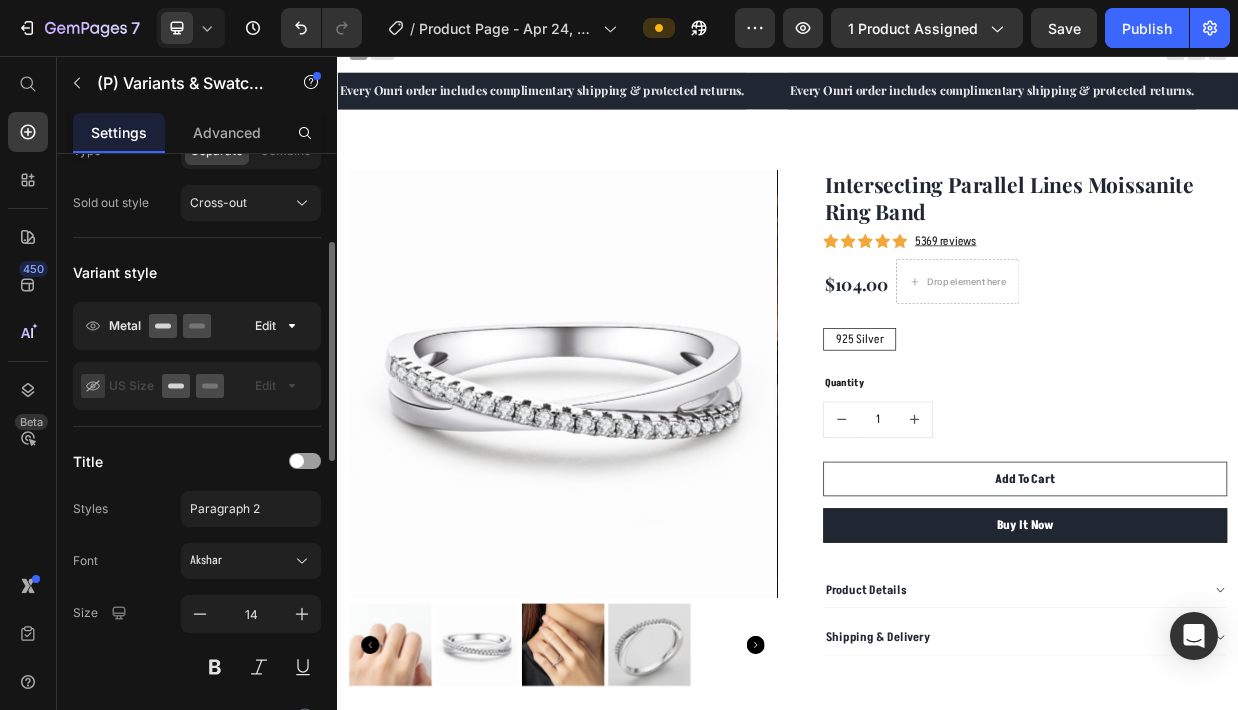 click 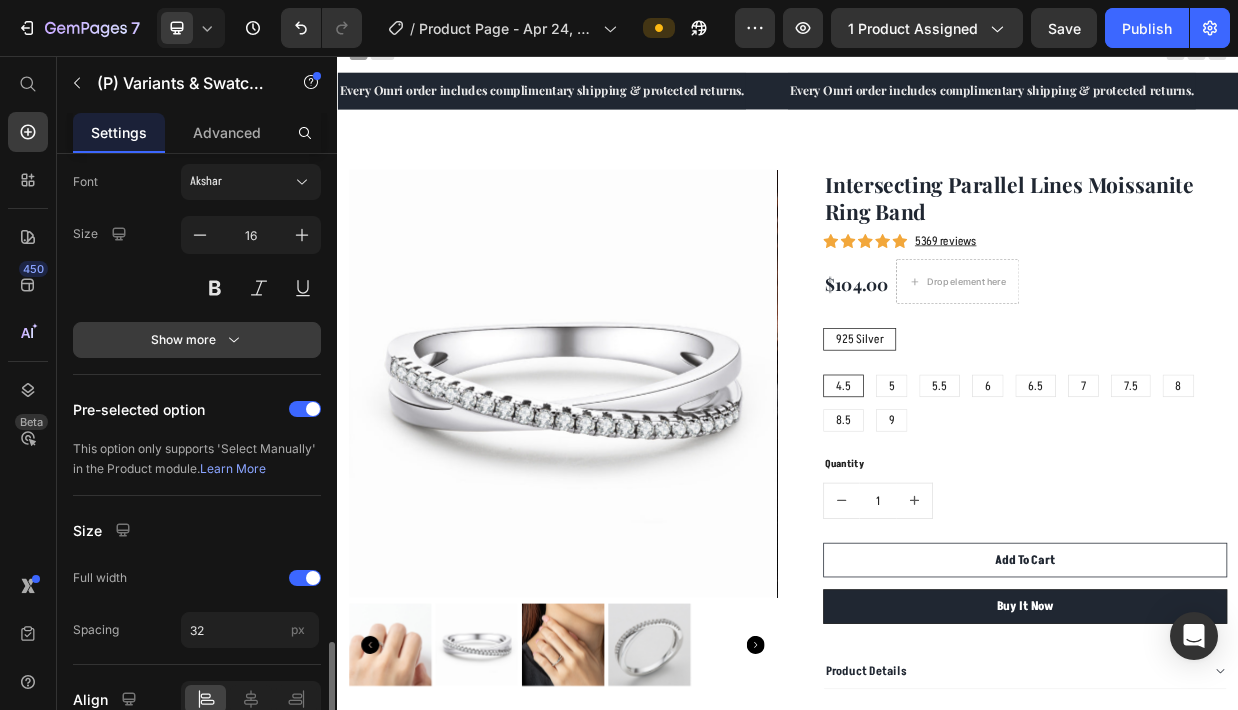 scroll, scrollTop: 1098, scrollLeft: 0, axis: vertical 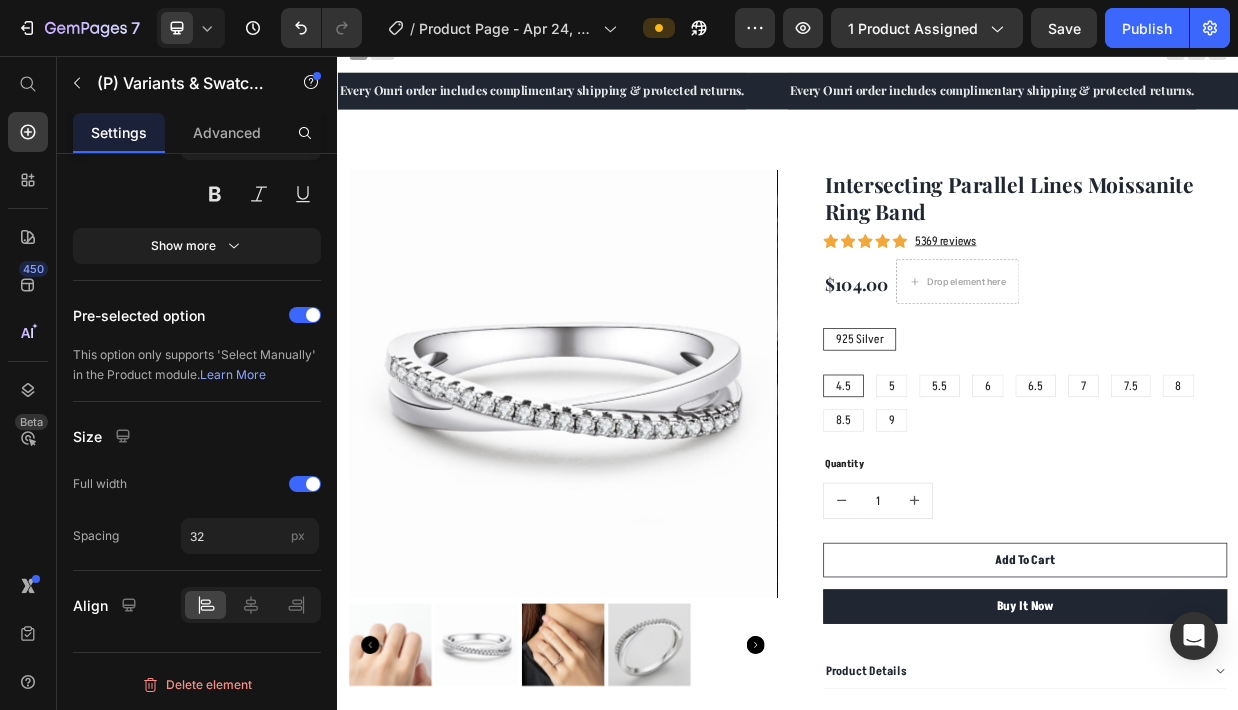 click on "925 Silver 925 Silver 925 Silver" at bounding box center (1253, 434) 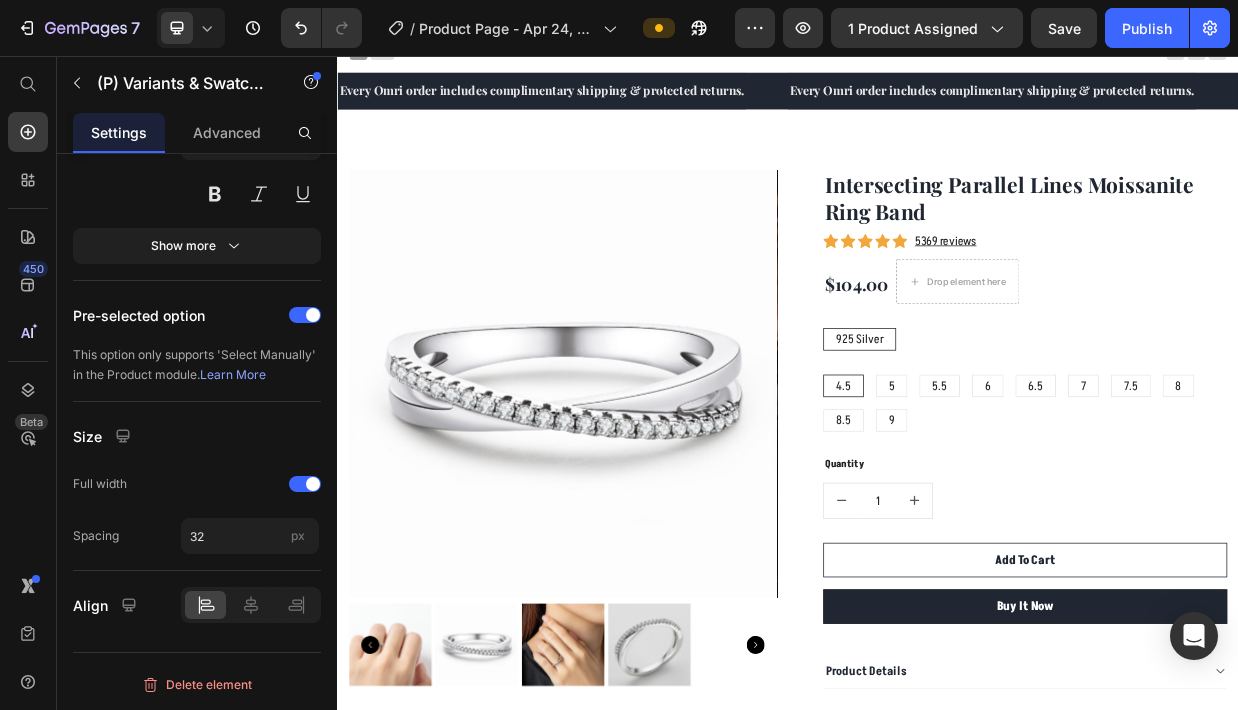 click on "4.5 4.5 4.5 5 5 5 5.5 5.5 5.5 6 6 6 6.5 6.5 6.5 7 7 7 7.5 7.5 7.5 8 8 8 8.5 8.5 8.5 9 9 9" at bounding box center (1253, 519) 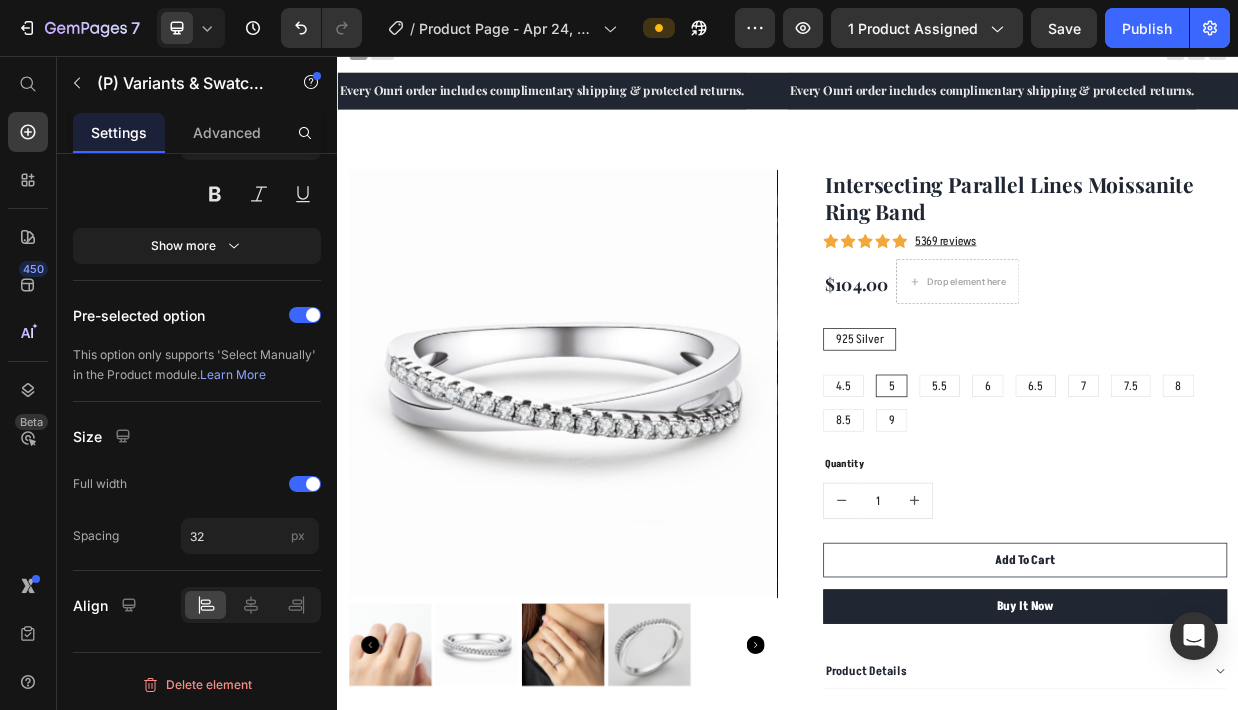 click on "4.5" at bounding box center [1011, 496] 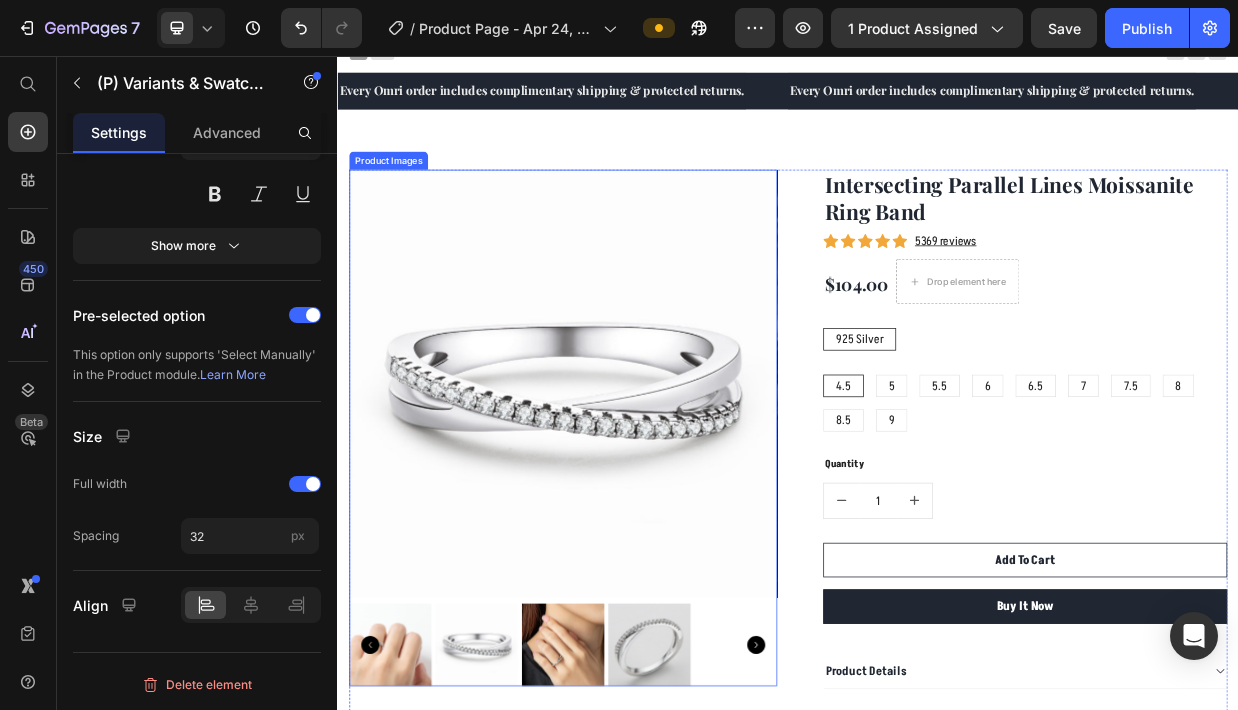 scroll, scrollTop: 0, scrollLeft: 0, axis: both 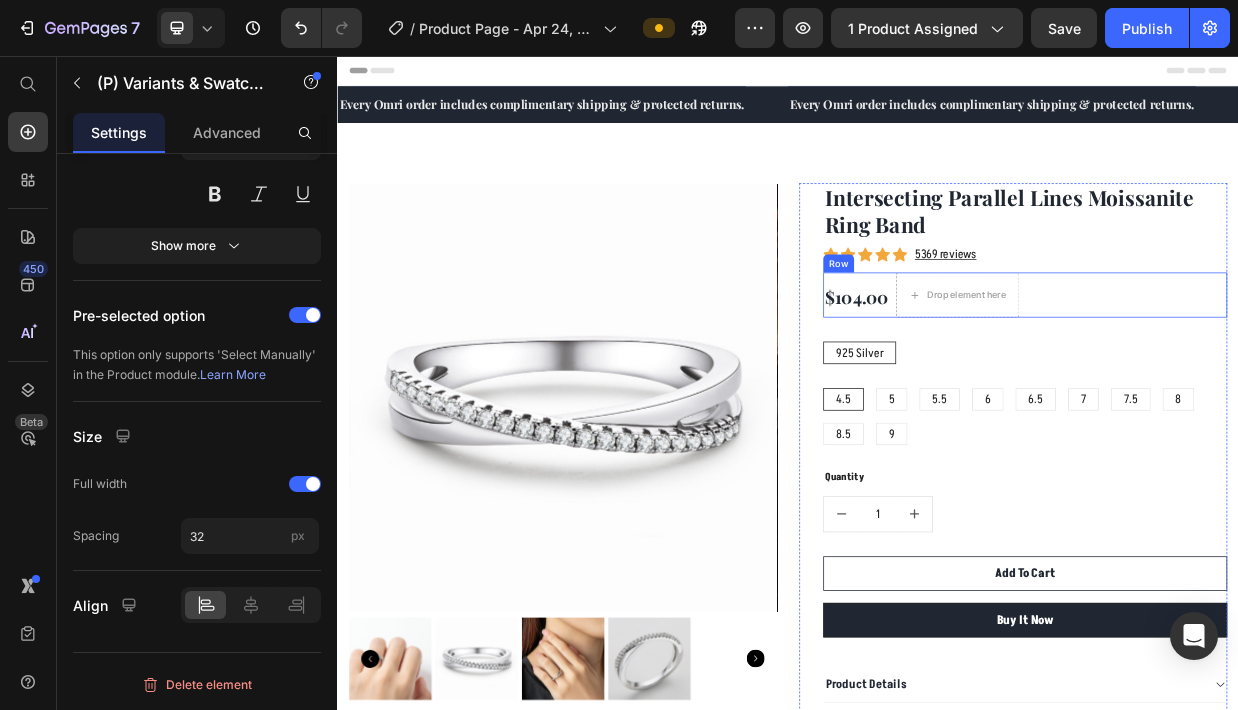 click on "$104.00 (P) Price
Drop element here Row" at bounding box center (1253, 375) 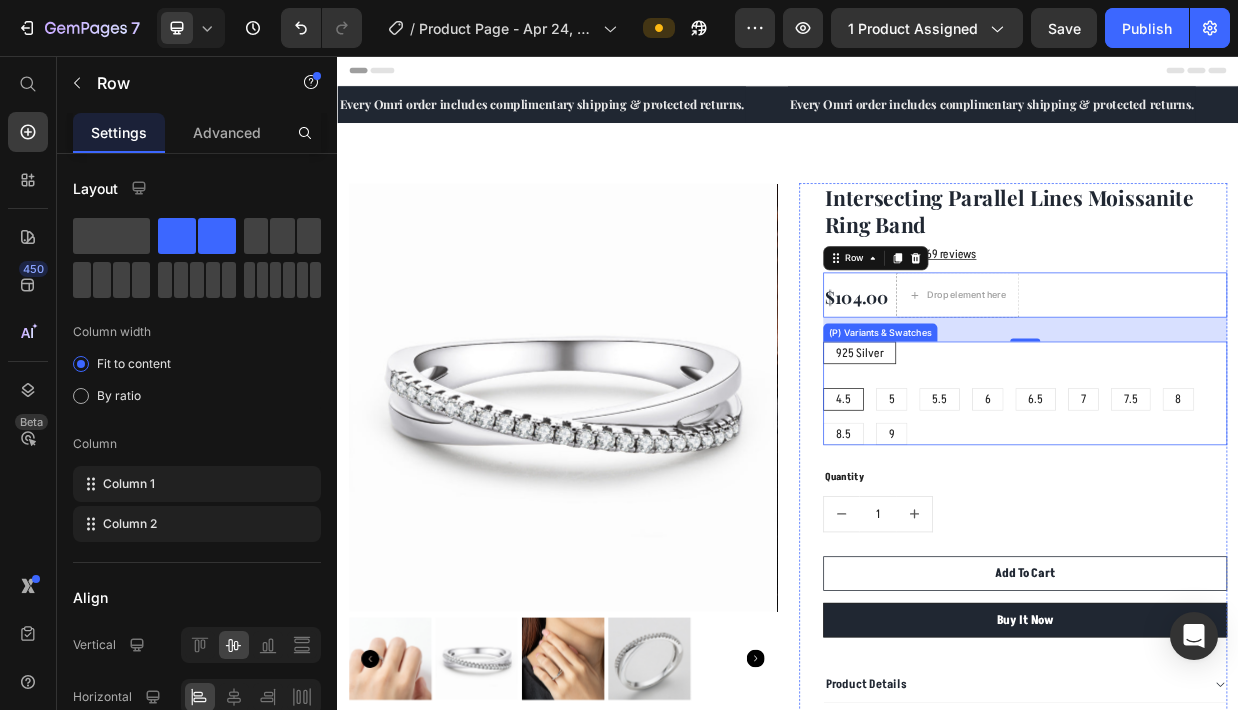 click on "925 Silver 925 Silver 925 Silver 4.5 4.5 4.5 5 5 5 5.5 5.5 5.5 6 6 6 6.5 6.5 6.5 7 7 7 7.5 7.5 7.5 8 8 8 8.5 8.5 8.5 9 9 9" at bounding box center (1253, 506) 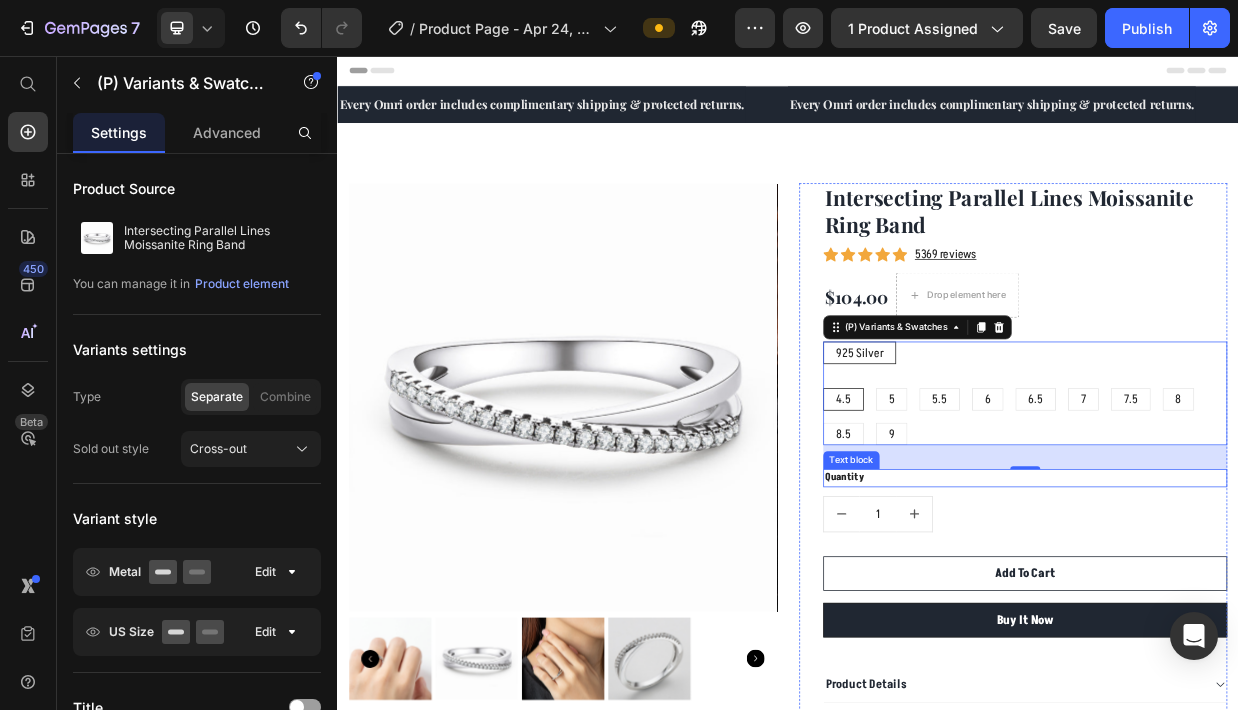 click on "Quantity" at bounding box center (1253, 619) 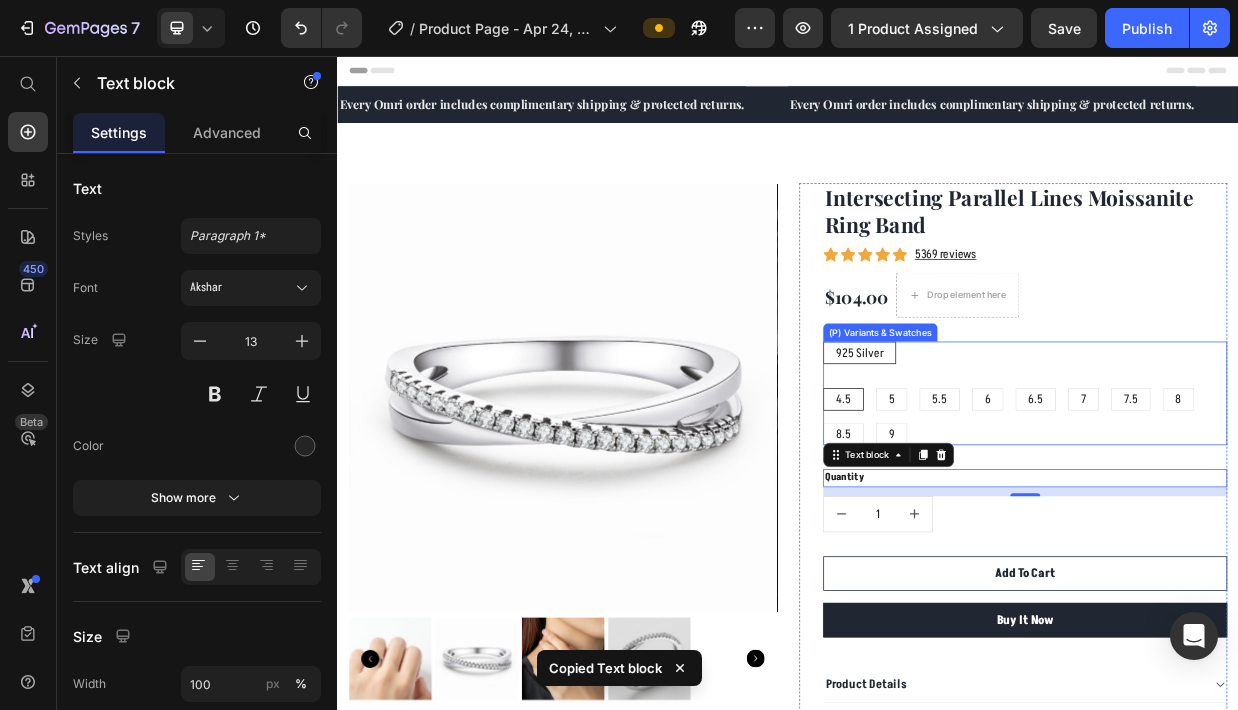 click on "925 Silver 925 Silver 925 Silver 4.5 4.5 4.5 5 5 5 5.5 5.5 5.5 6 6 6 6.5 6.5 6.5 7 7 7 7.5 7.5 7.5 8 8 8 8.5 8.5 8.5 9 9 9" at bounding box center [1253, 506] 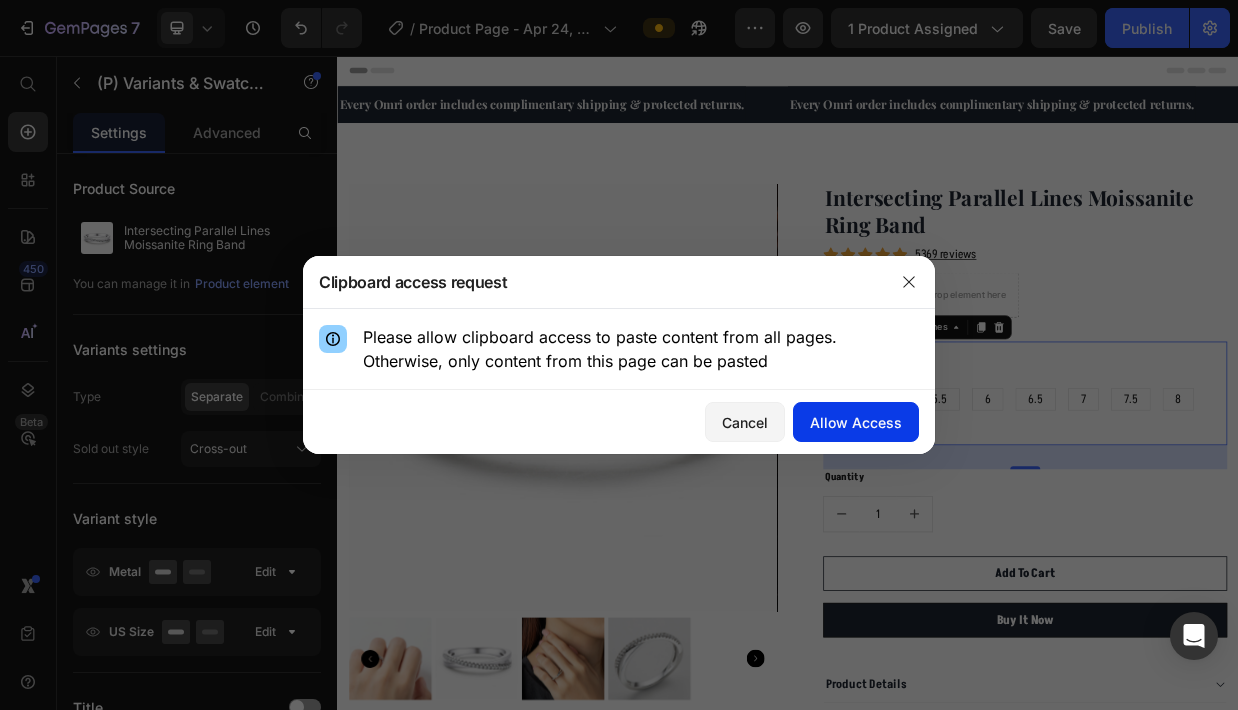click on "Allow Access" 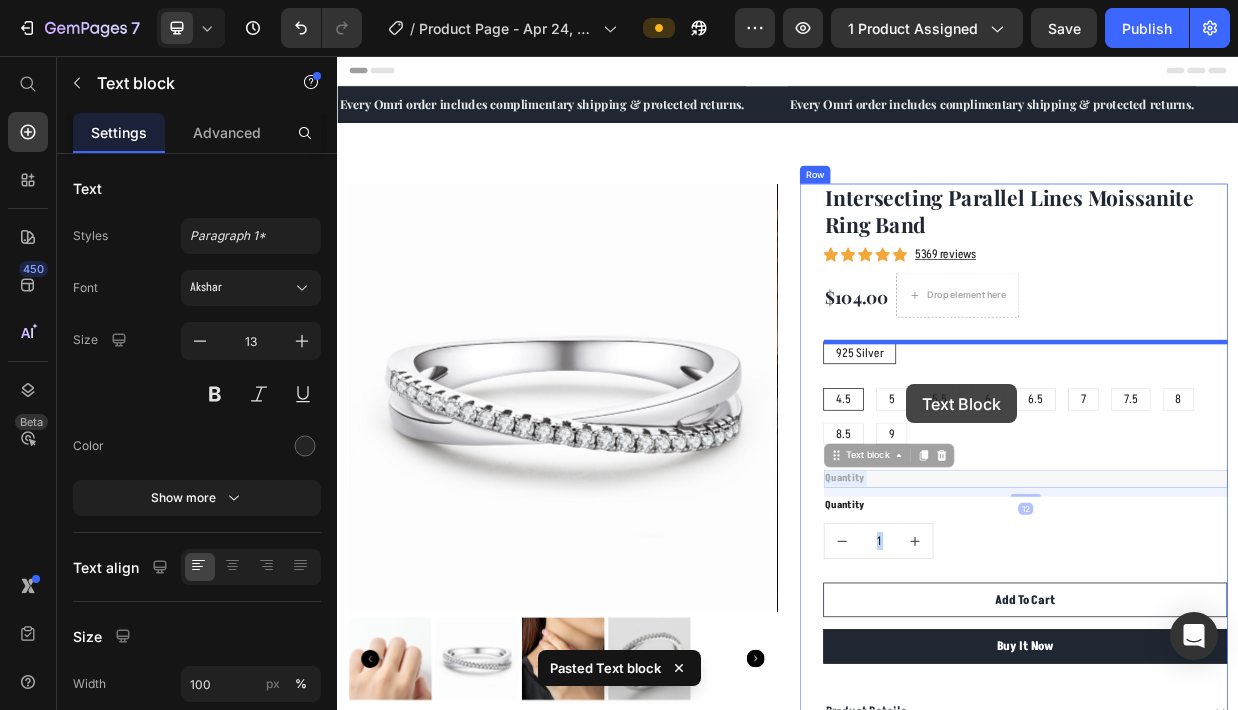 drag, startPoint x: 1114, startPoint y: 624, endPoint x: 1094, endPoint y: 494, distance: 131.52946 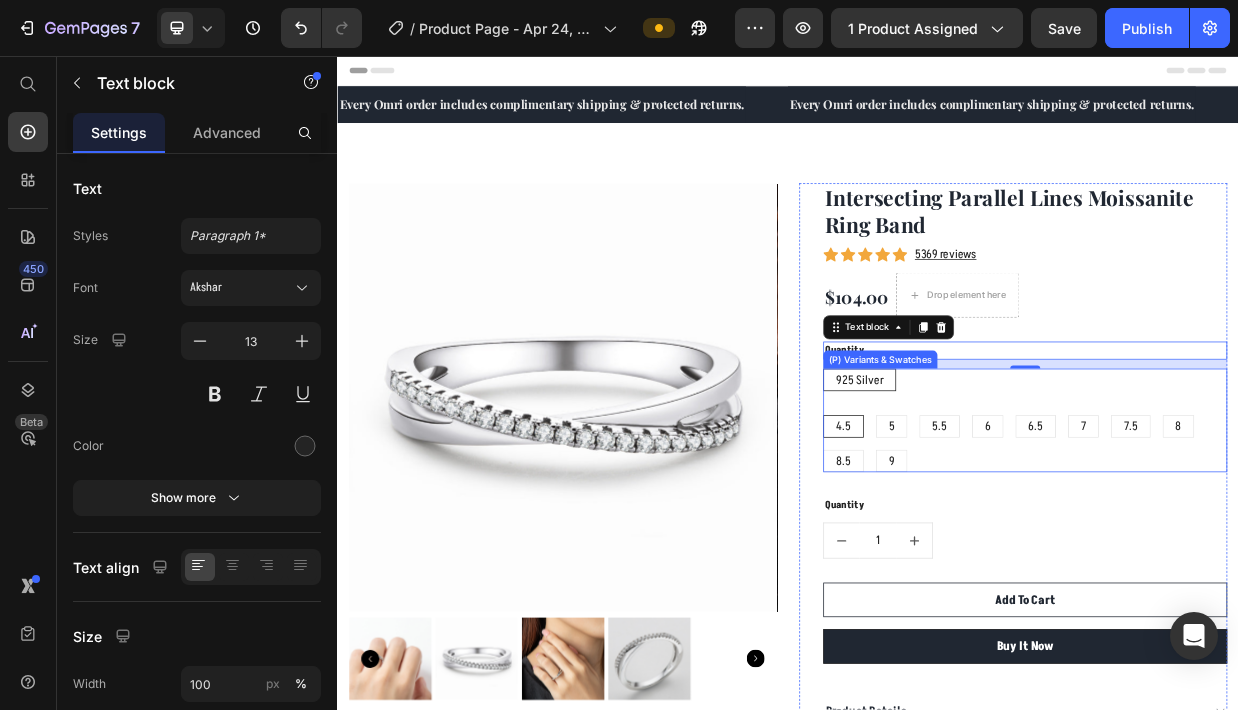 click on "925 Silver 925 Silver 925 Silver" at bounding box center [1253, 488] 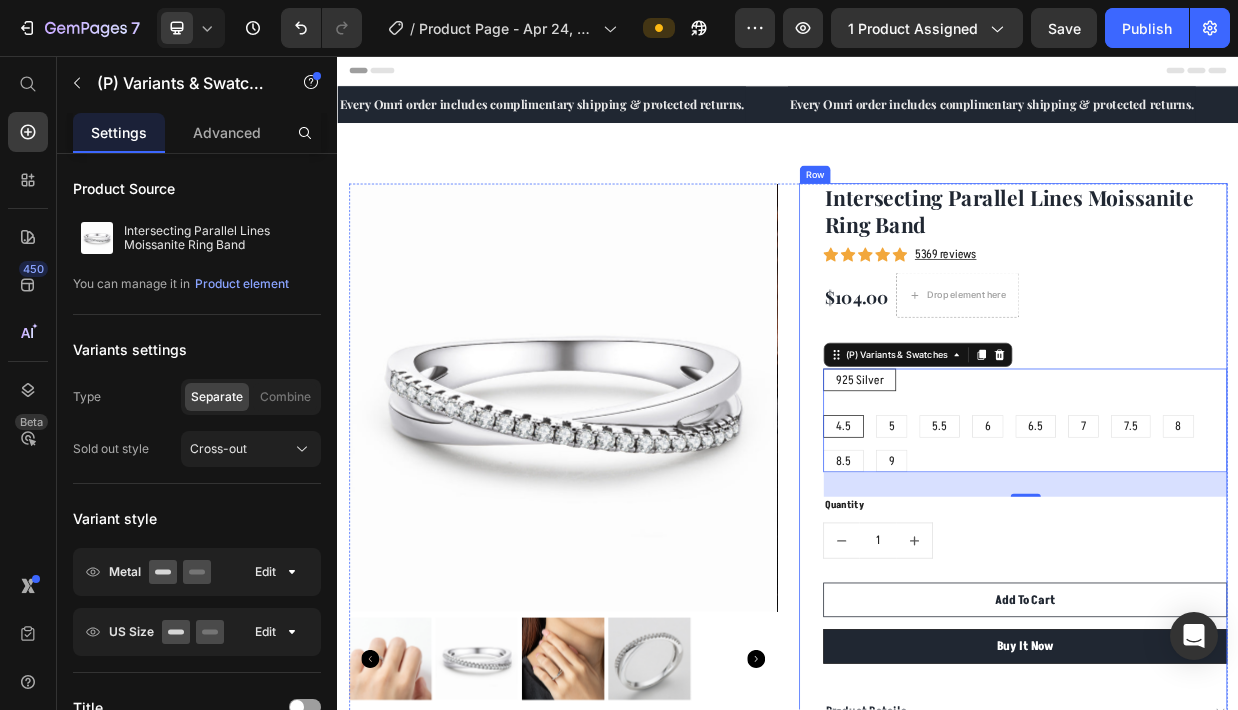click on "Intersecting Parallel Lines Moissanite  Ring Band (P) Title
Icon
Icon
Icon
Icon
Icon Icon List Hoz 5369 reviews Text block Row $104.00 (P) Price
Drop element here Row Quantity Text block 925 Silver 925 Silver 925 Silver 4.5 4.5 4.5 5 5 5 5.5 5.5 5.5 6 6 6 6.5 6.5 6.5 7 7 7 7.5 7.5 7.5 8 8 8 8.5 8.5 8.5 9 9 9 (P) Variants & Swatches   32 Quantity Text block 1 (P) Quantity Add To Cart (P) Cart Button Buy it now (P) Dynamic Checkout
Product Details
Shipping & Delivery Accordion" at bounding box center [1253, 621] 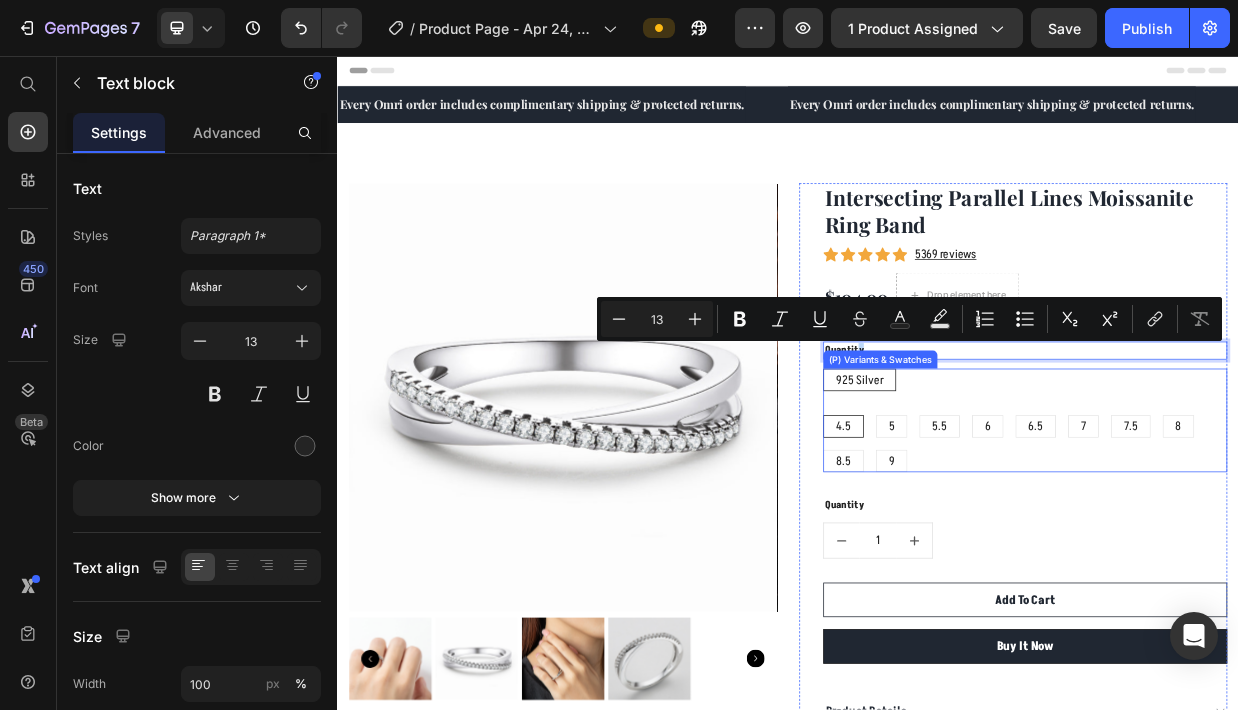 drag, startPoint x: 1028, startPoint y: 446, endPoint x: 1022, endPoint y: 499, distance: 53.338543 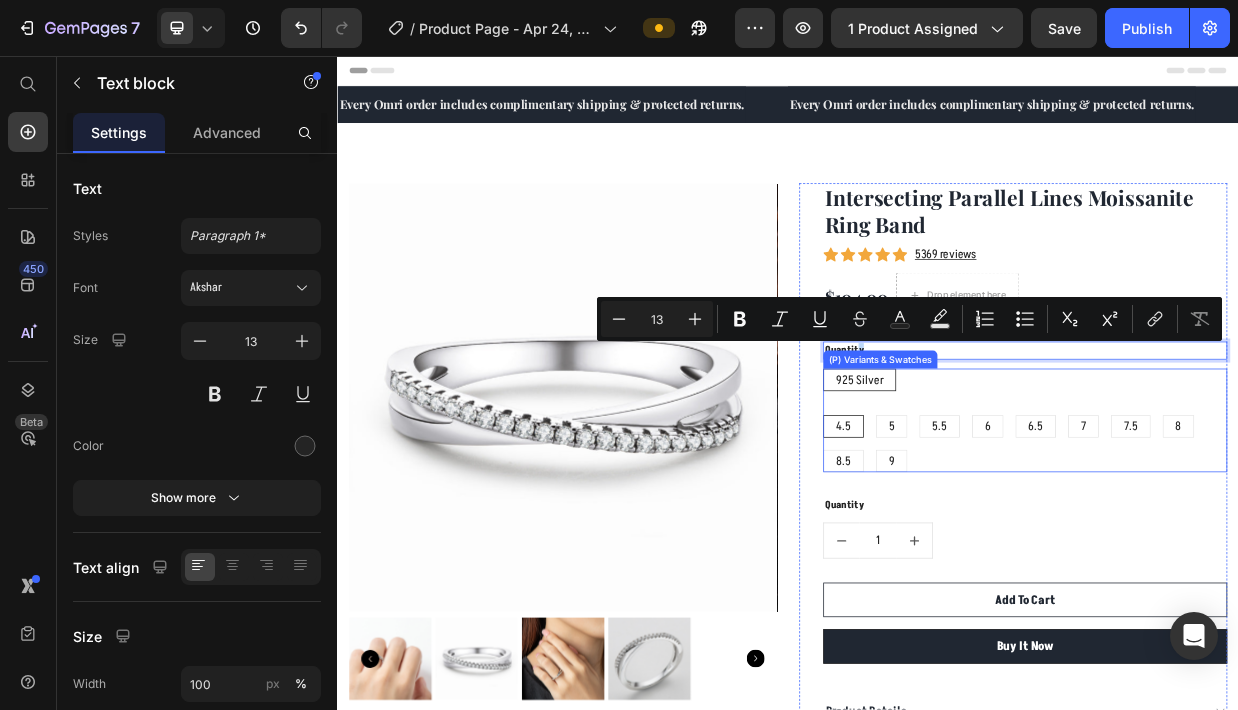 click on "Intersecting Parallel Lines Moissanite  Ring Band (P) Title
Icon
Icon
Icon
Icon
Icon Icon List Hoz 5369 reviews Text block Row $104.00 (P) Price
Drop element here Row Quantity Text block   12 925 Silver 925 Silver 925 Silver 4.5 4.5 4.5 5 5 5 5.5 5.5 5.5 6 6 6 6.5 6.5 6.5 7 7 7 7.5 7.5 7.5 8 8 8 8.5 8.5 8.5 9 9 9 (P) Variants & Swatches Quantity Text block 1 (P) Quantity Add To Cart (P) Cart Button Buy it now (P) Dynamic Checkout
Product Details
Shipping & Delivery Accordion" at bounding box center [1253, 621] 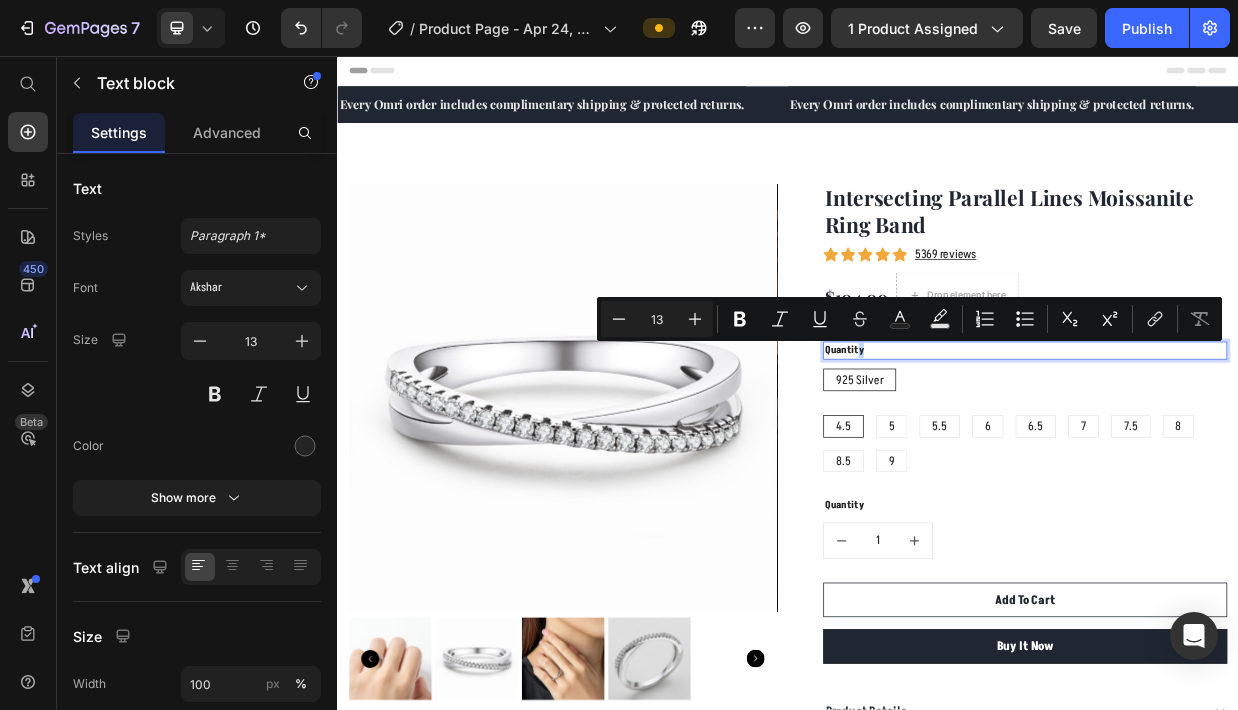 click on "Quantity" at bounding box center [1253, 449] 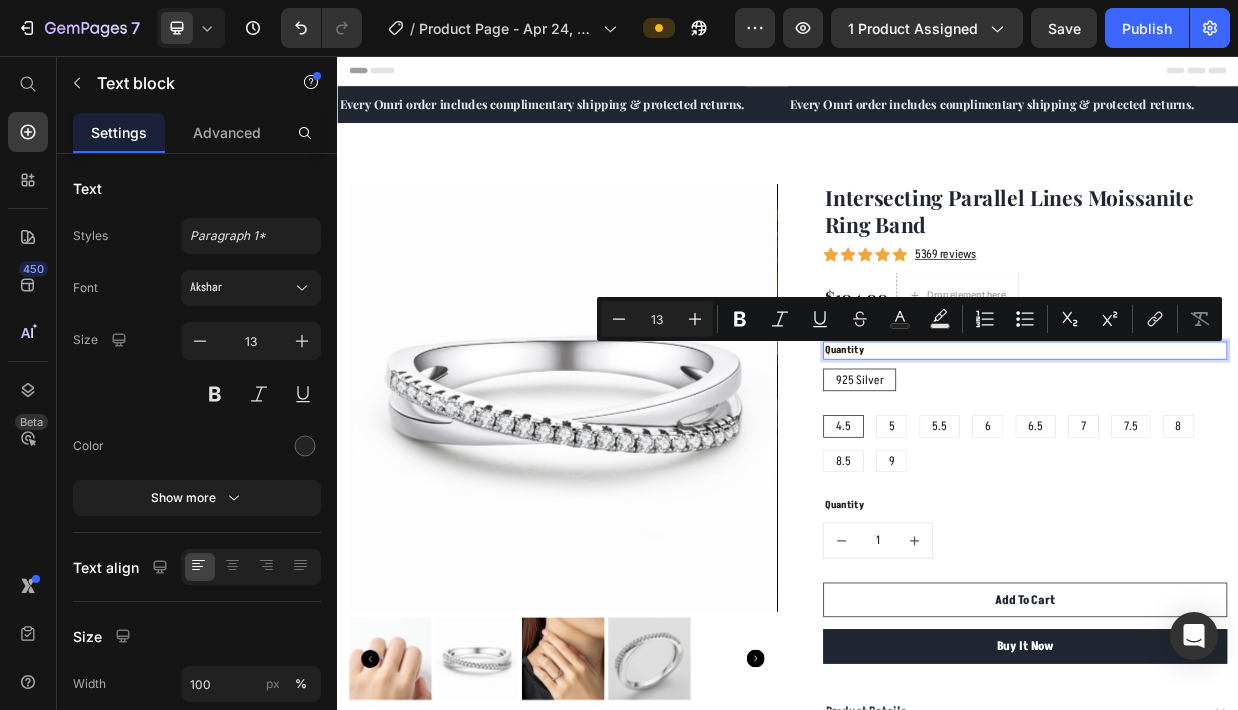 click on "Quantity" at bounding box center [1253, 449] 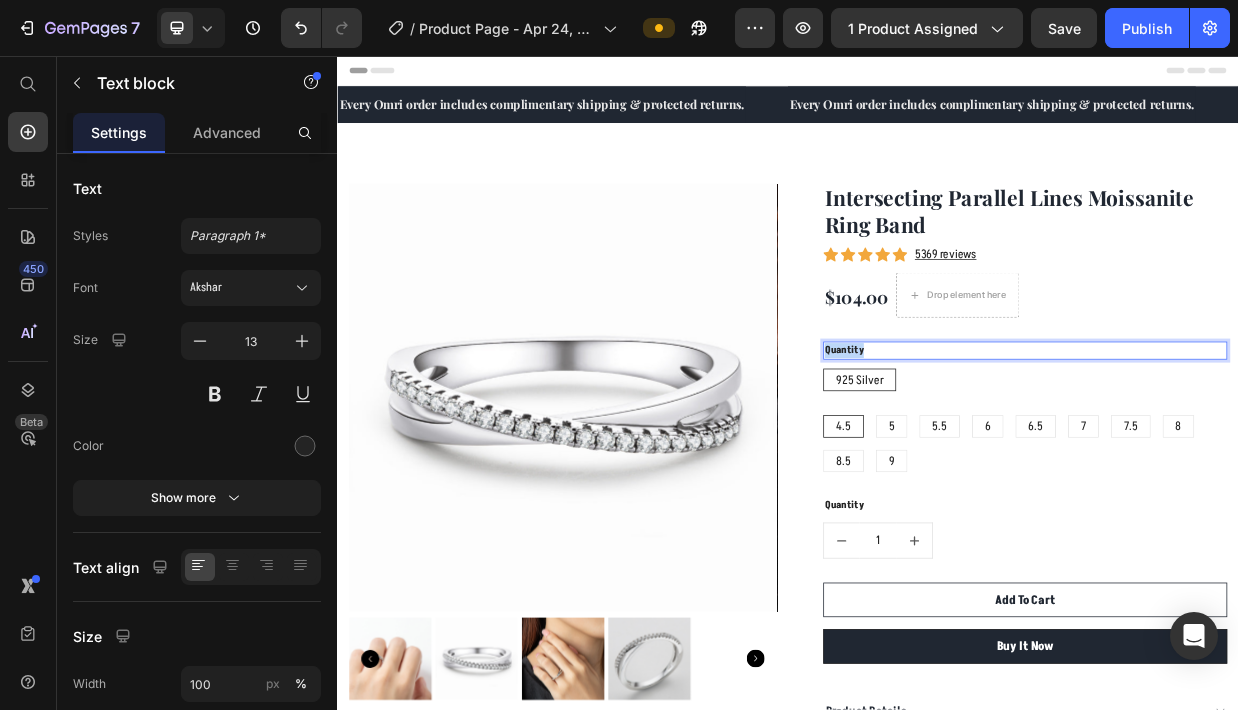 click on "Quantity" at bounding box center (1253, 449) 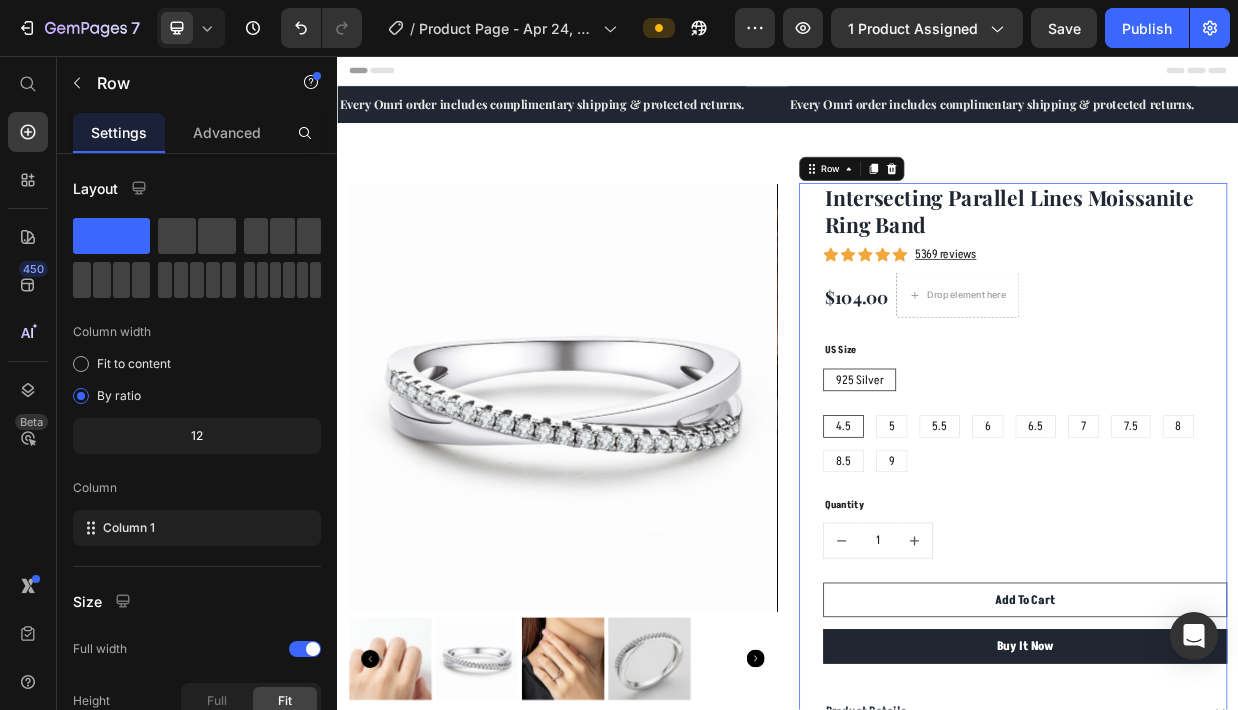 click on "Intersecting Parallel Lines Moissanite  Ring Band (P) Title
Icon
Icon
Icon
Icon
Icon Icon List Hoz 5369 reviews Text block Row $104.00 (P) Price
Drop element here Row US Size Text block 925 Silver 925 Silver 925 Silver 4.5 4.5 4.5 5 5 5 5.5 5.5 5.5 6 6 6 6.5 6.5 6.5 7 7 7 7.5 7.5 7.5 8 8 8 8.5 8.5 8.5 9 9 9 (P) Variants & Swatches Quantity Text block 1 (P) Quantity Add To Cart (P) Cart Button Buy it now (P) Dynamic Checkout
Product Details
Shipping & Delivery Accordion" at bounding box center (1253, 621) 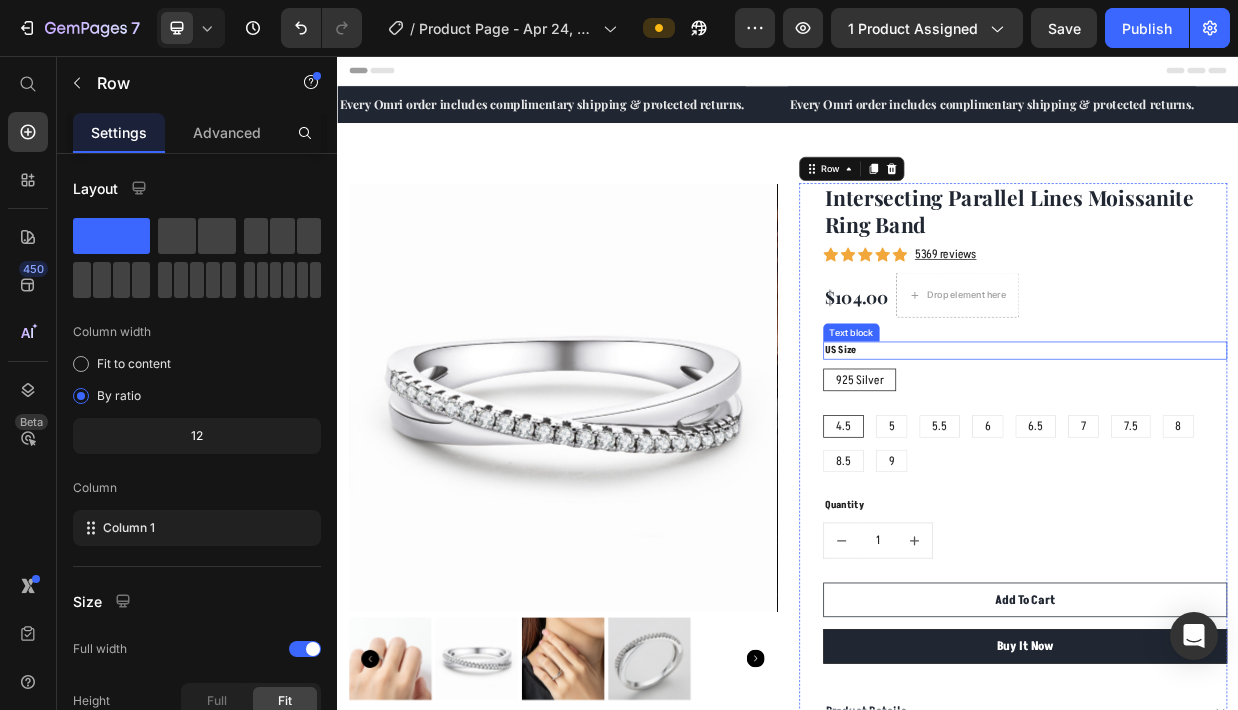 click on "US Size" at bounding box center (1253, 449) 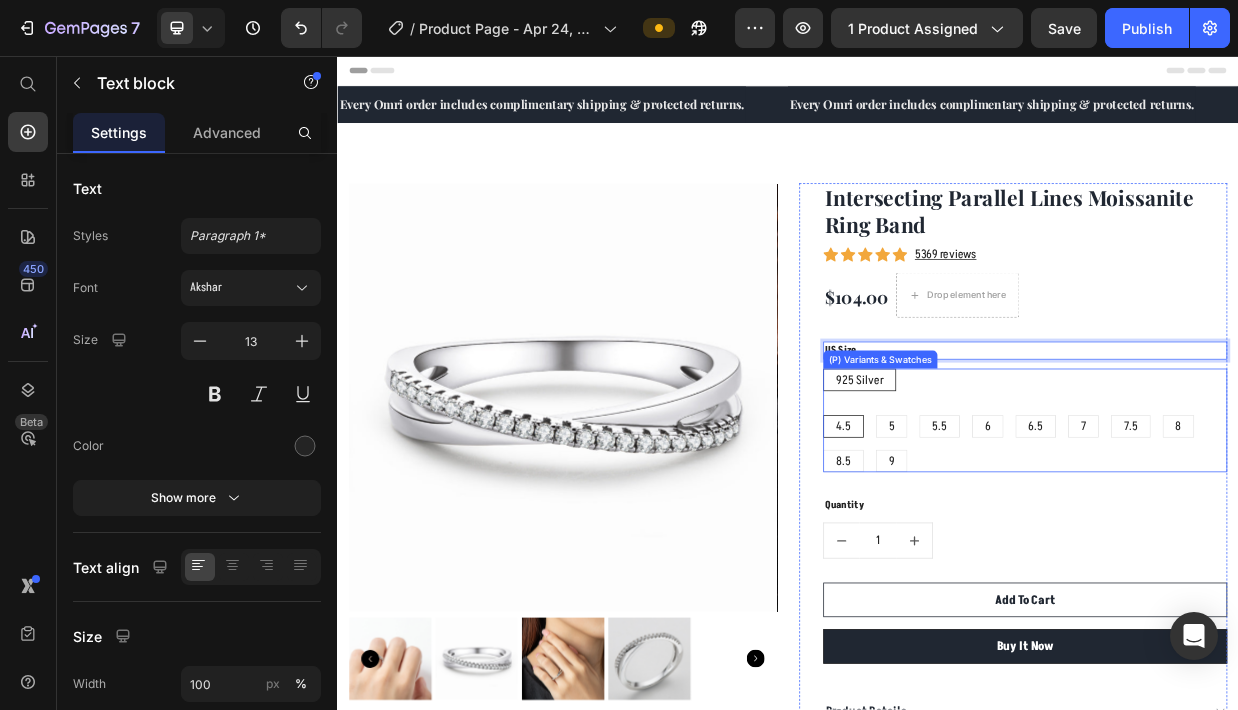 drag, startPoint x: 1157, startPoint y: 444, endPoint x: 1149, endPoint y: 476, distance: 32.984844 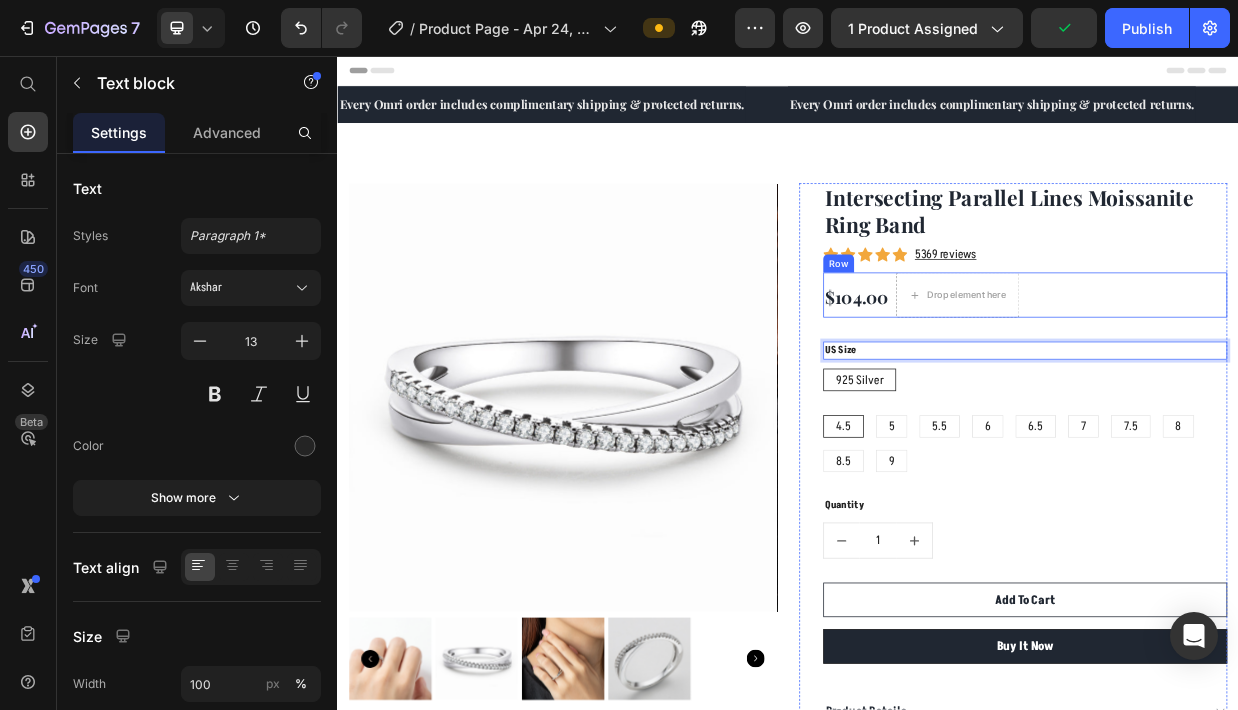 click on "$104.00 (P) Price
Drop element here Row" at bounding box center (1253, 375) 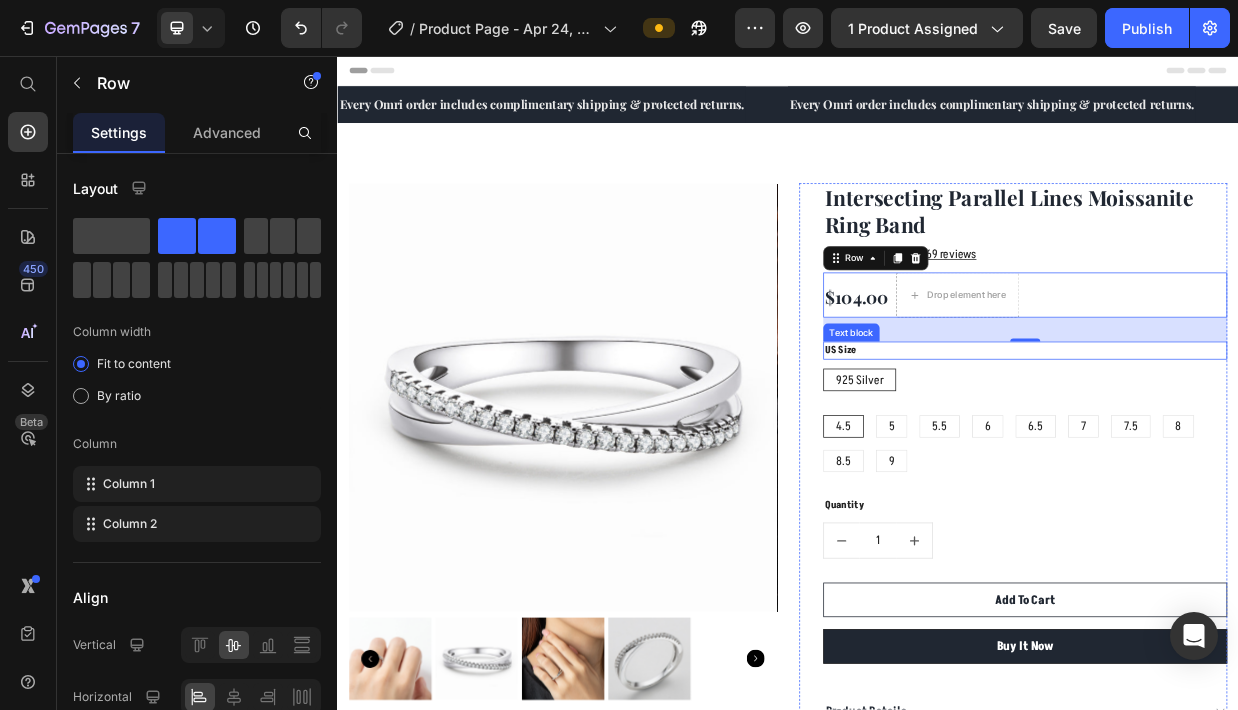 click on "US Size" at bounding box center (1253, 449) 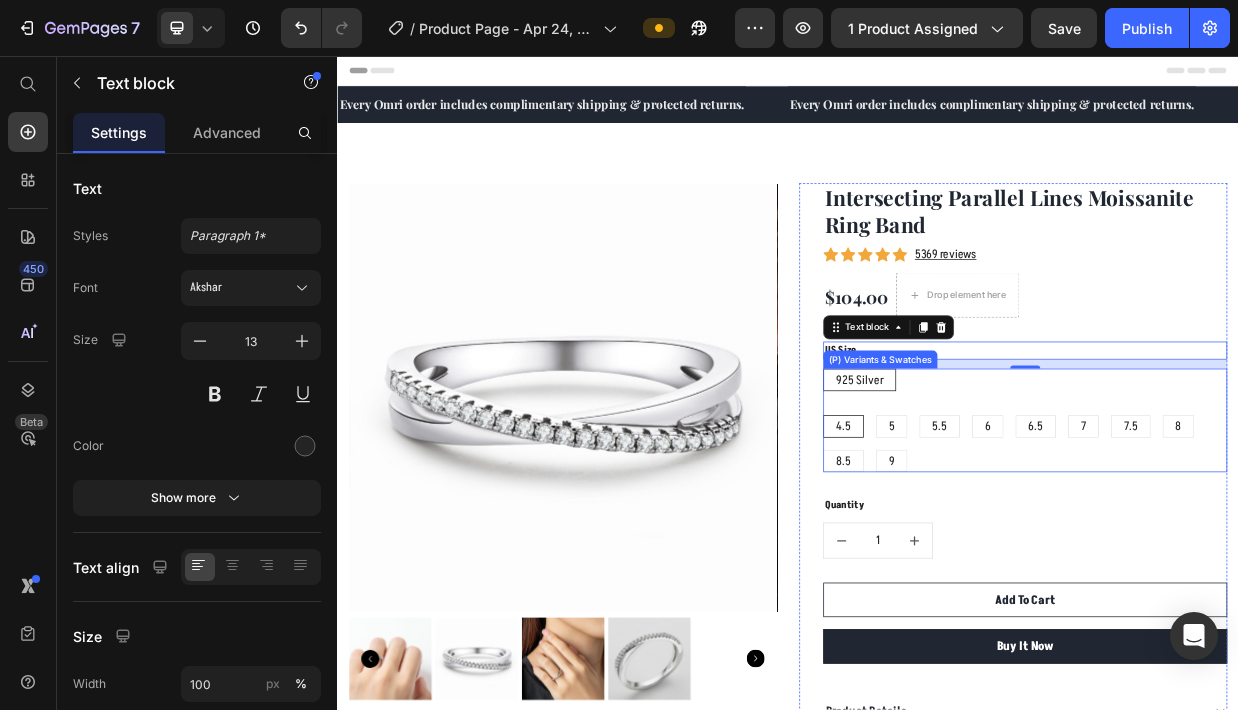 click on "925 Silver 925 Silver 925 Silver" at bounding box center (1253, 488) 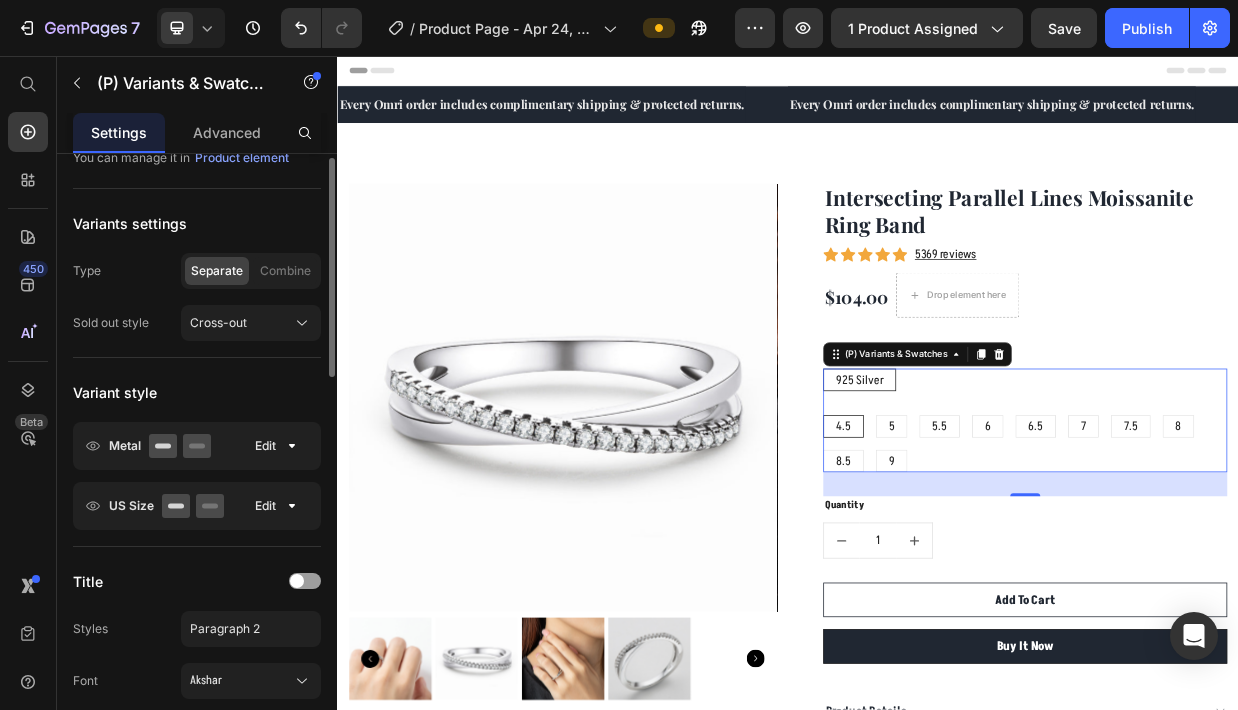scroll, scrollTop: 128, scrollLeft: 0, axis: vertical 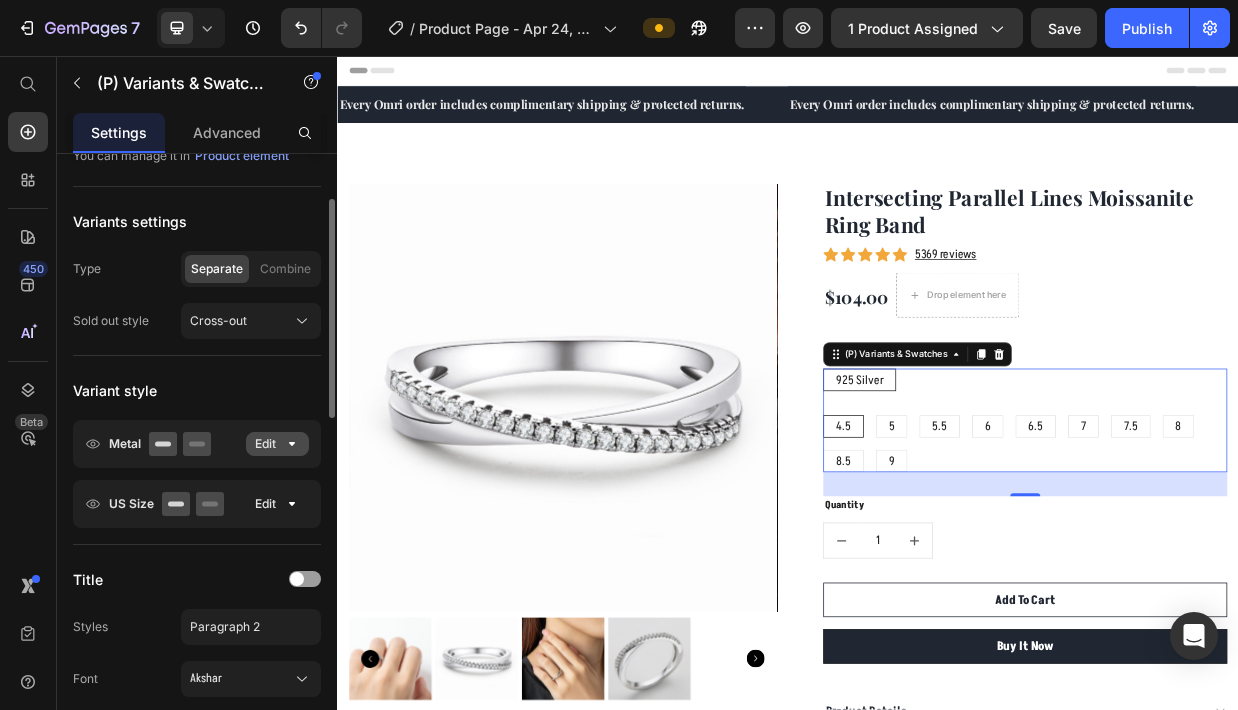 click 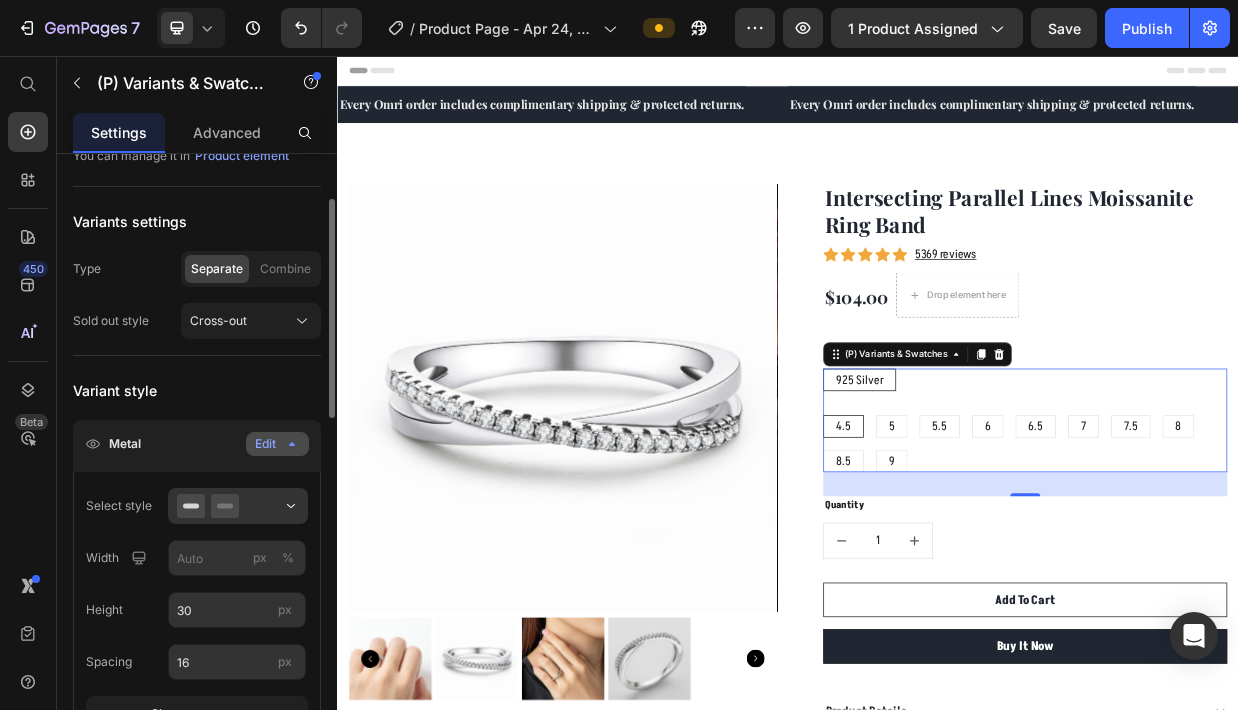 click 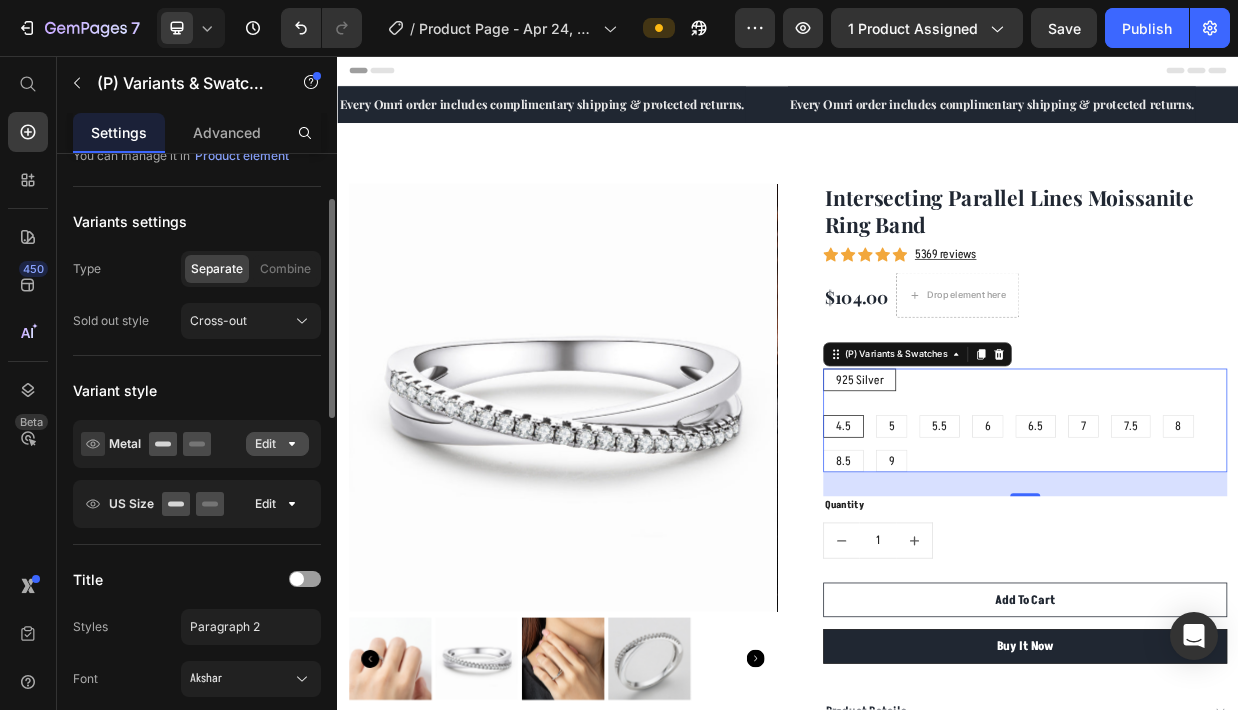 click 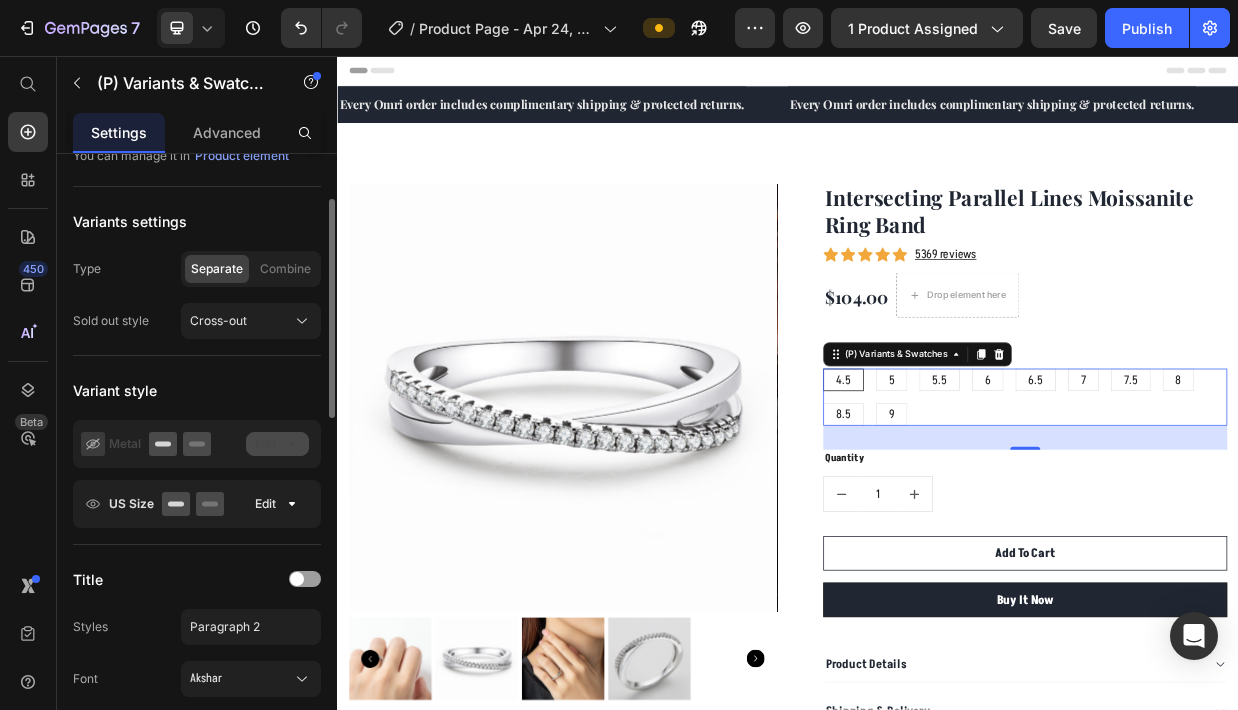click 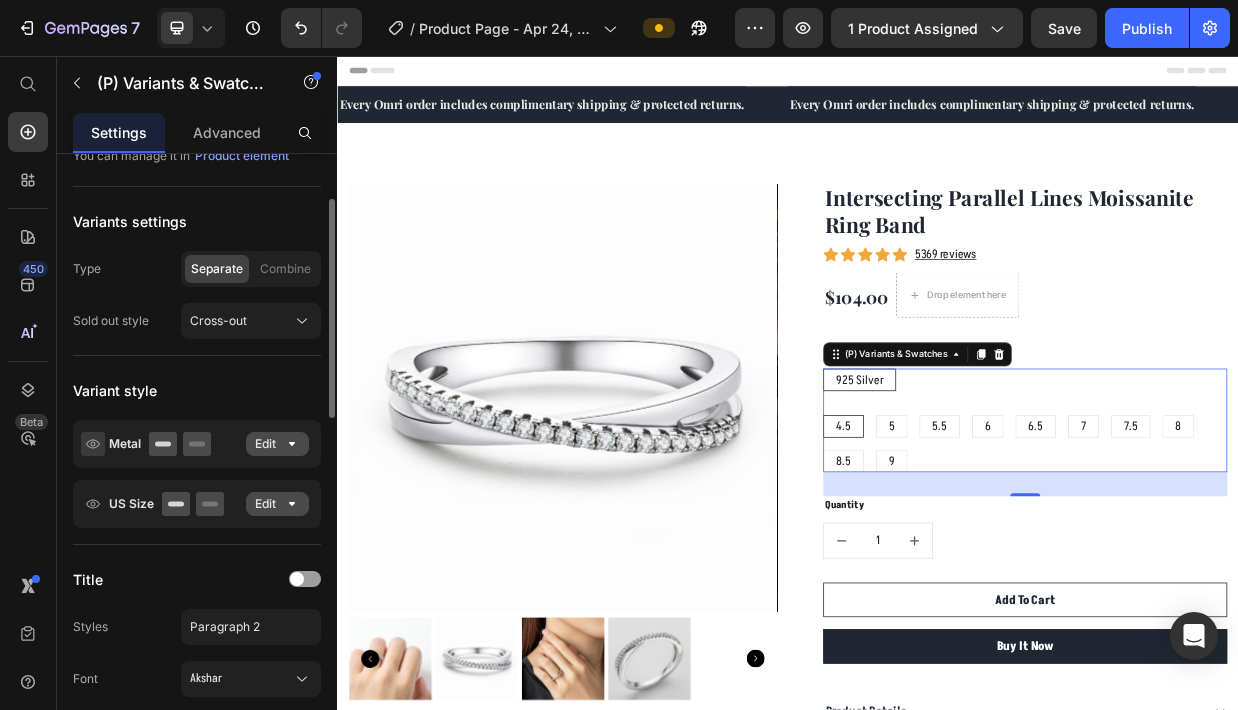 click on "Edit" at bounding box center [277, 504] 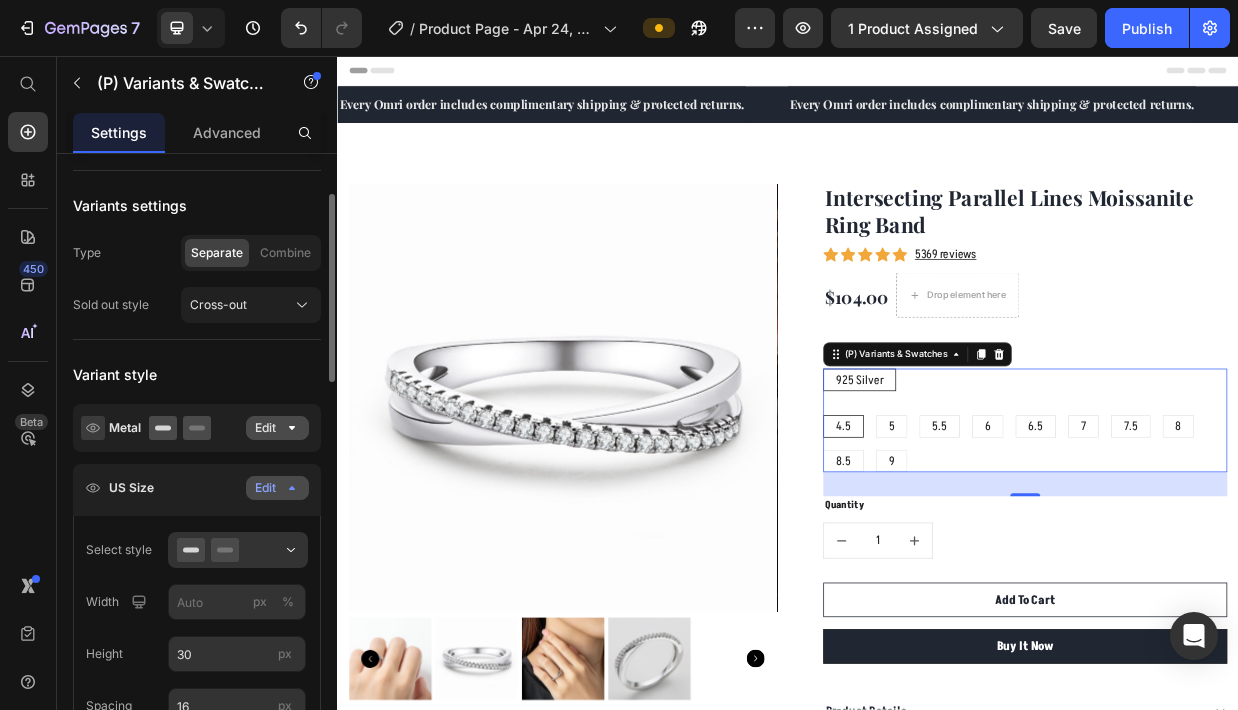 scroll, scrollTop: 139, scrollLeft: 0, axis: vertical 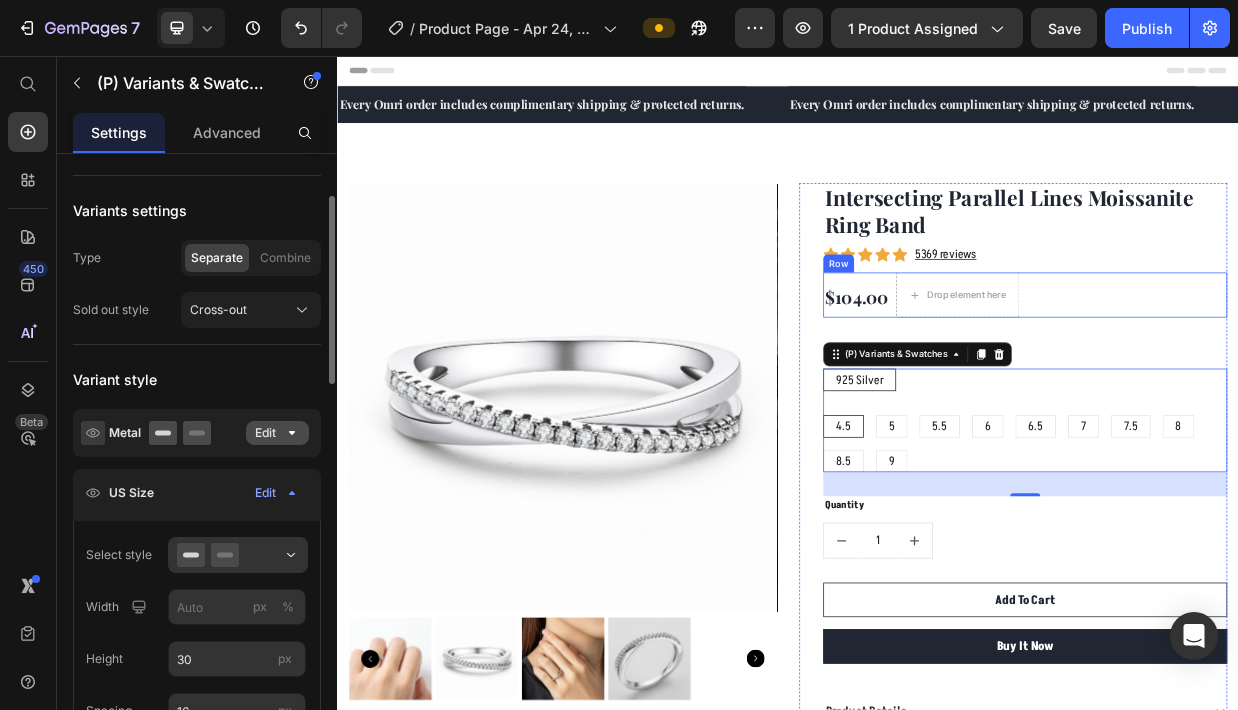 click on "$104.00 (P) Price
Drop element here Row" at bounding box center [1253, 375] 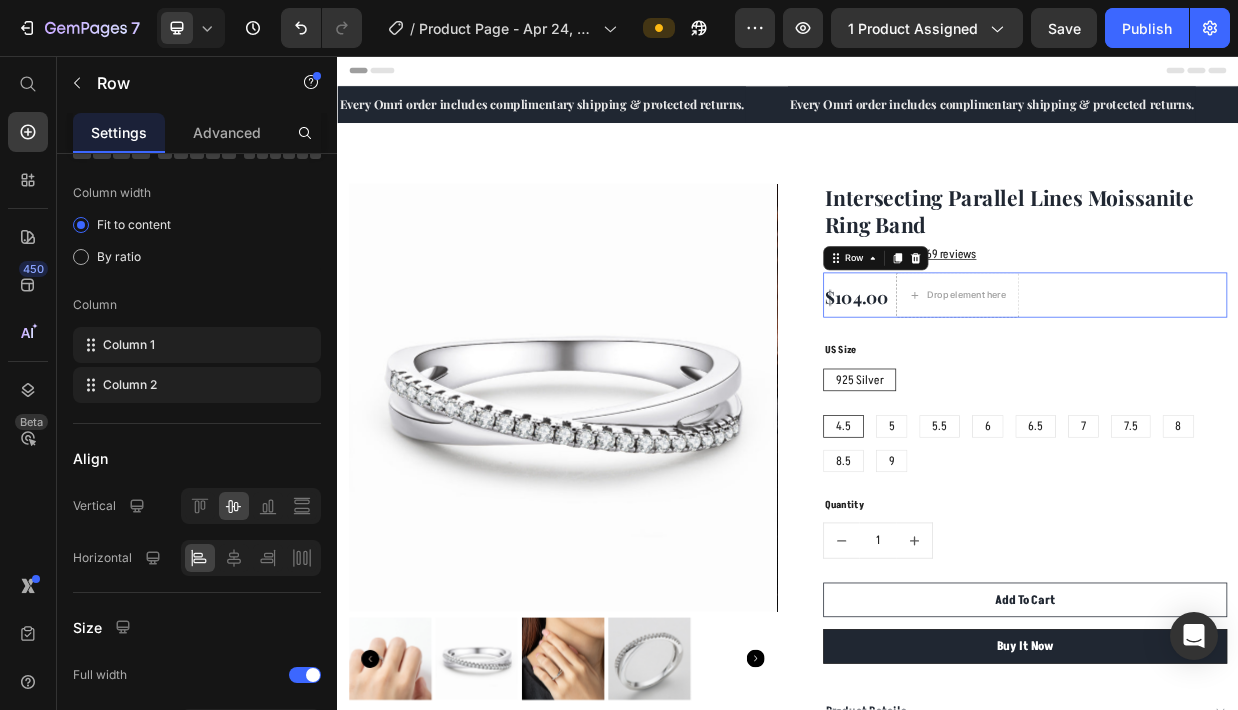 scroll, scrollTop: 0, scrollLeft: 0, axis: both 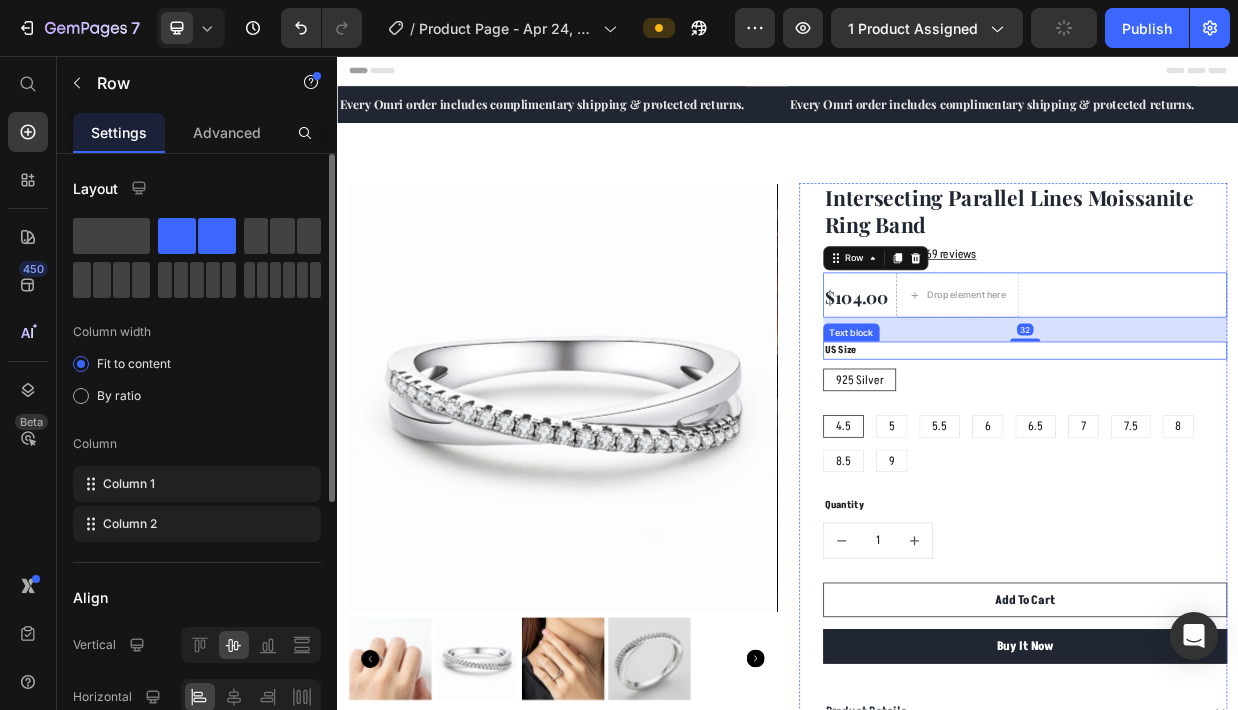 click on "US Size" at bounding box center [1253, 449] 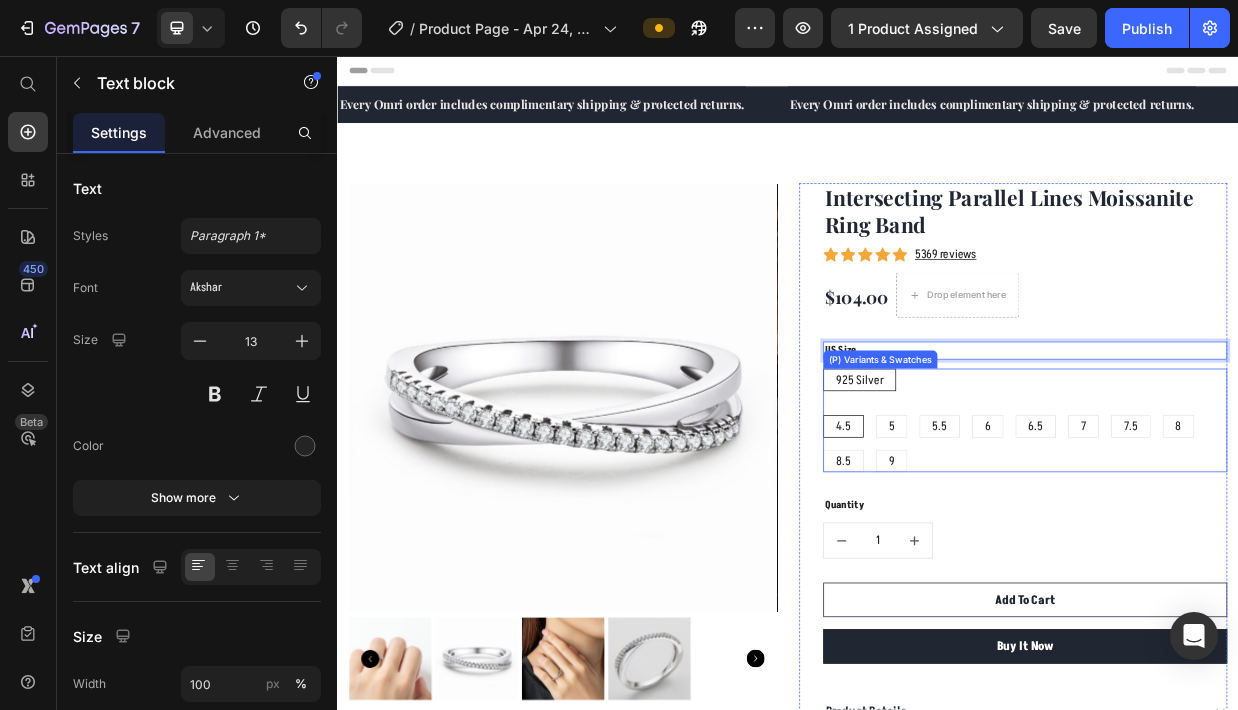 click on "925 Silver 925 Silver 925 Silver 4.5 4.5 4.5 5 5 5 5.5 5.5 5.5 6 6 6 6.5 6.5 6.5 7 7 7 7.5 7.5 7.5 8 8 8 8.5 8.5 8.5 9 9 9" at bounding box center [1253, 542] 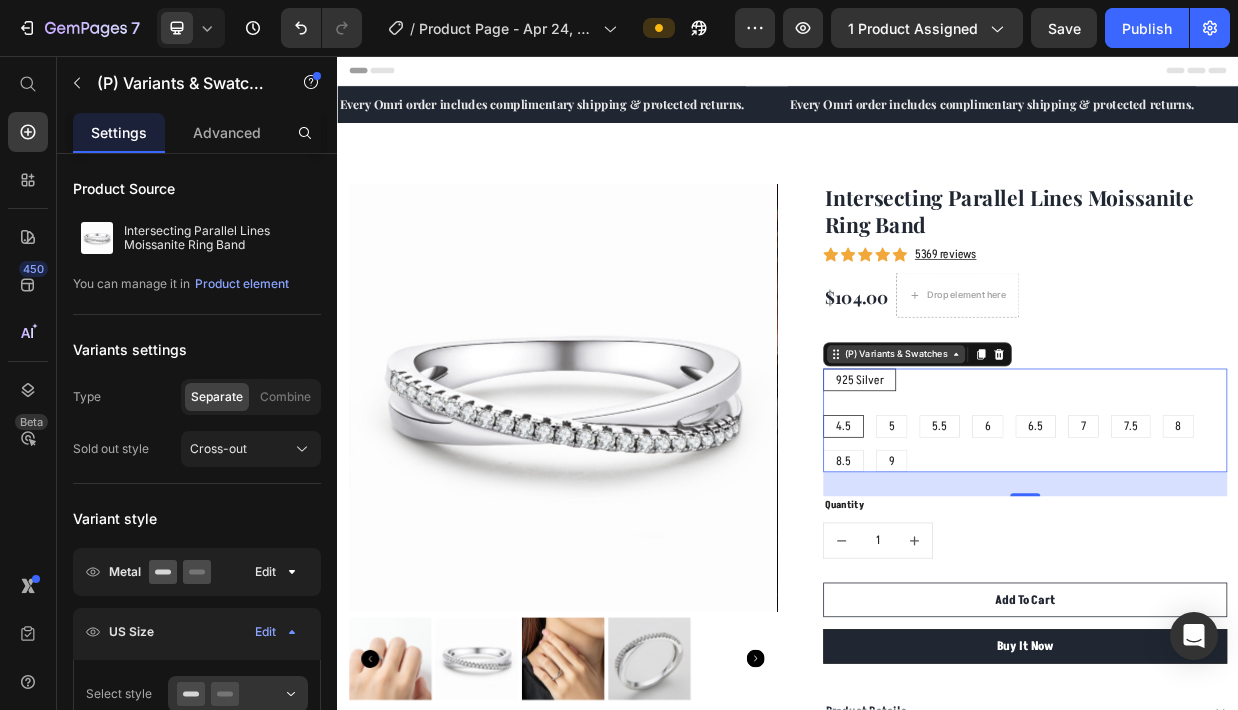 click 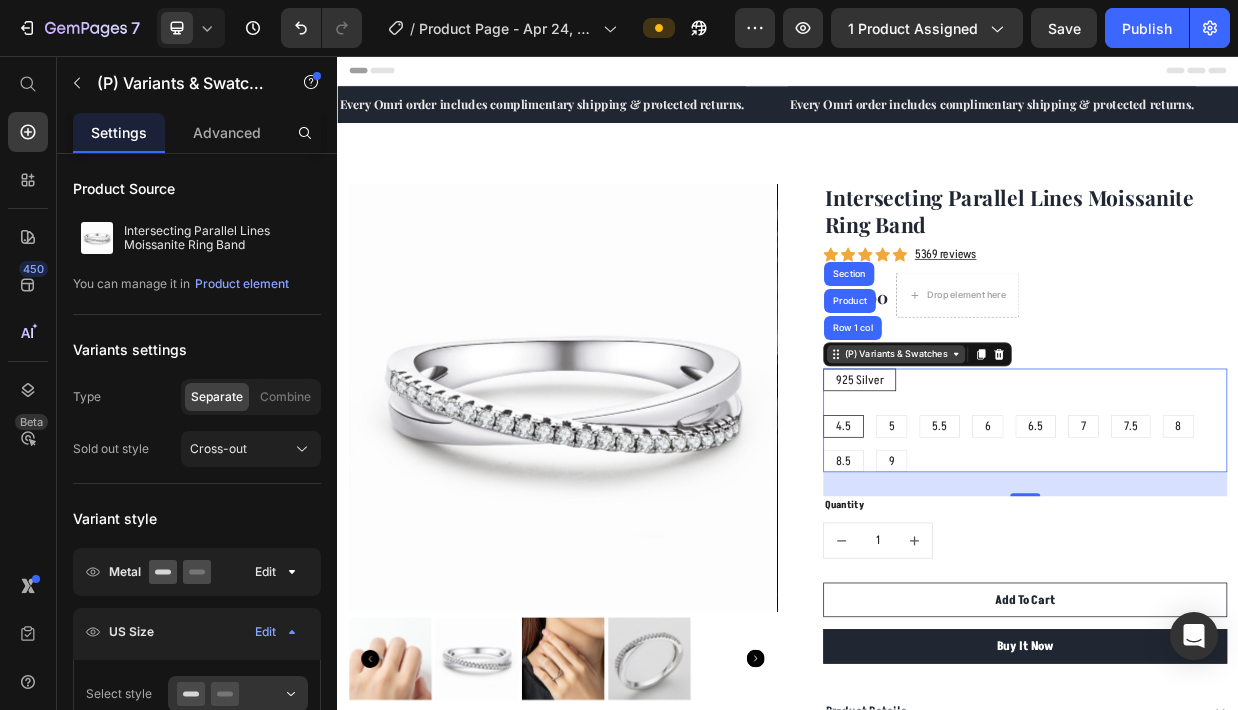 click 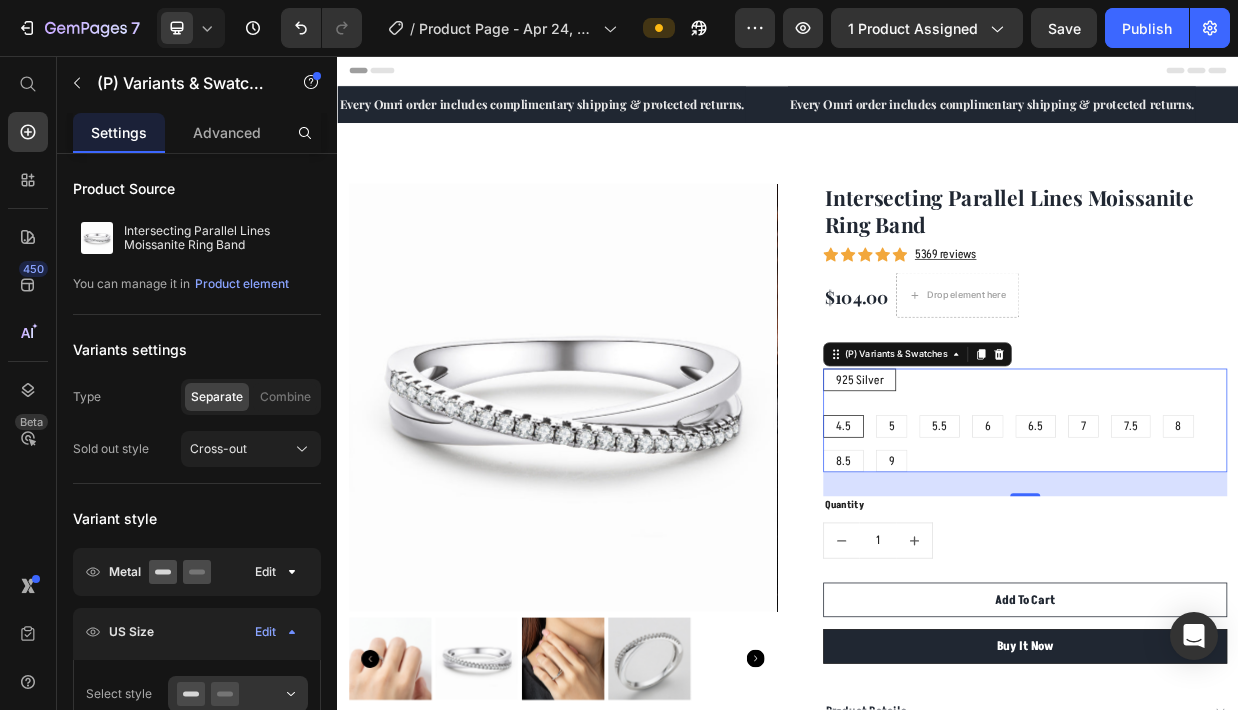 click on "$104.00 (P) Price
Drop element here Row" at bounding box center [1253, 375] 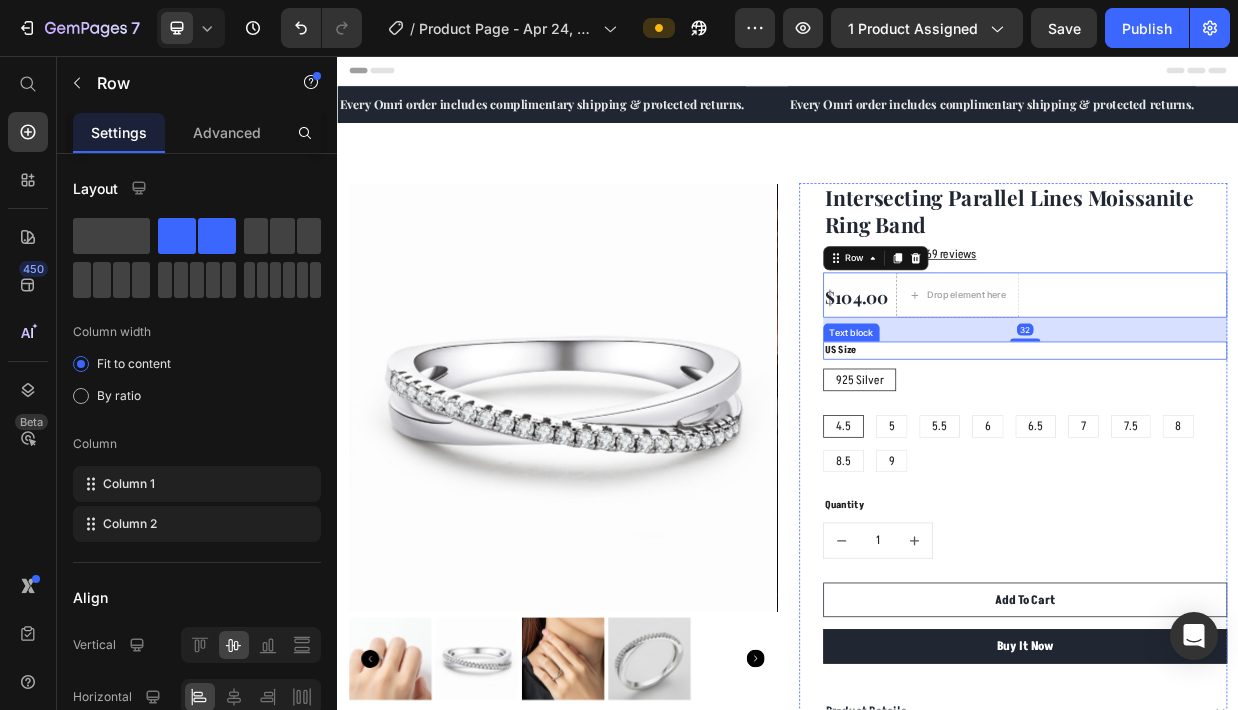 click on "US Size" at bounding box center [1253, 449] 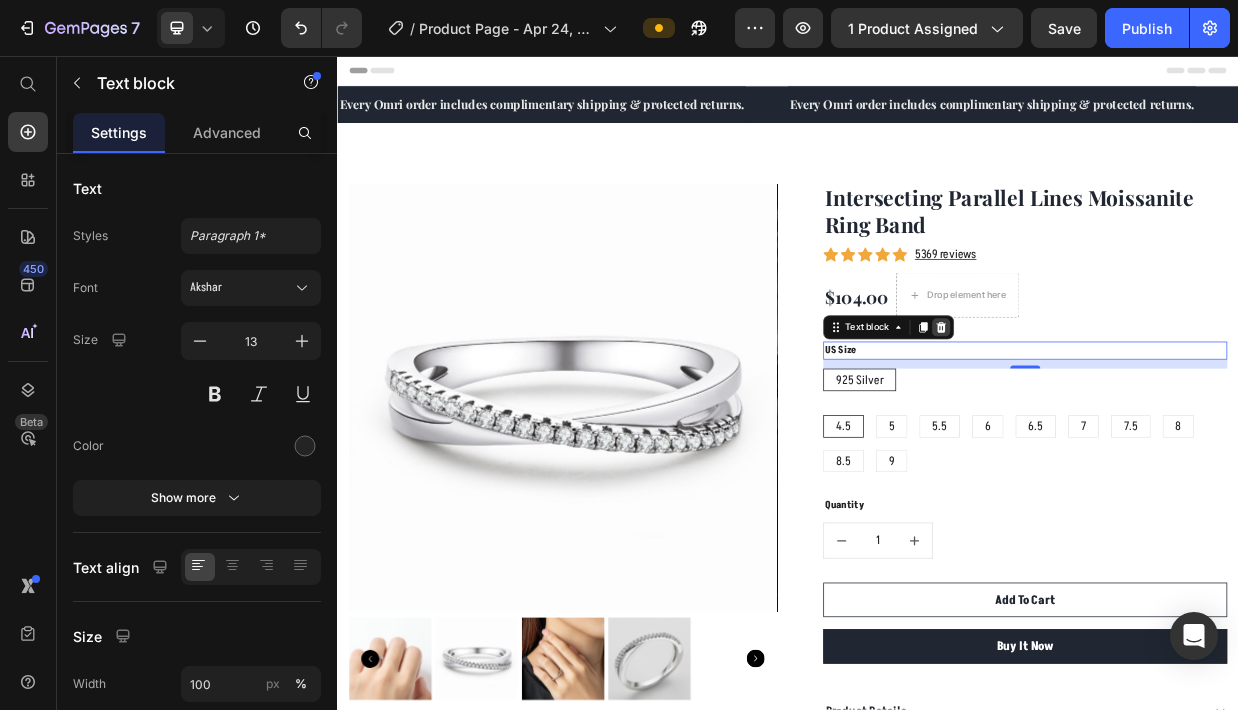 click 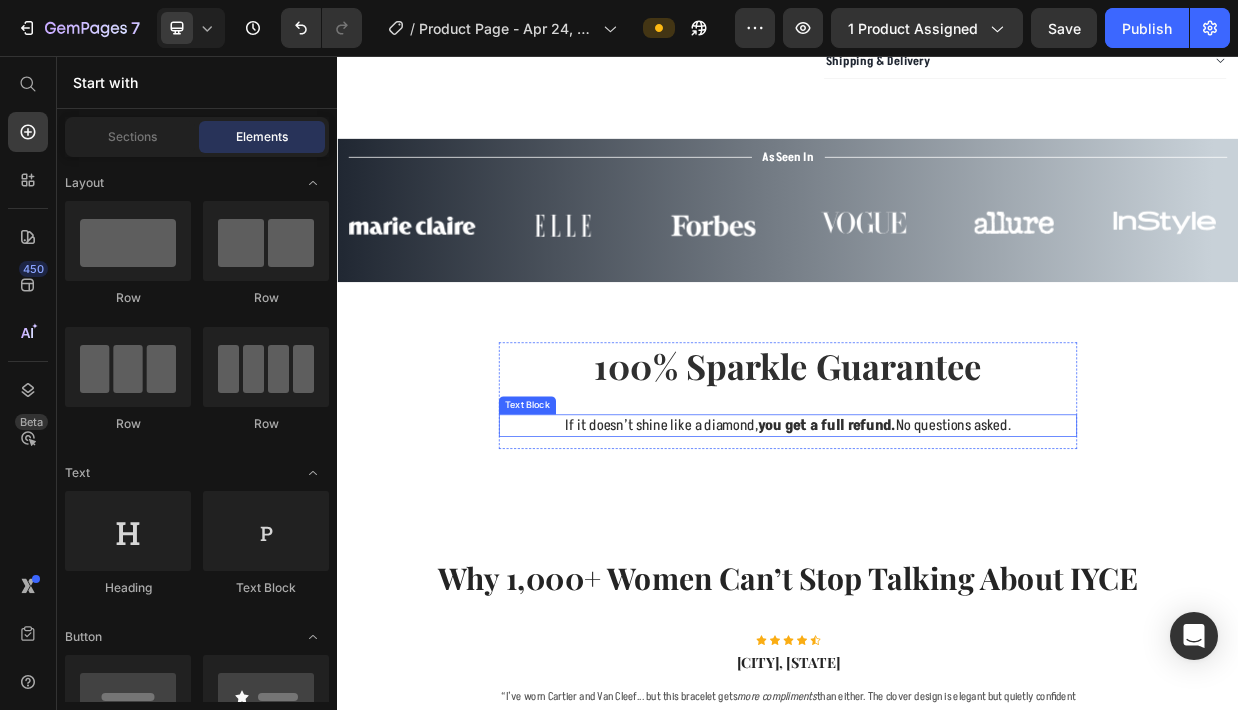 scroll, scrollTop: 1260, scrollLeft: 0, axis: vertical 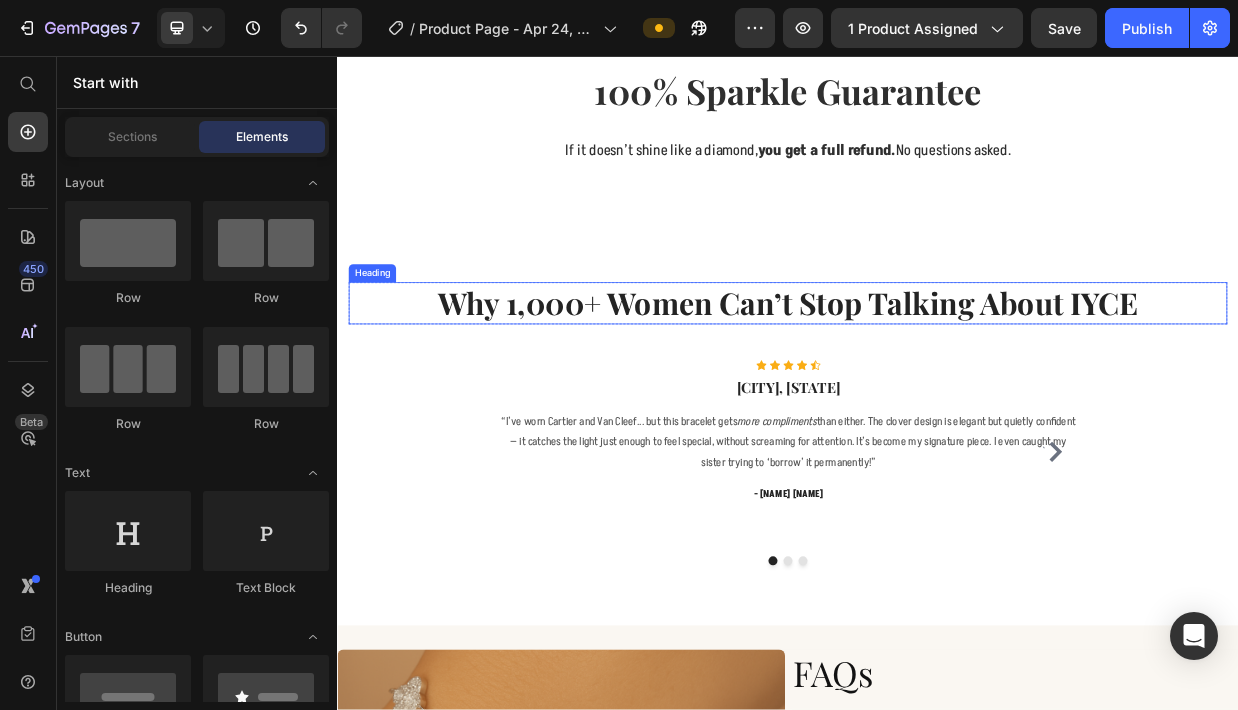 click on "Why 1,000+ Women Can’t Stop Talking About IYCE" at bounding box center [937, 386] 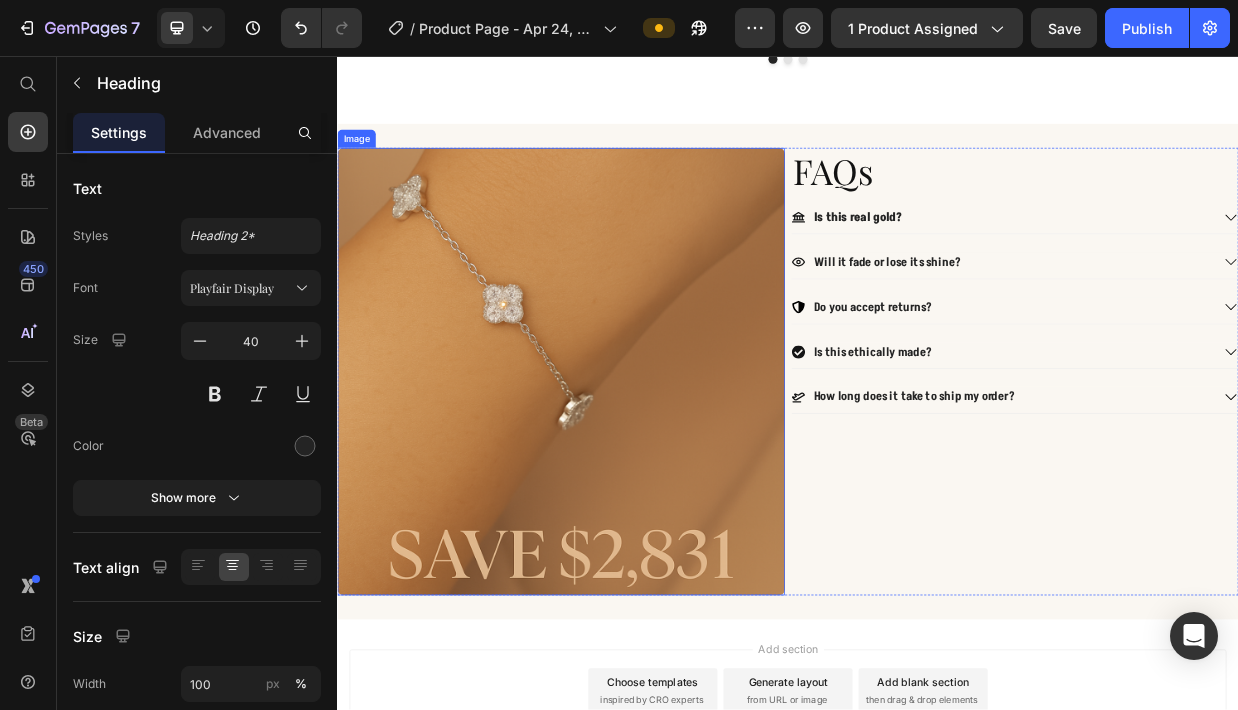 scroll, scrollTop: 1854, scrollLeft: 0, axis: vertical 